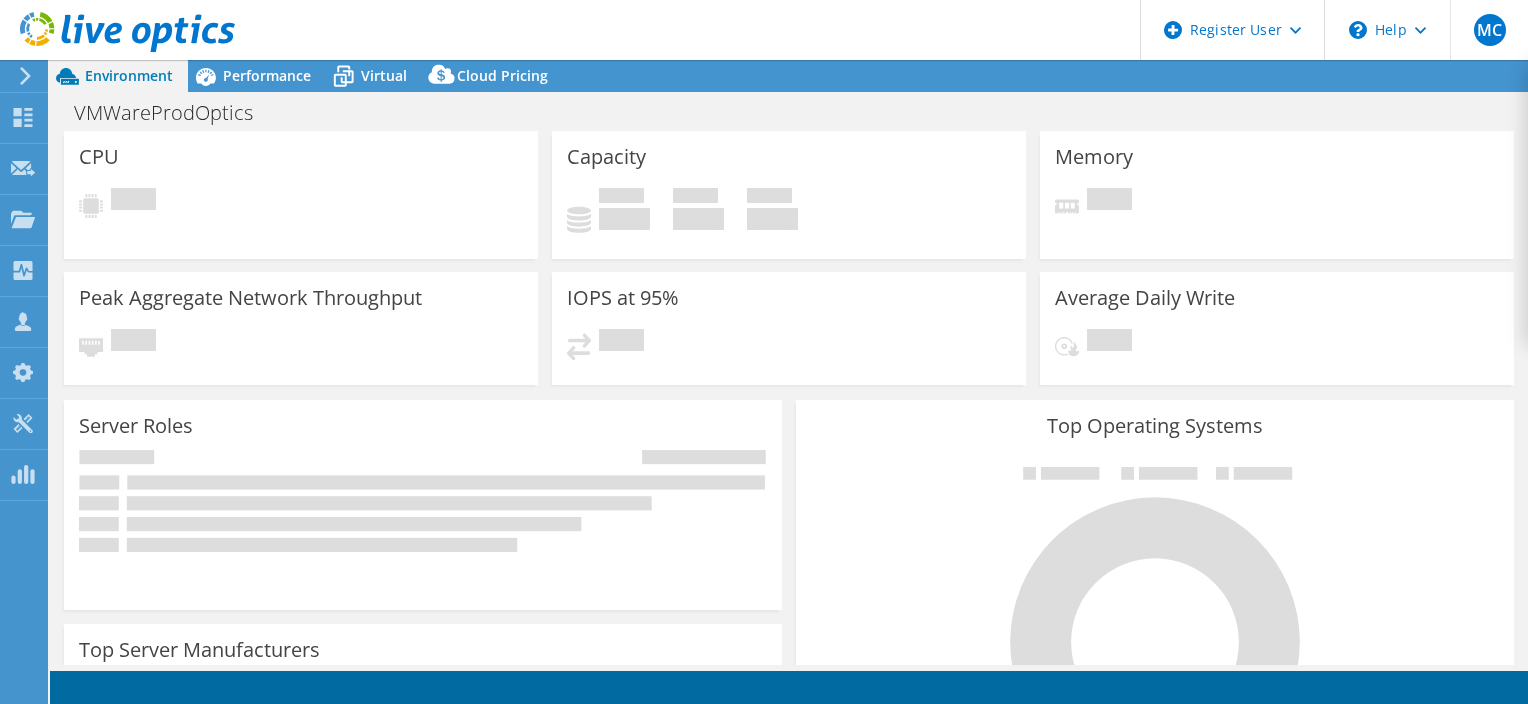 scroll, scrollTop: 0, scrollLeft: 0, axis: both 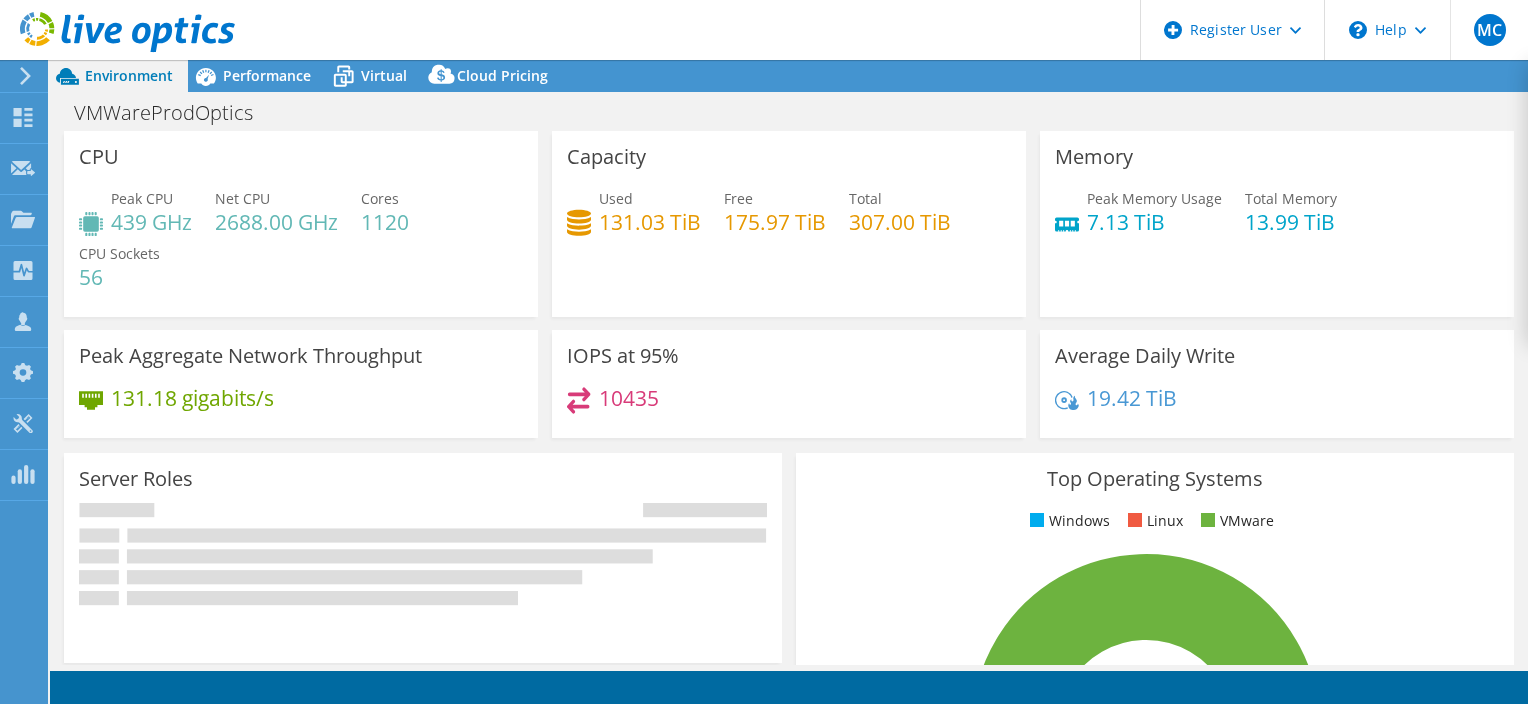 click 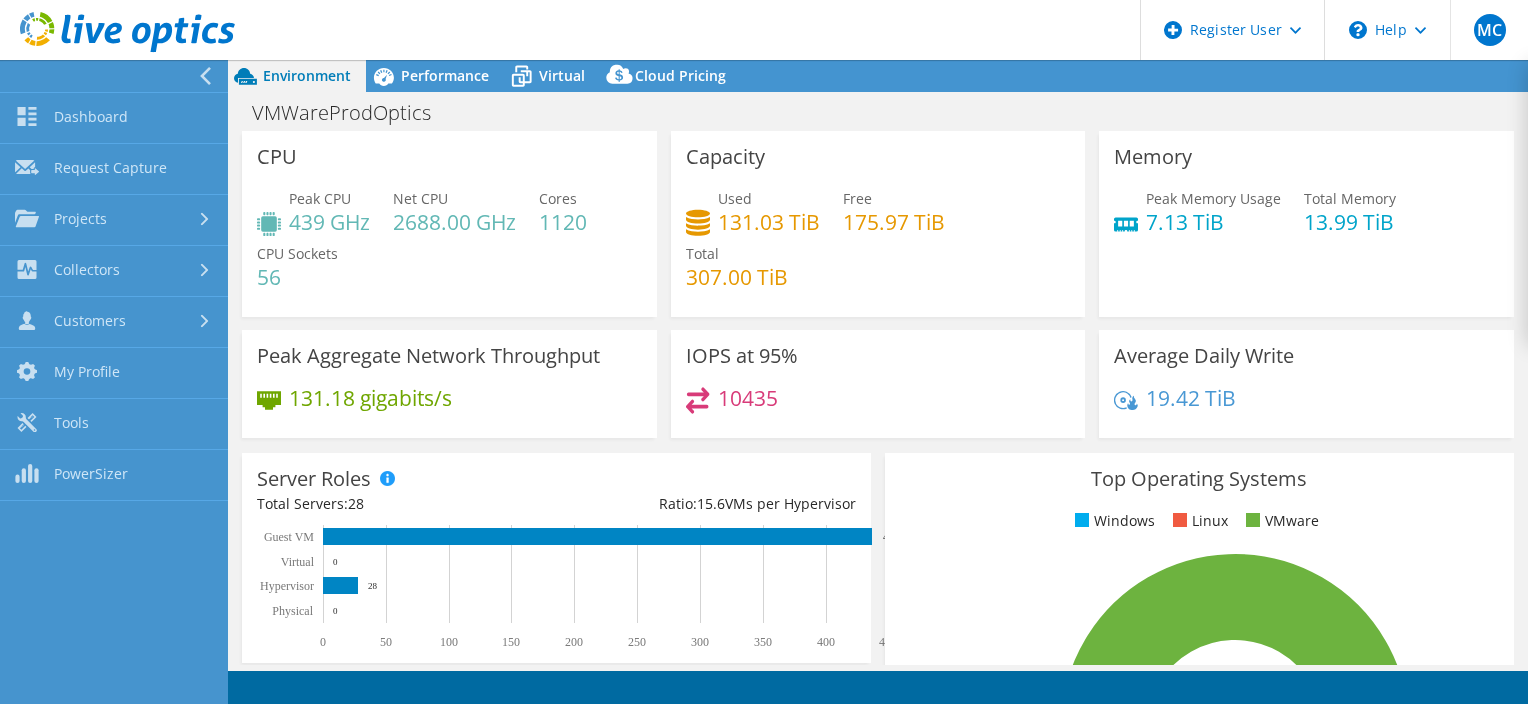select on "USEast" 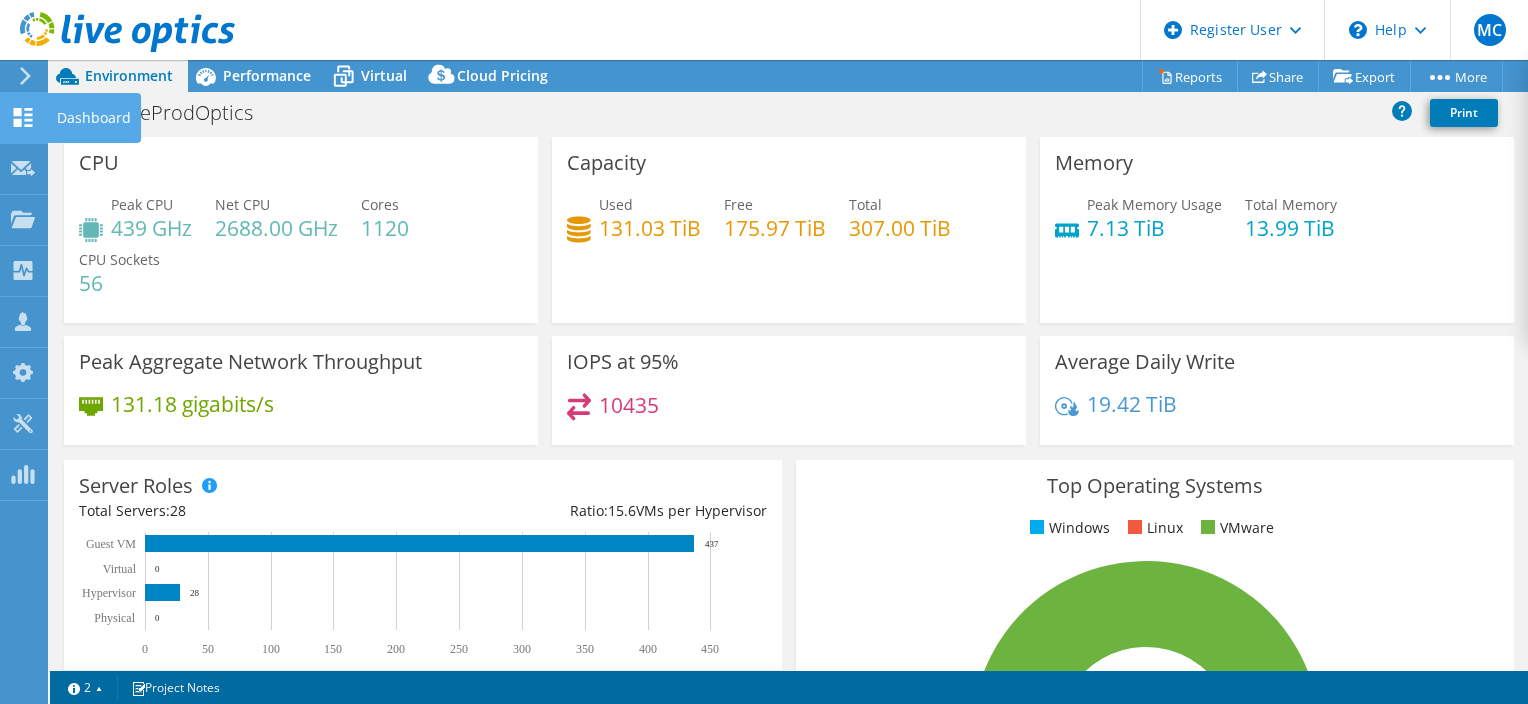 click 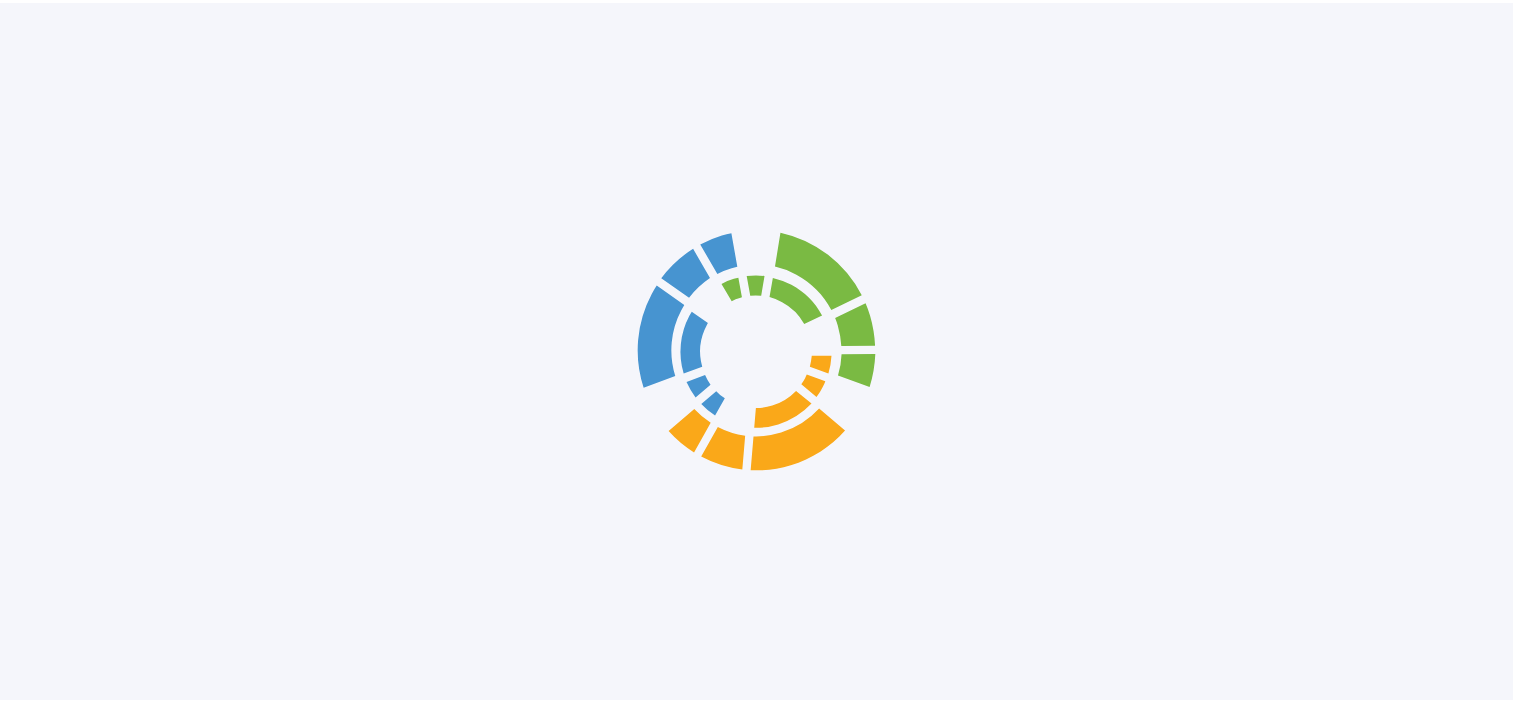 scroll, scrollTop: 0, scrollLeft: 0, axis: both 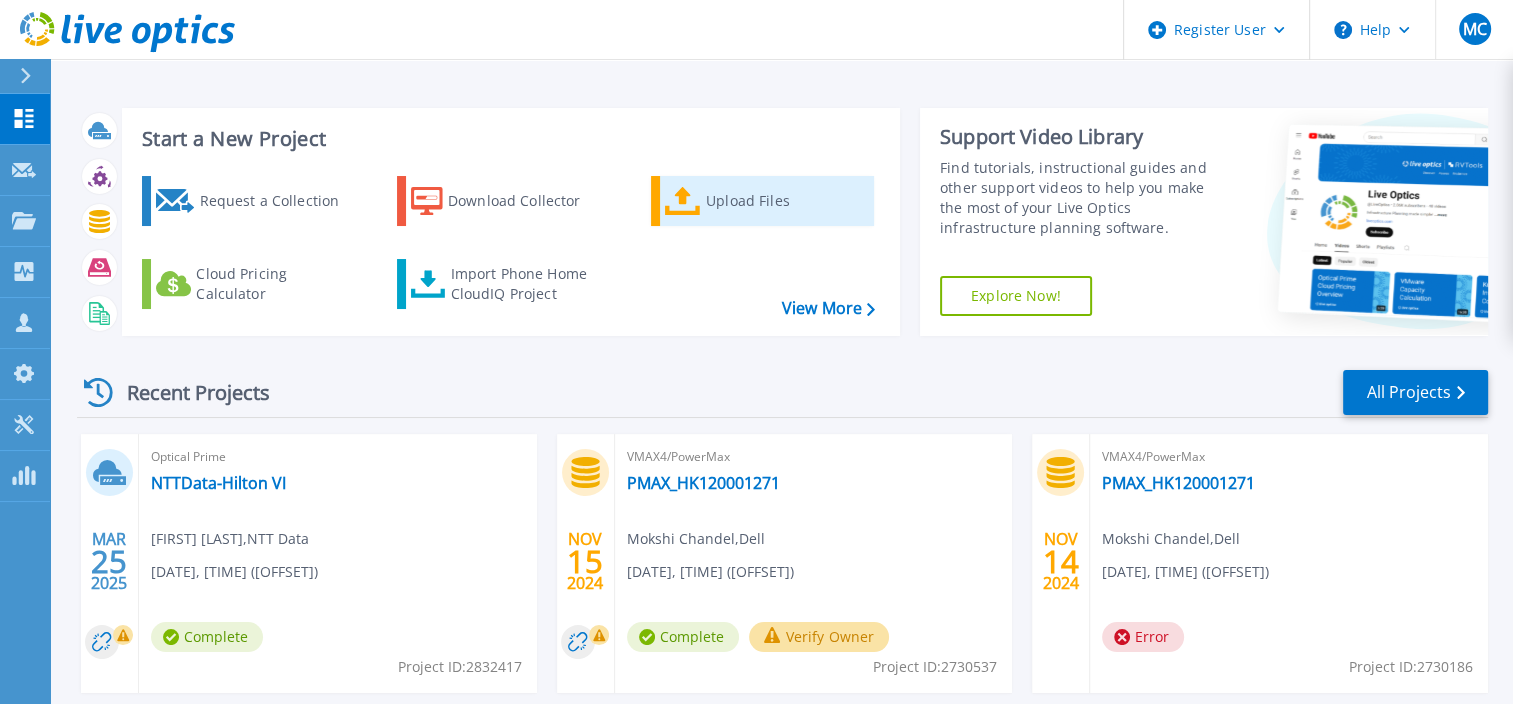 click on "Upload Files" at bounding box center [786, 201] 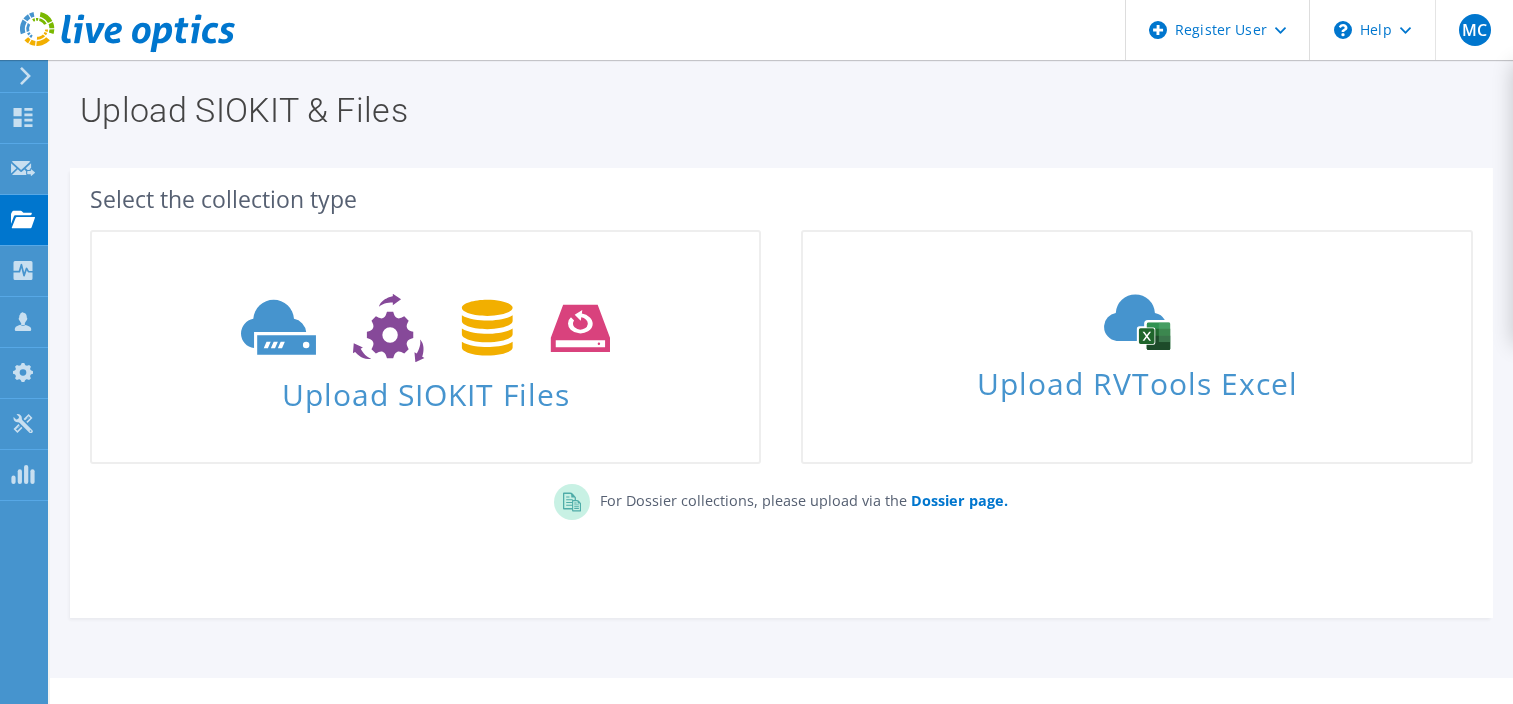 scroll, scrollTop: 0, scrollLeft: 0, axis: both 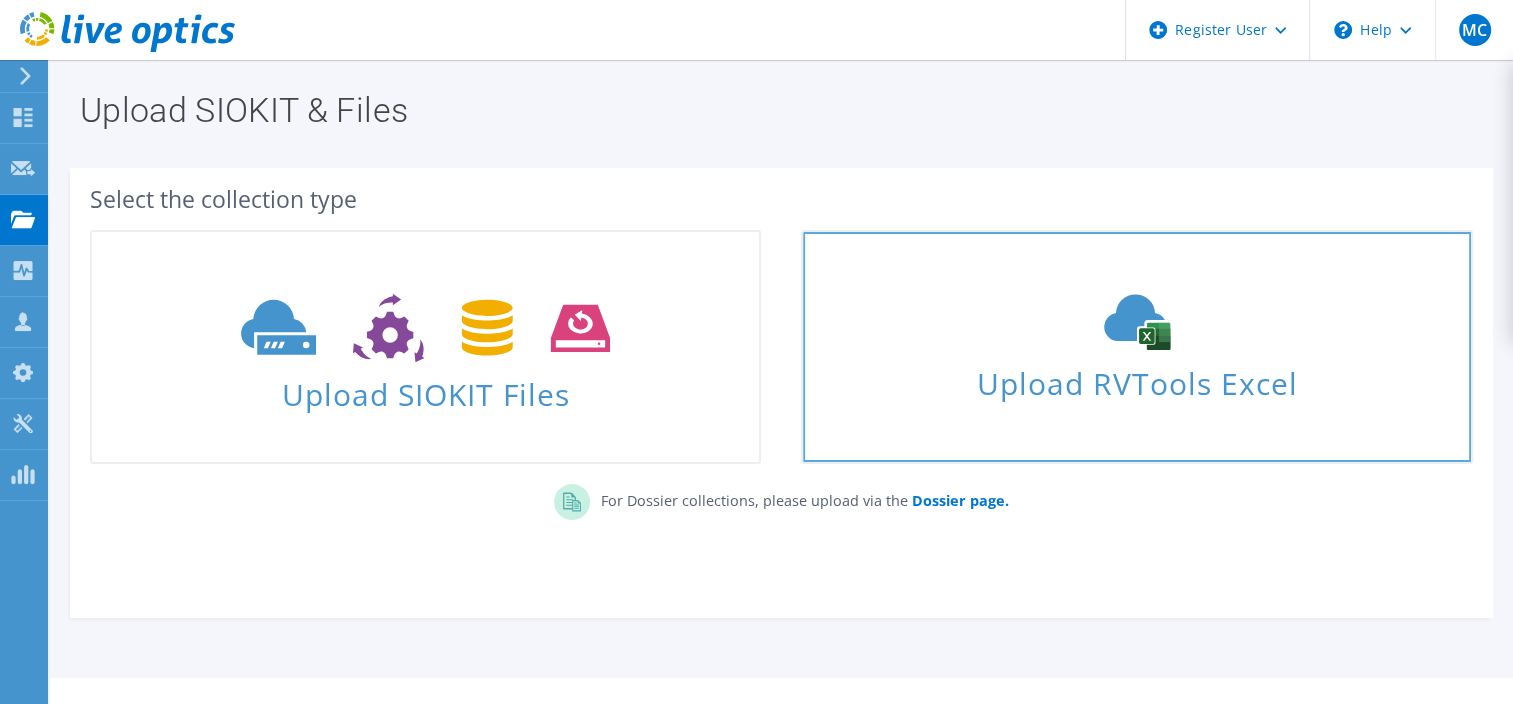 click on "Upload RVTools Excel" at bounding box center [1136, 378] 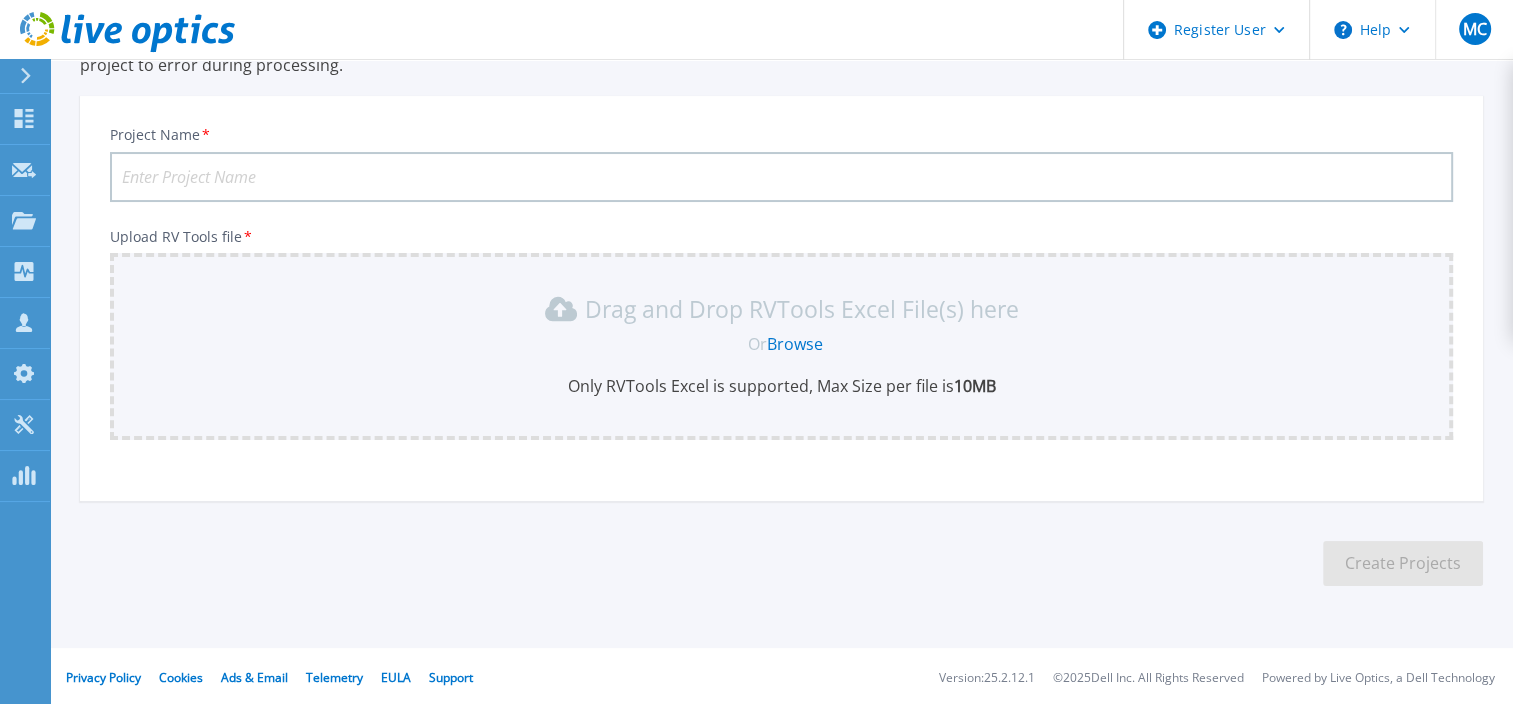 scroll, scrollTop: 179, scrollLeft: 0, axis: vertical 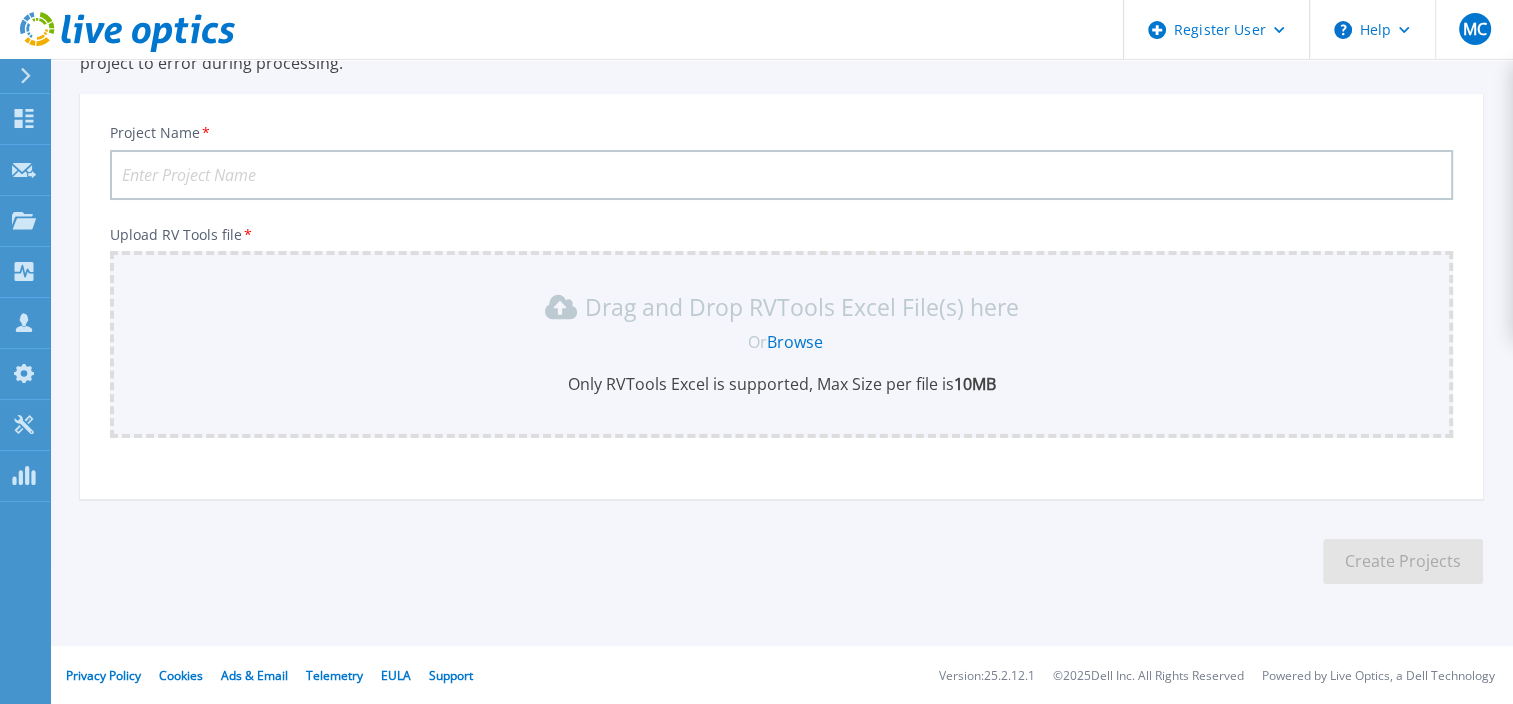 click on "Project Name *" at bounding box center (781, 175) 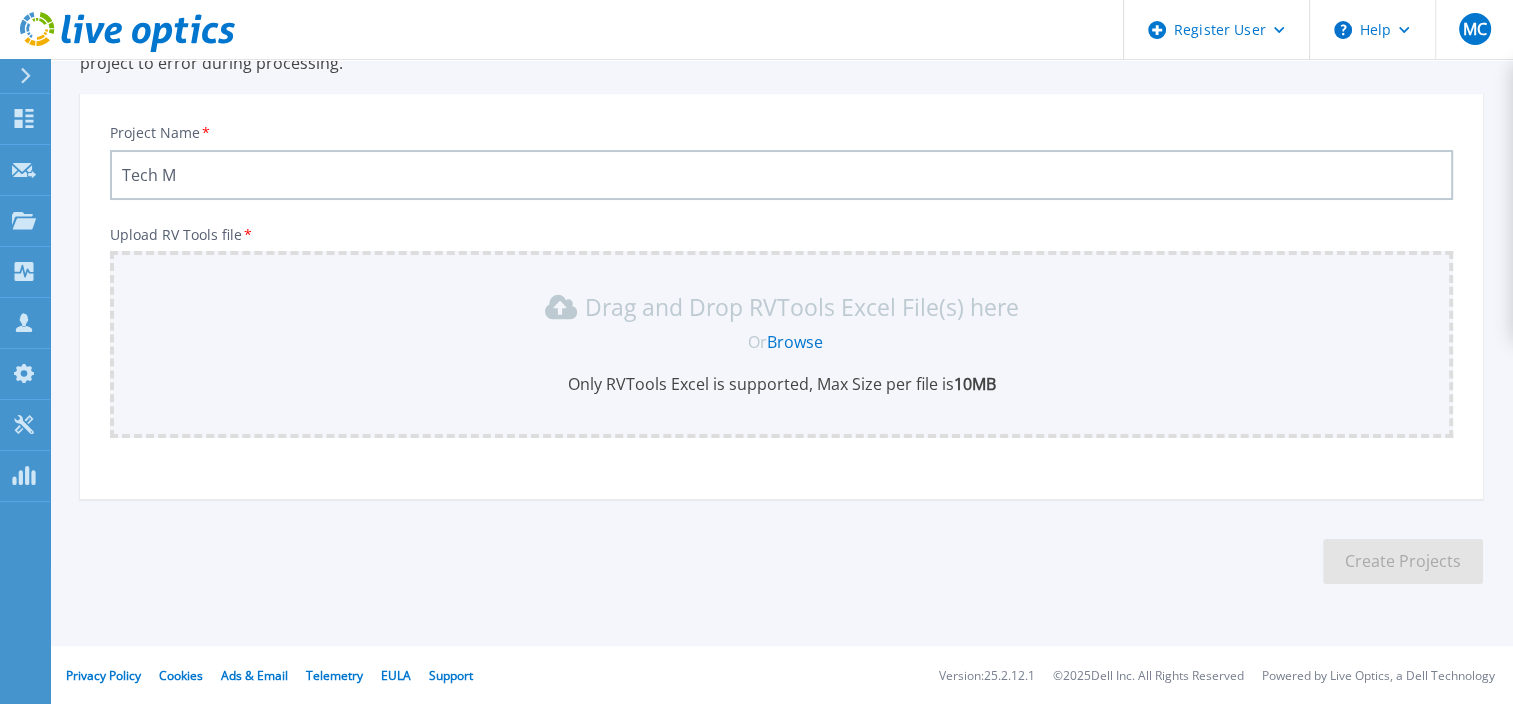 click on "Tech M" at bounding box center (781, 175) 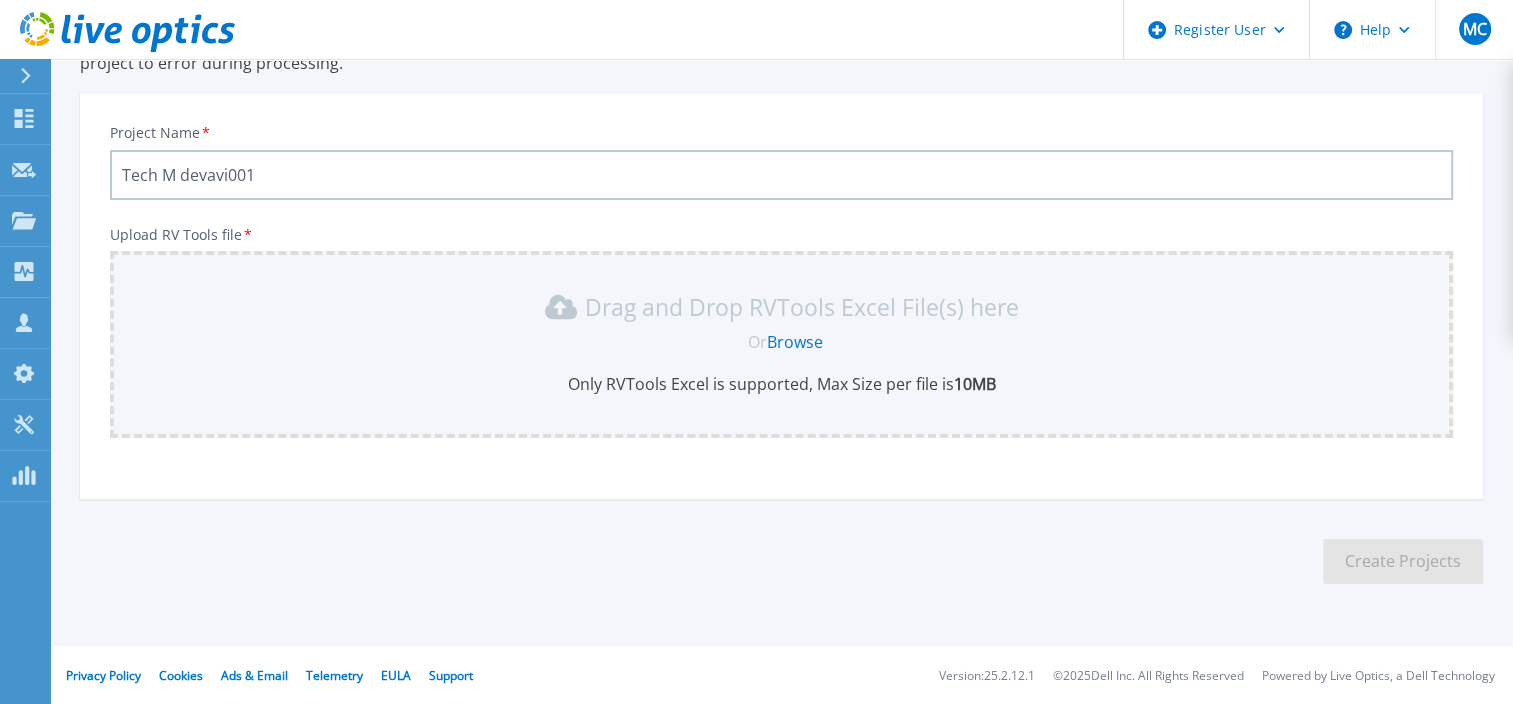 click on "Tech M devavi001" at bounding box center (781, 175) 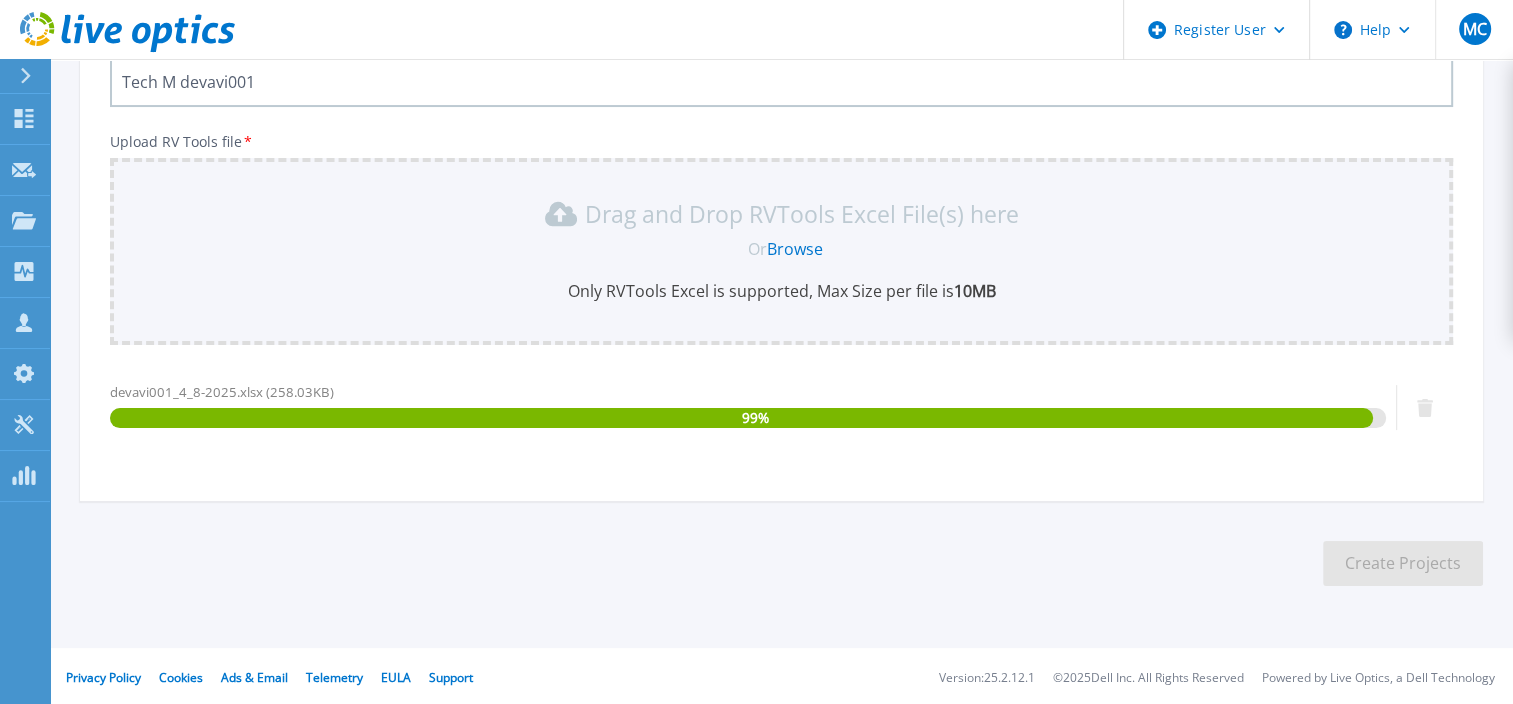 scroll, scrollTop: 274, scrollLeft: 0, axis: vertical 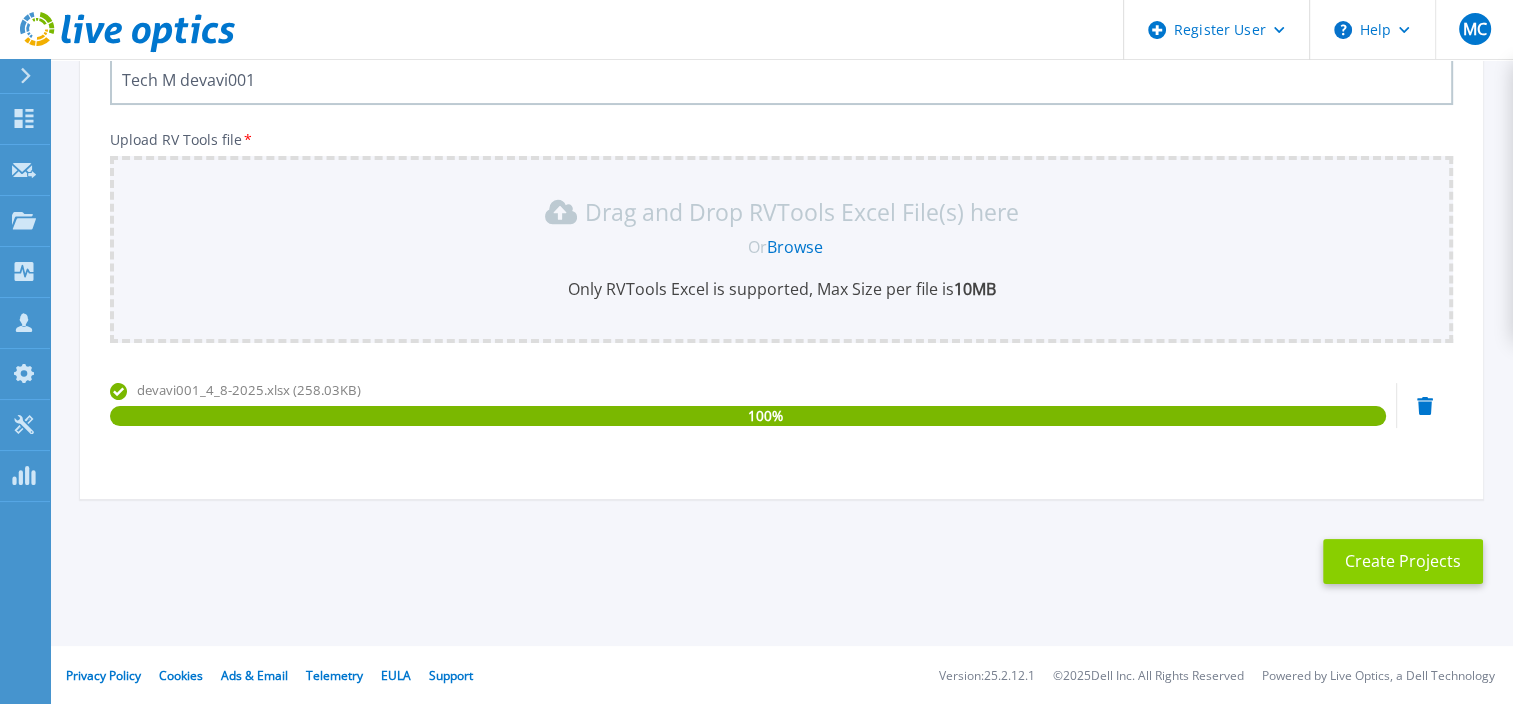 click on "Create Projects" at bounding box center (1403, 561) 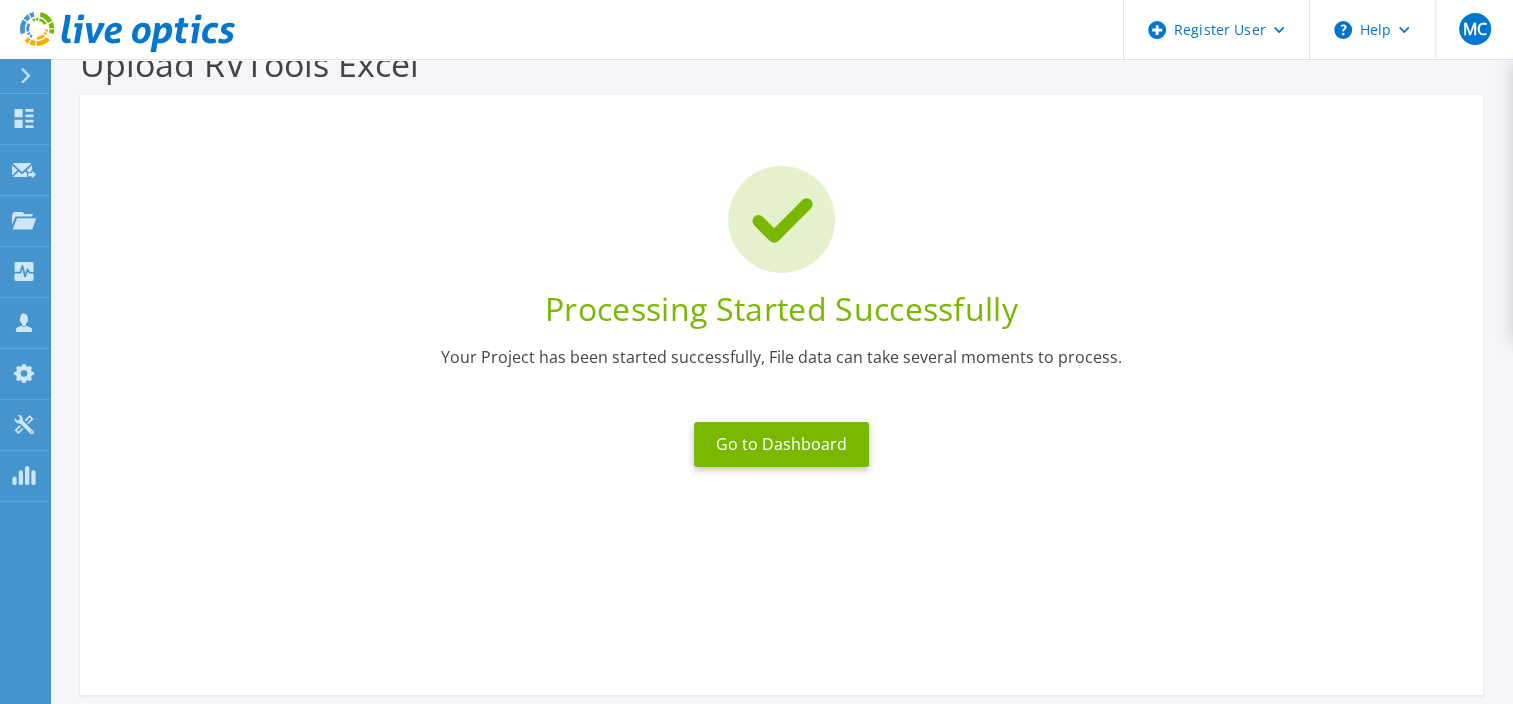 scroll, scrollTop: 44, scrollLeft: 0, axis: vertical 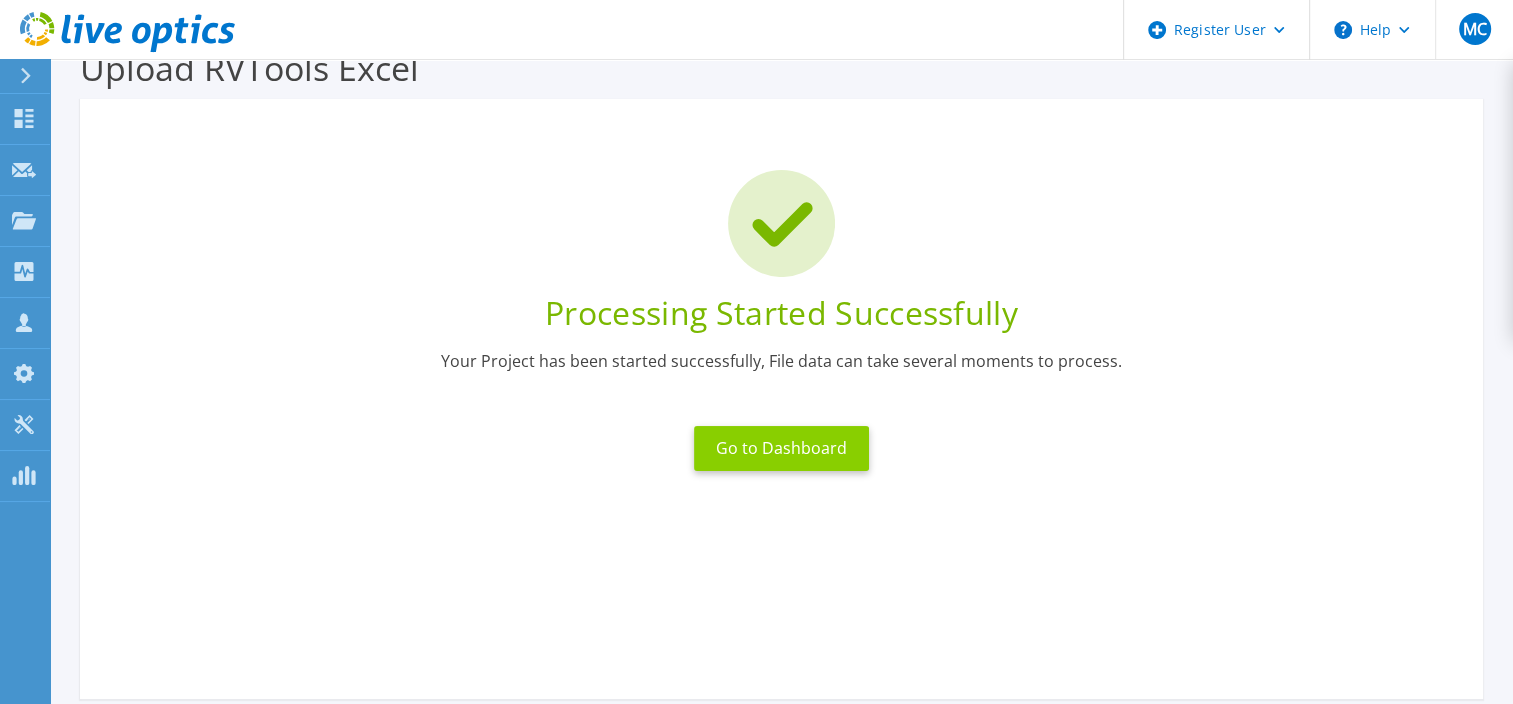 click on "Go to Dashboard" at bounding box center (781, 448) 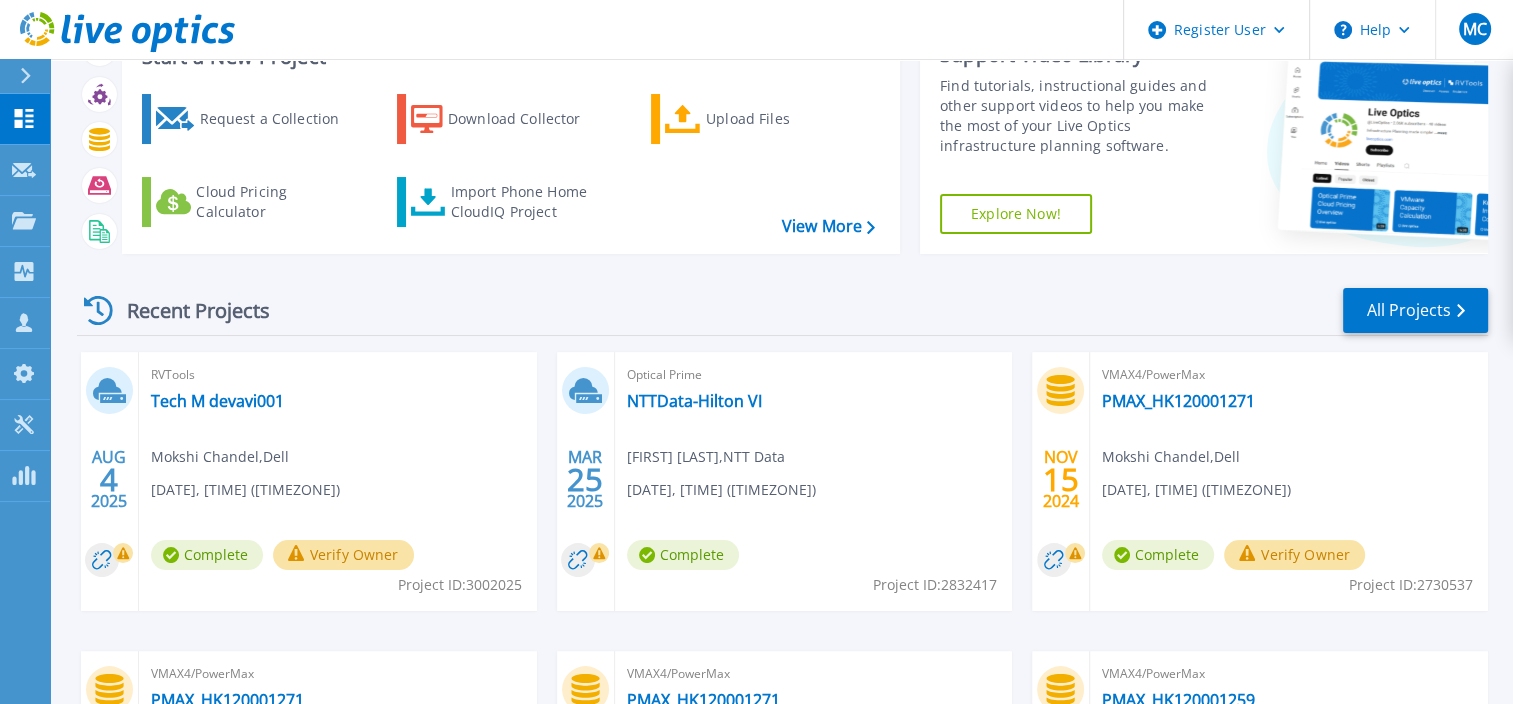scroll, scrollTop: 88, scrollLeft: 0, axis: vertical 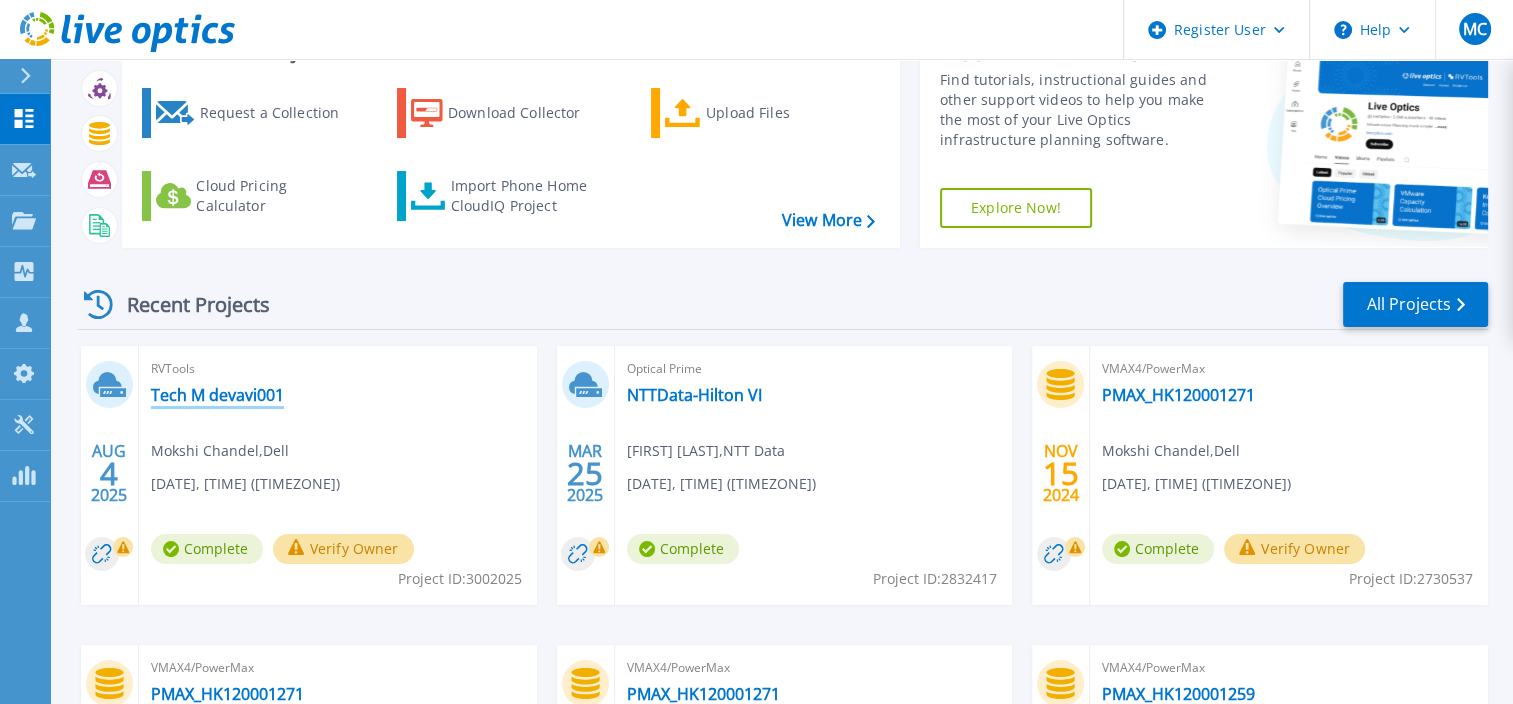 click on "Tech M devavi001" at bounding box center [217, 395] 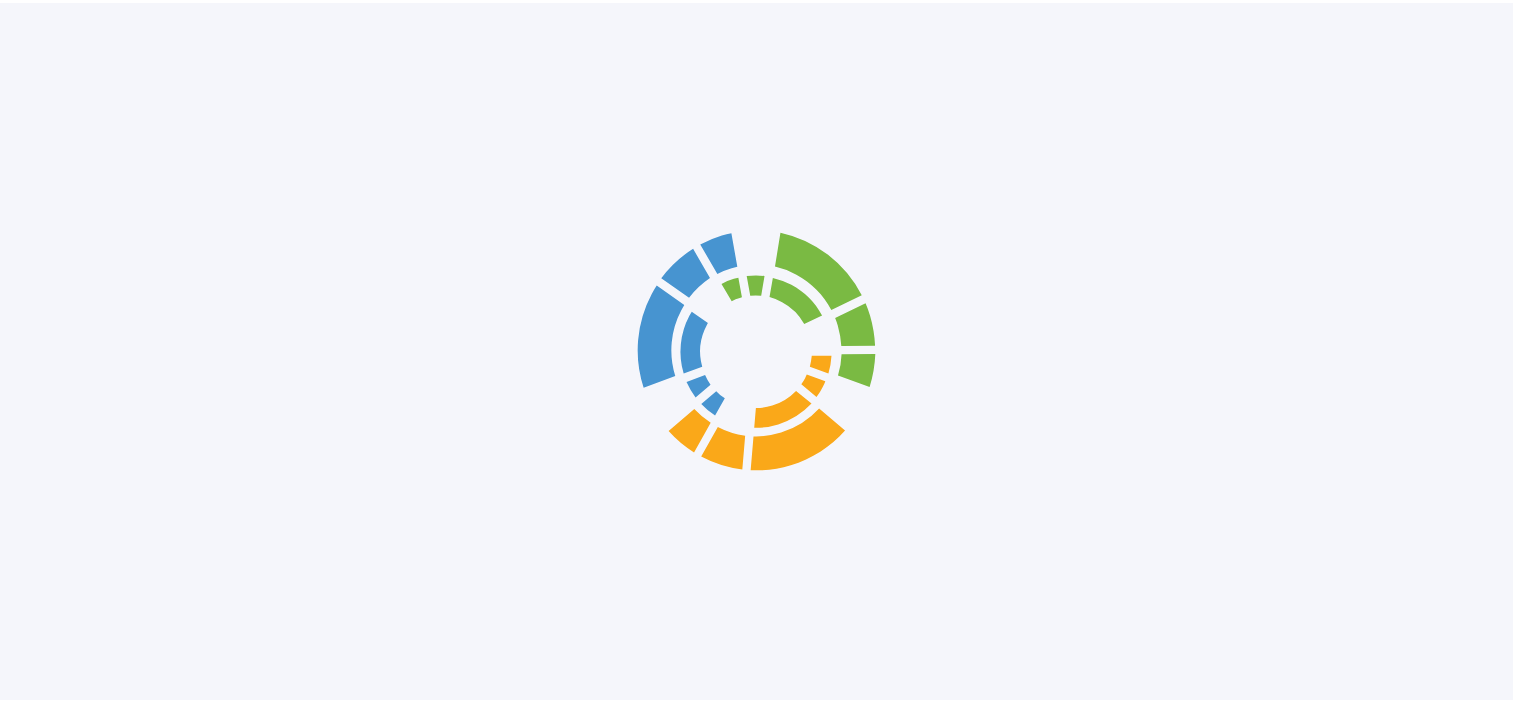 scroll, scrollTop: 0, scrollLeft: 0, axis: both 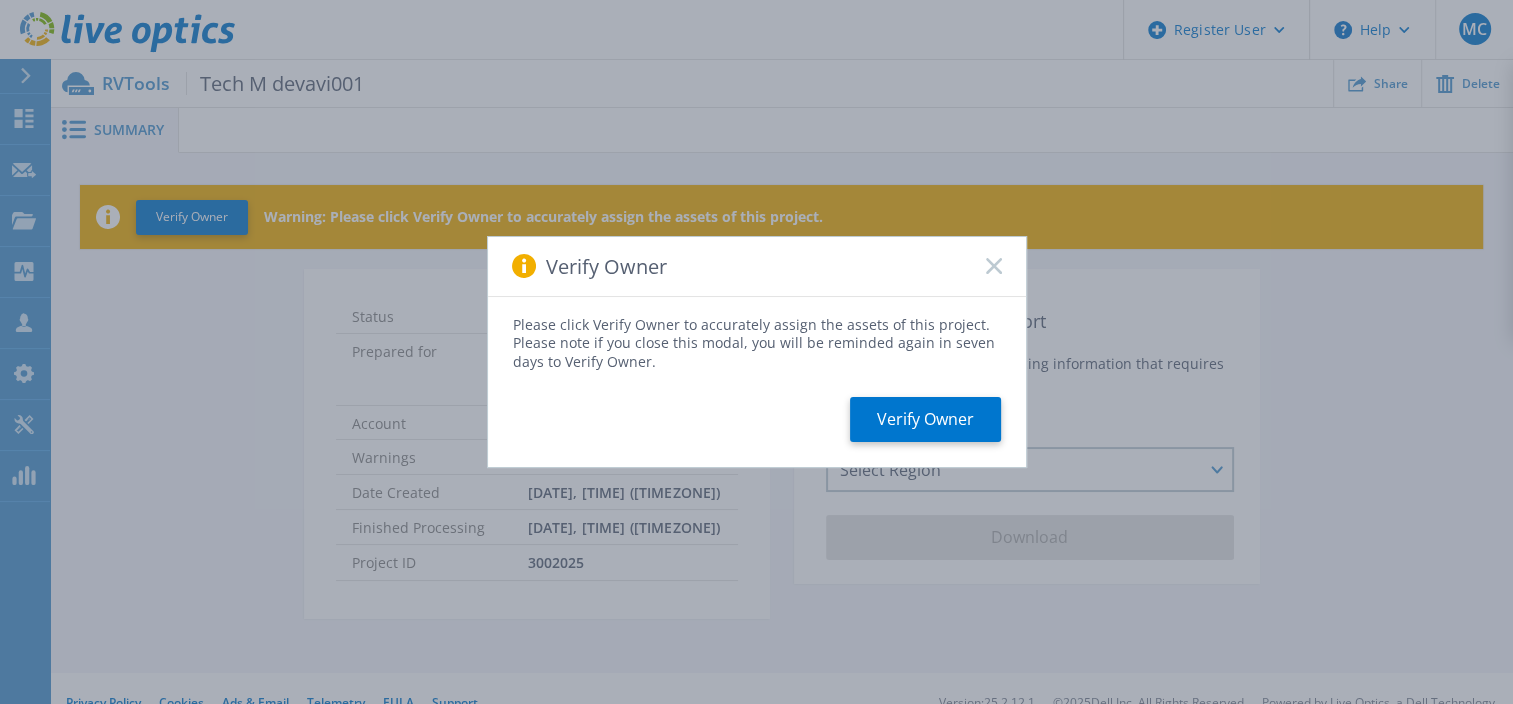 click 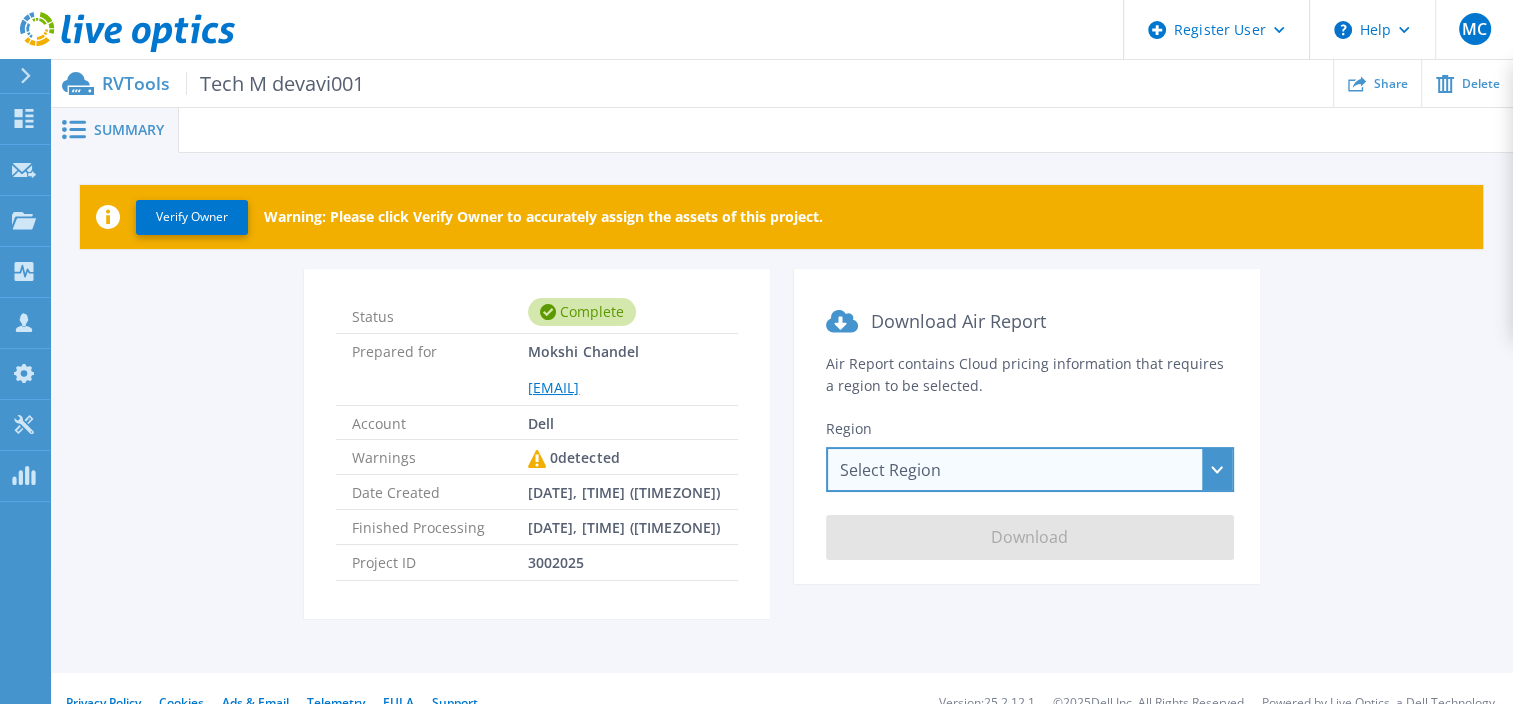 click on "Select Region Asia Pacific (Hong Kong) Asia Pacific (Mumbai) Asia Pacific (Seoul) Asia Pacific (Singapore) Asia Pacific (Tokyo) Australia Canada Europe (Frankfurt) Europe (London) South America (Sao Paulo) US East (Virginia) US West (California)" at bounding box center (1030, 469) 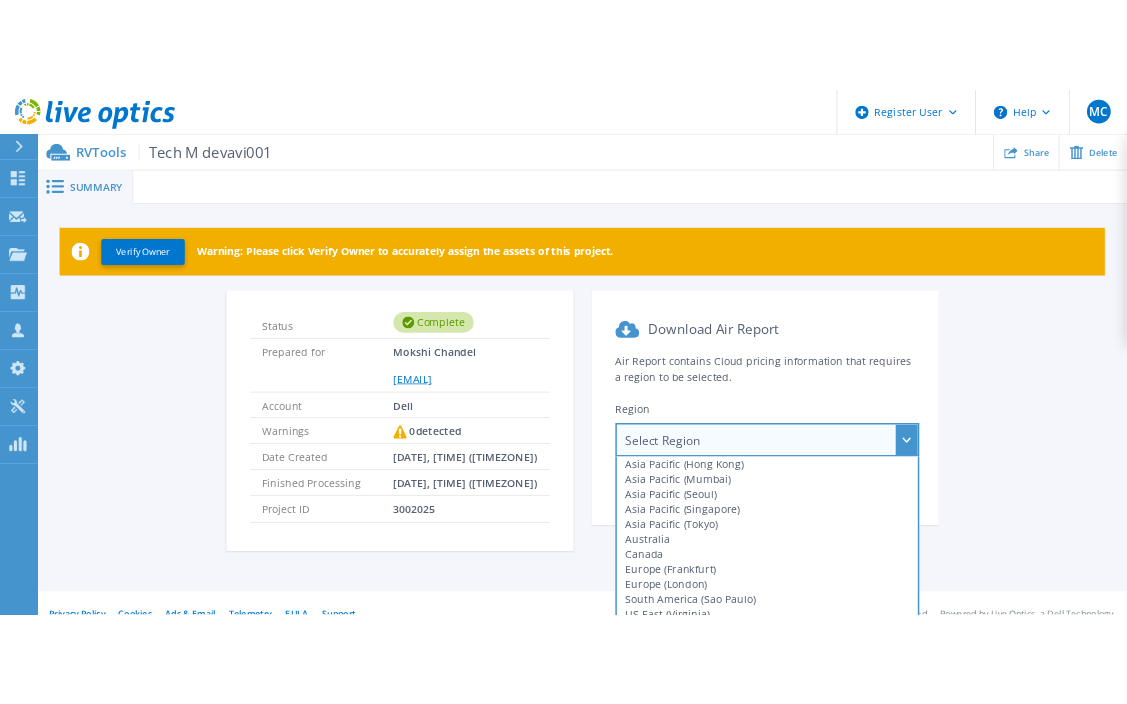 scroll, scrollTop: 30, scrollLeft: 0, axis: vertical 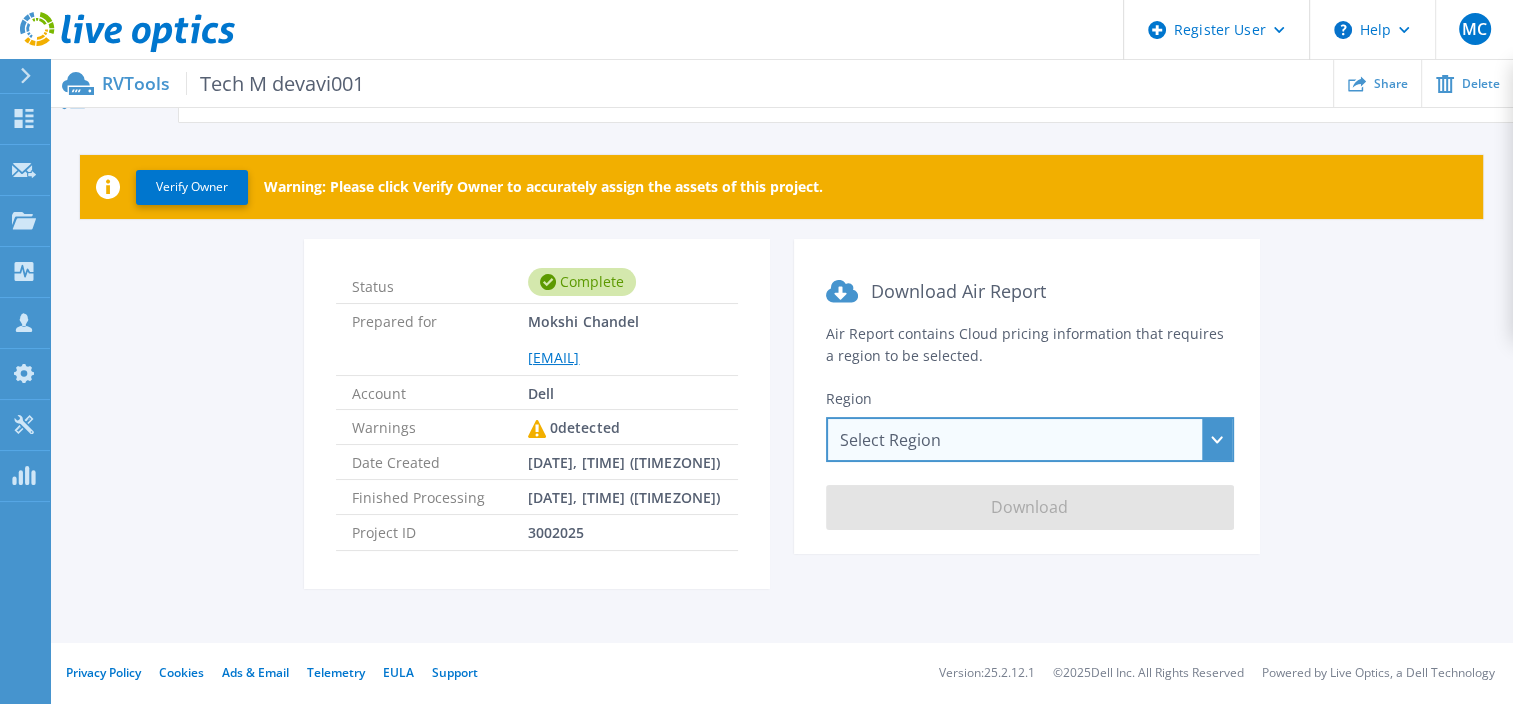 click on "Select Region Asia Pacific (Hong Kong) Asia Pacific (Mumbai) Asia Pacific (Seoul) Asia Pacific (Singapore) Asia Pacific (Tokyo) Australia Canada Europe (Frankfurt) Europe (London) South America (Sao Paulo) US East (Virginia) US West (California)" at bounding box center [1030, 439] 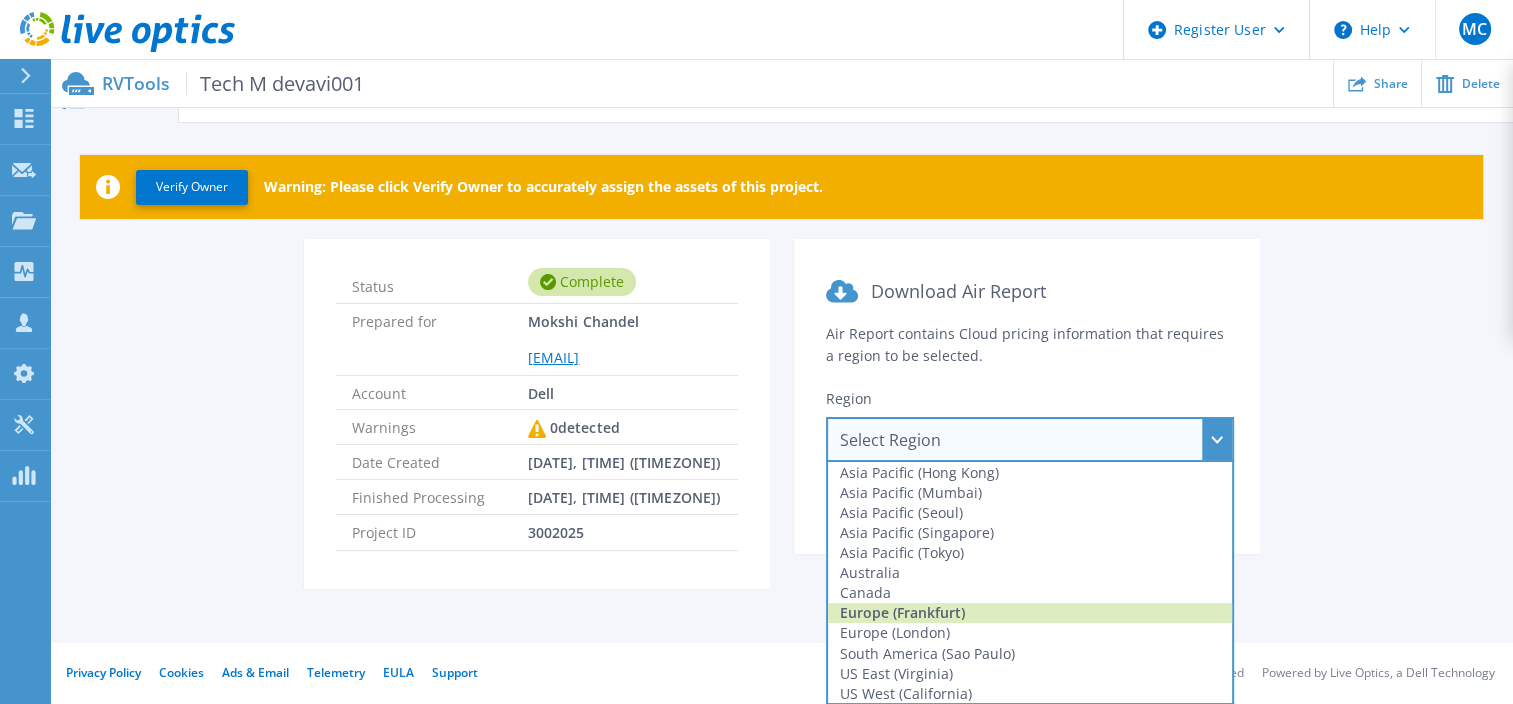 click on "Europe (Frankfurt)" at bounding box center [1030, 613] 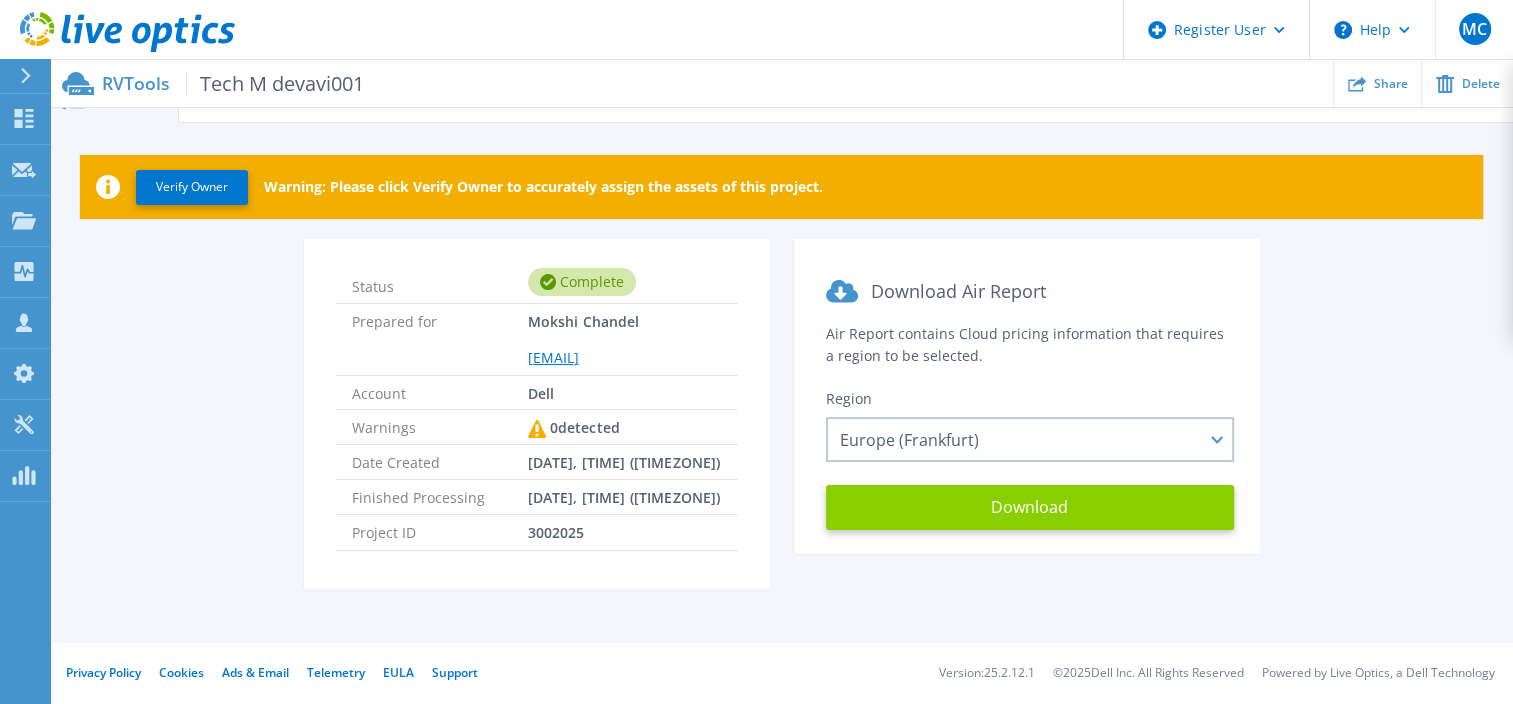 click on "Download" at bounding box center [1030, 507] 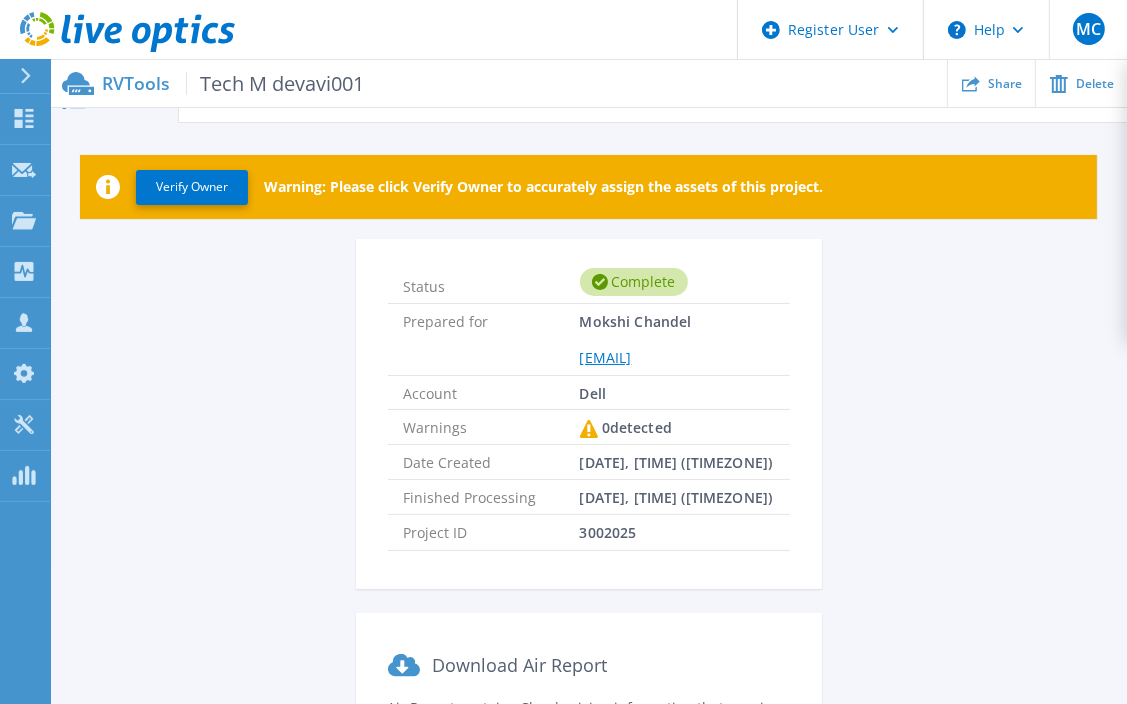click at bounding box center (25, 76) 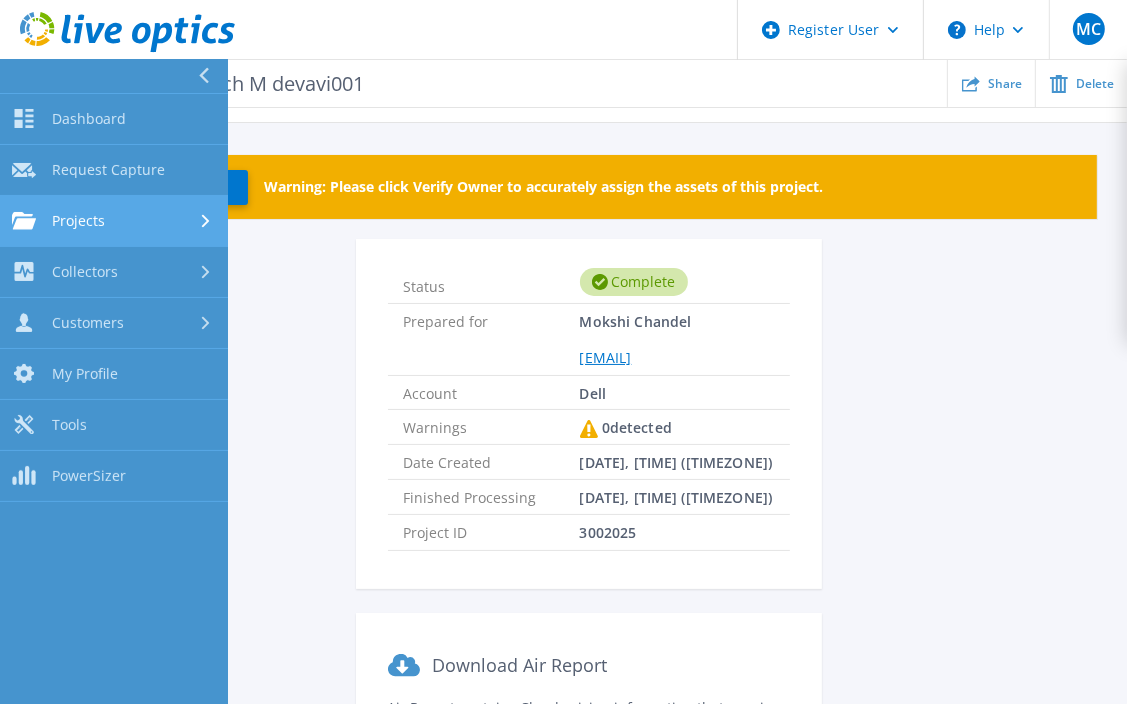 click on "Projects Projects" at bounding box center (114, 221) 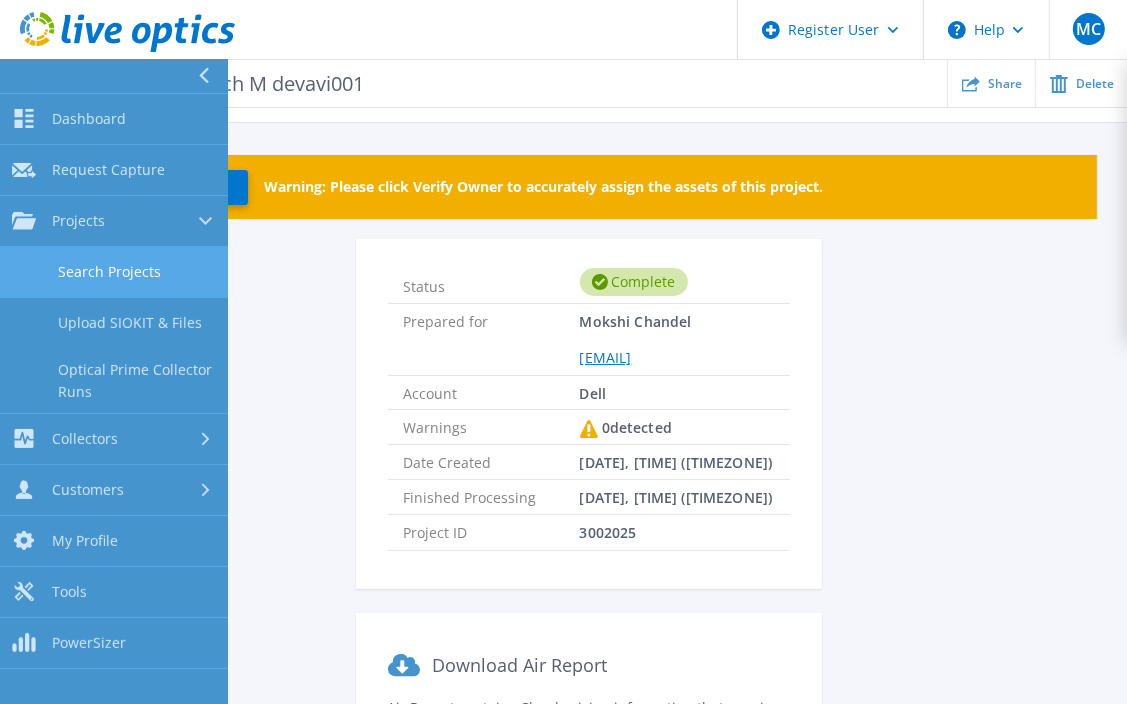 click on "Search Projects" at bounding box center (114, 272) 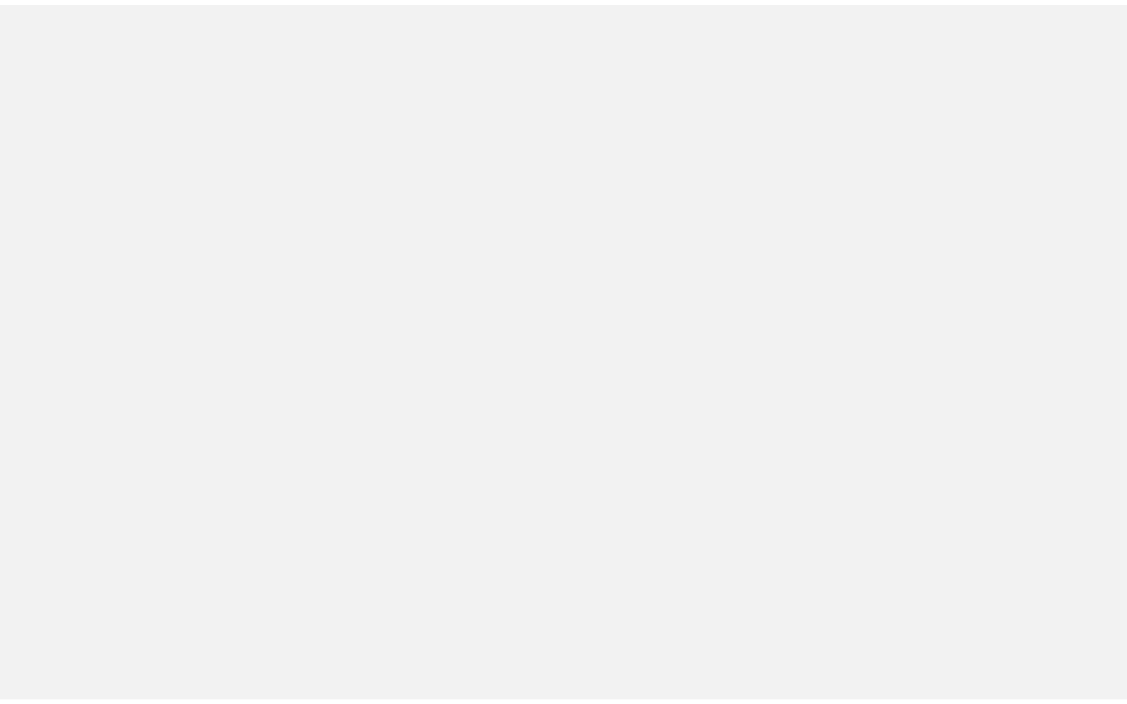 scroll, scrollTop: 0, scrollLeft: 0, axis: both 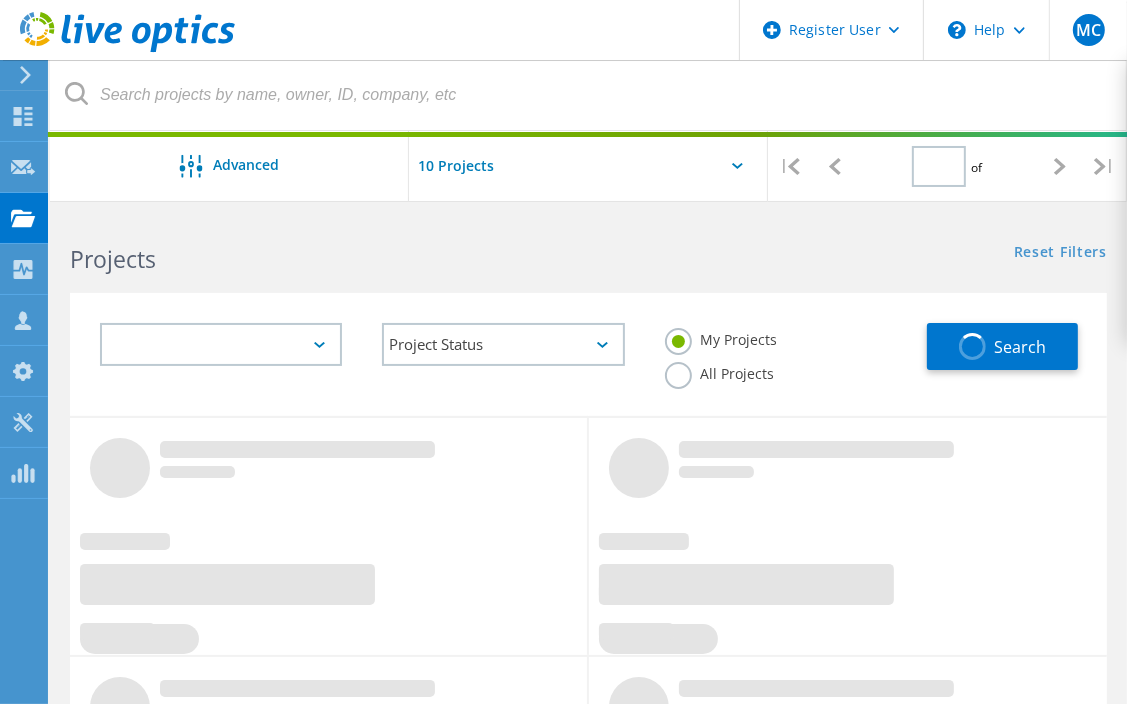 type on "1" 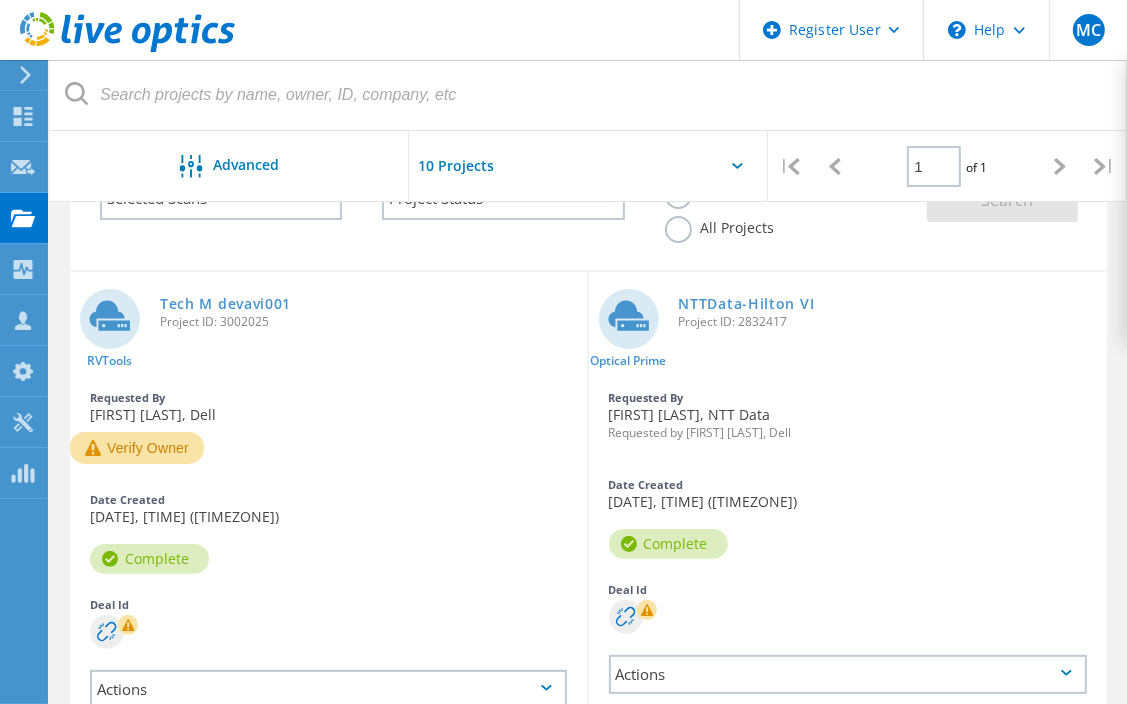 scroll, scrollTop: 147, scrollLeft: 0, axis: vertical 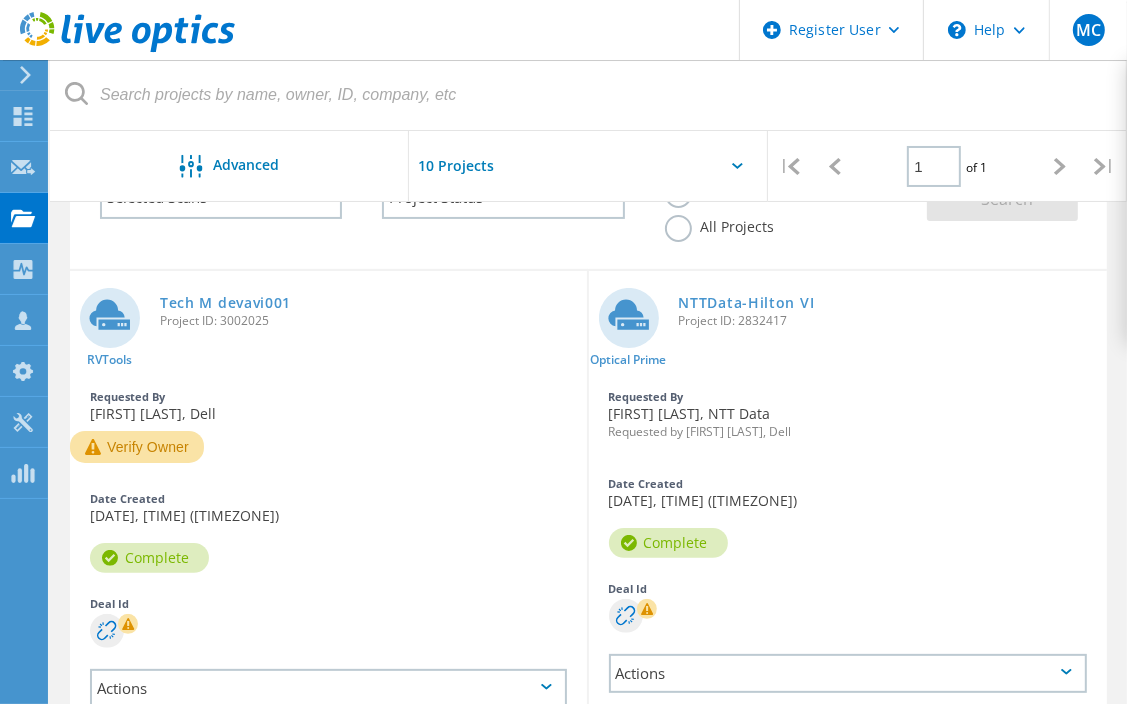 click 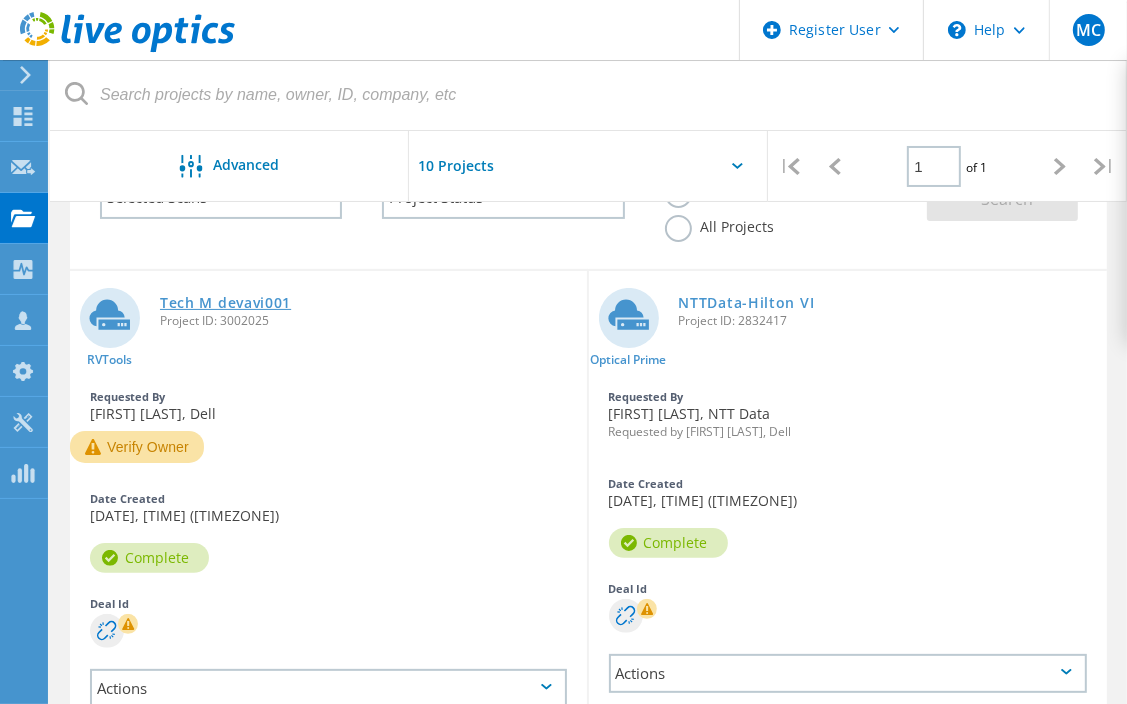 click on "Tech M devavi001" 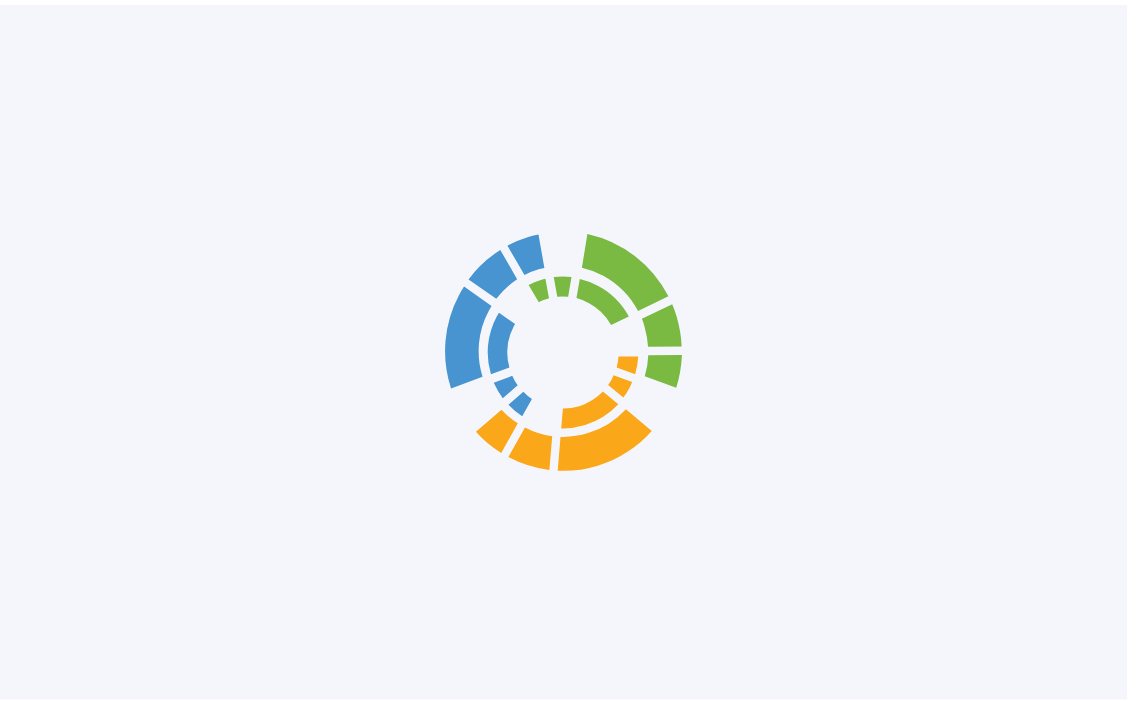 scroll, scrollTop: 0, scrollLeft: 0, axis: both 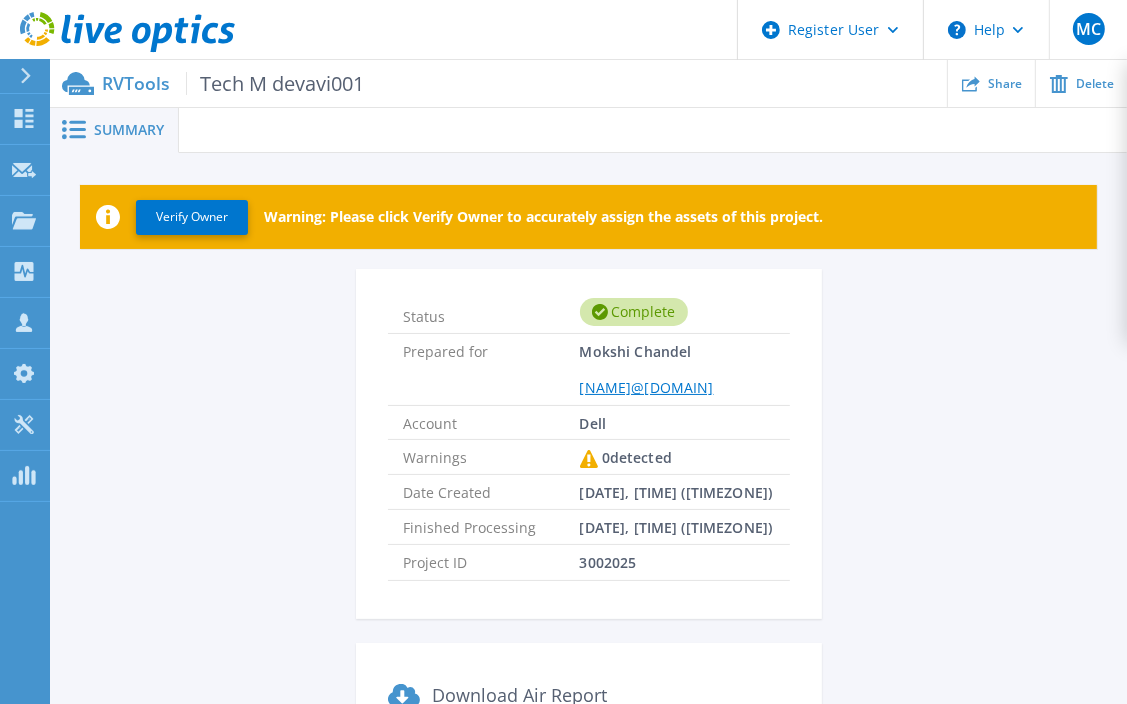click on "Summary" at bounding box center [114, 130] 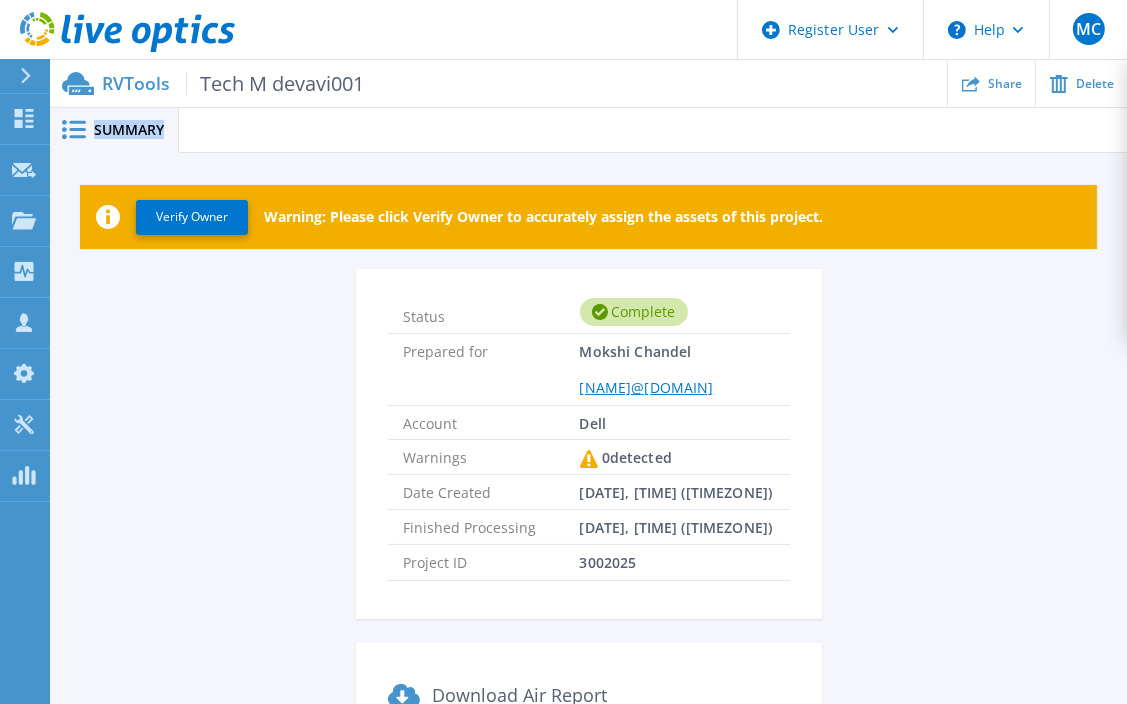 click on "Summary" at bounding box center (114, 130) 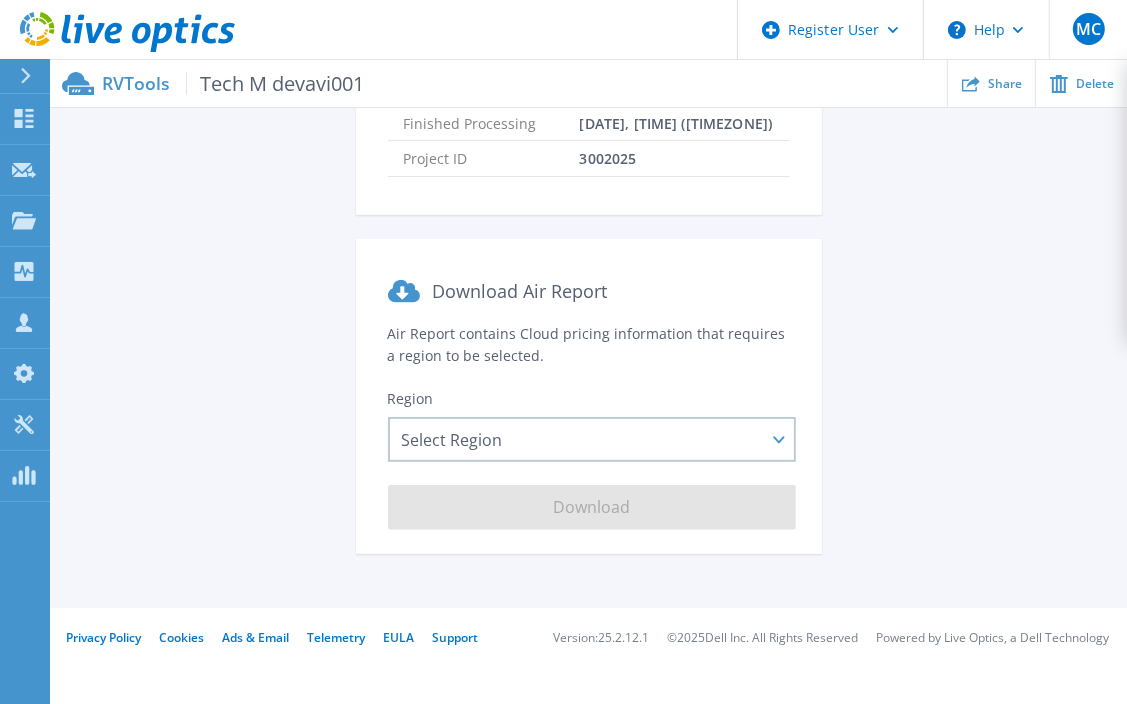scroll, scrollTop: 0, scrollLeft: 0, axis: both 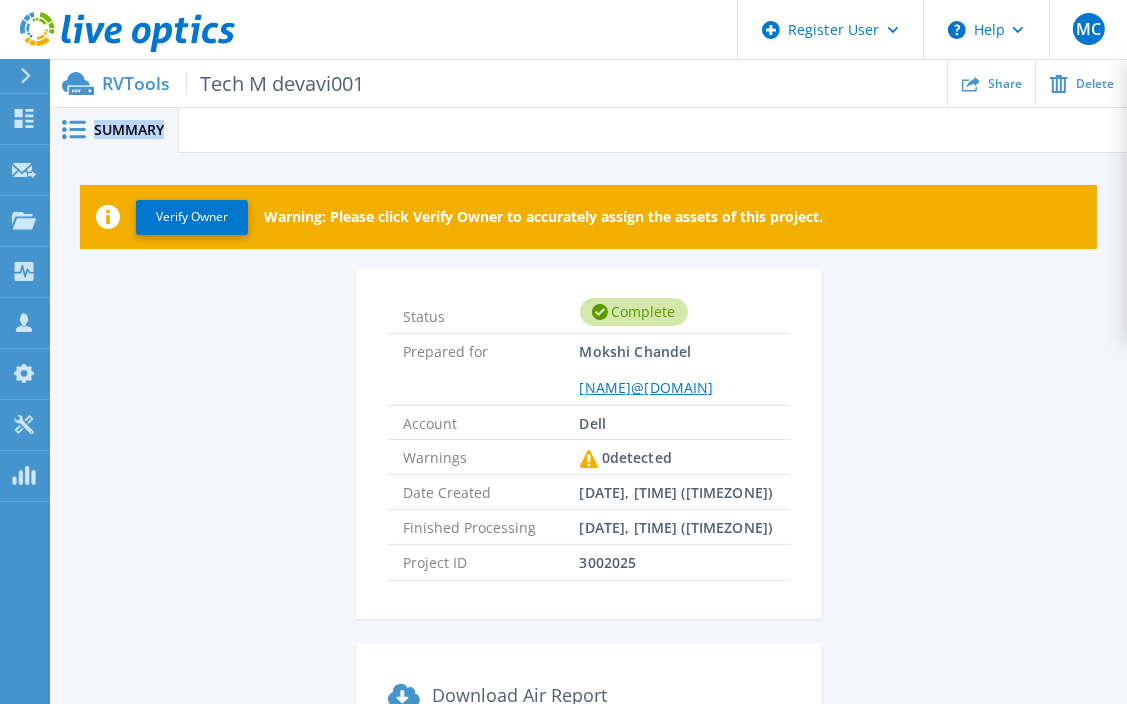 click 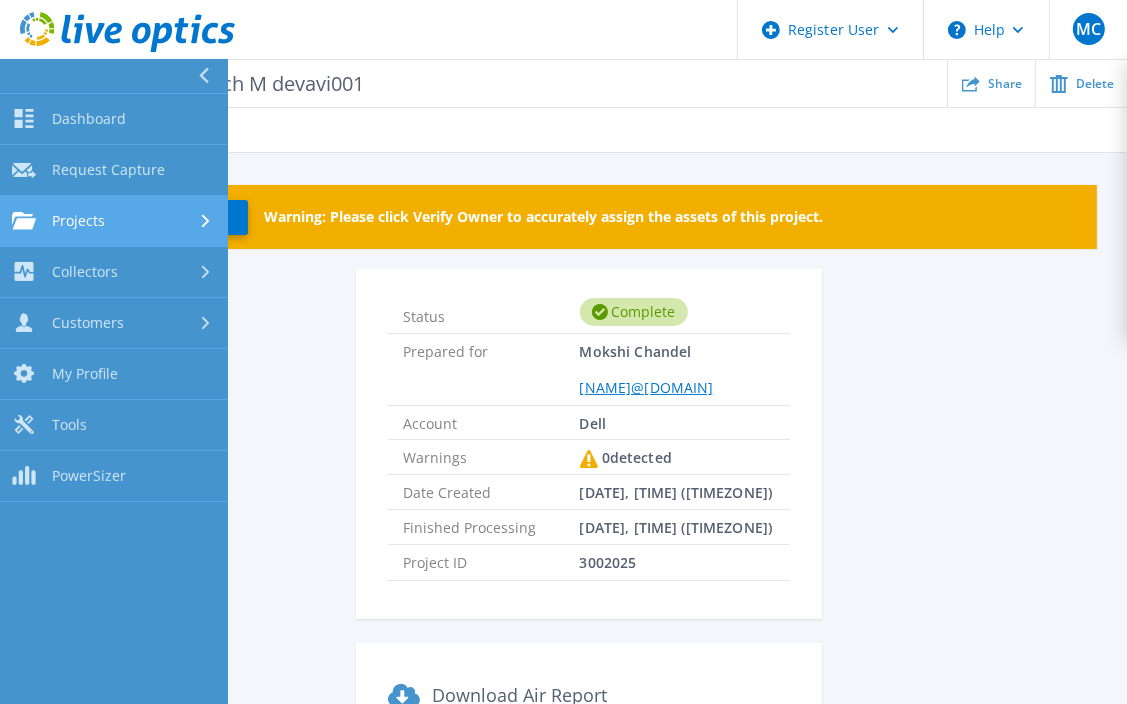 click on "Projects Projects" at bounding box center [114, 221] 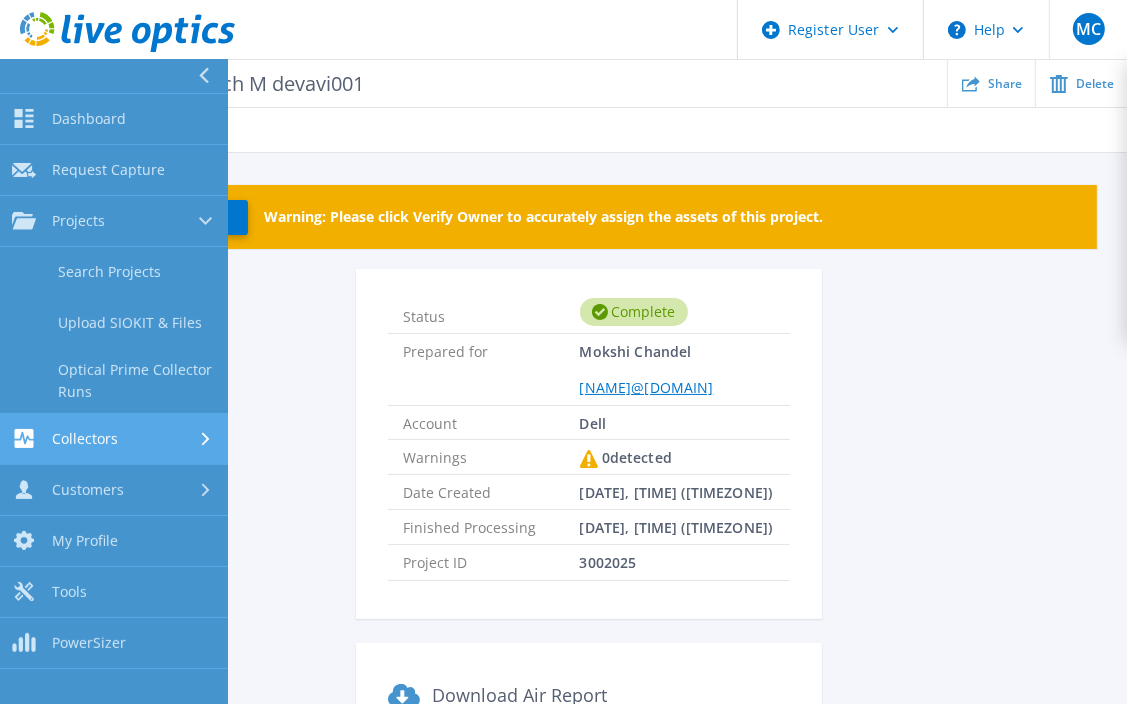 click on "Collectors" at bounding box center (85, 439) 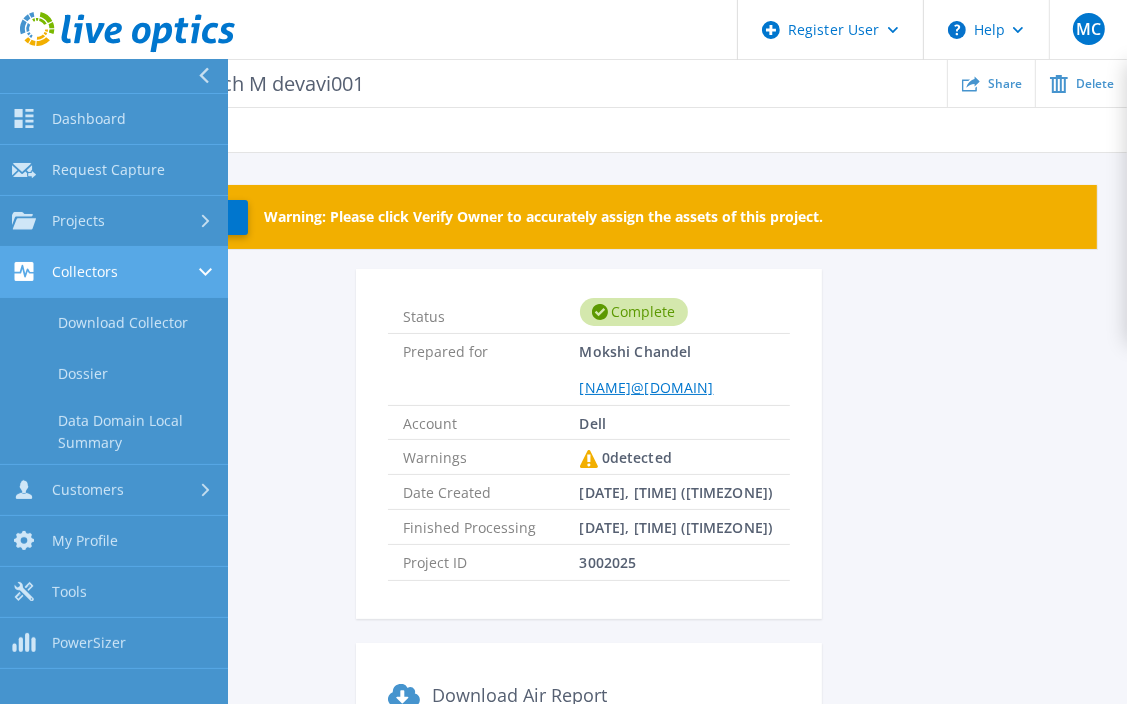 click on "Collectors" at bounding box center [114, 271] 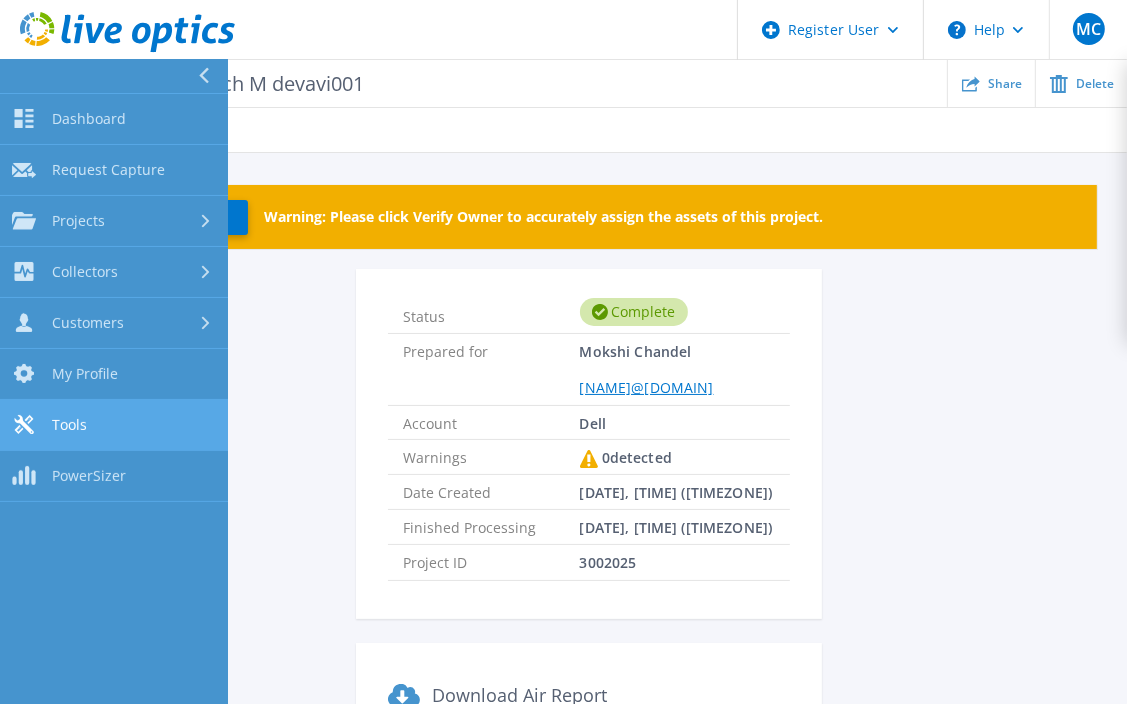 click on "Tools Tools" at bounding box center [114, 425] 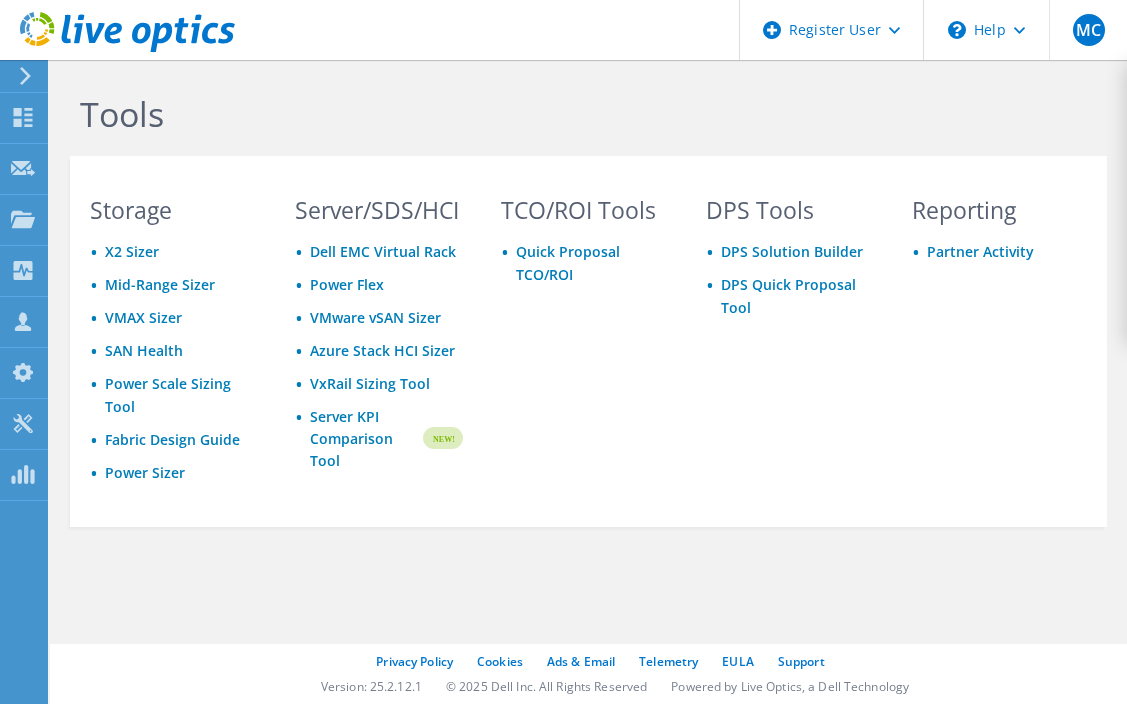 scroll, scrollTop: 0, scrollLeft: 0, axis: both 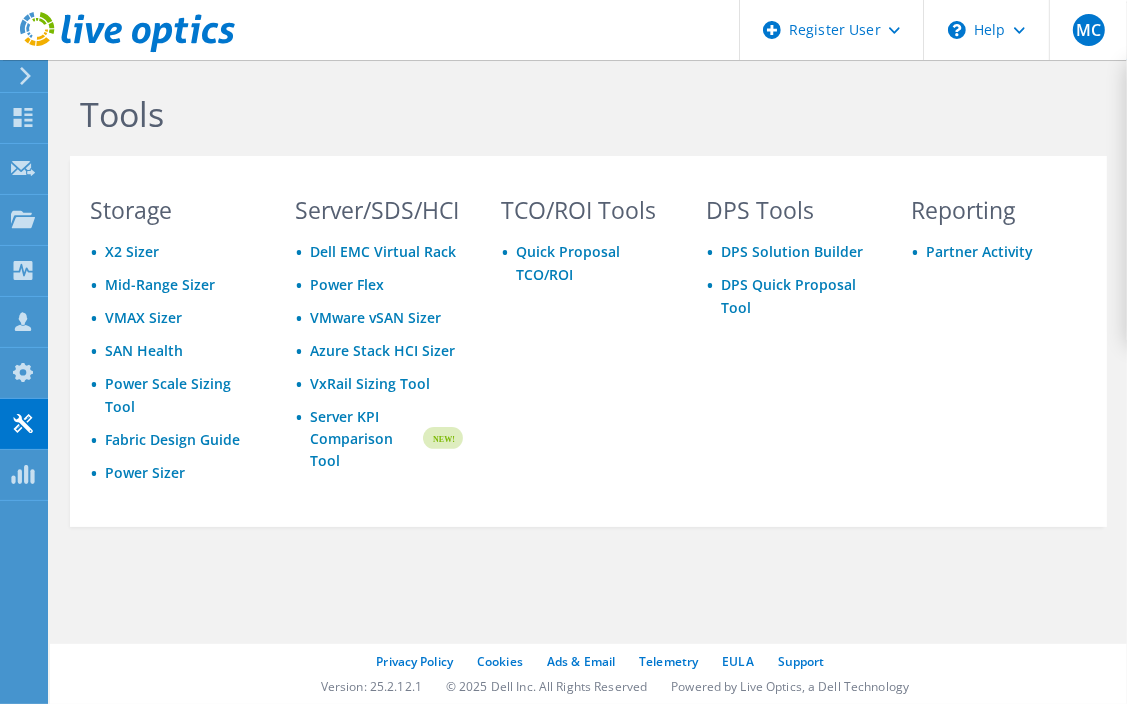 click on "TCO/ROI Tools
Quick Proposal TCO/ROI" at bounding box center [584, 341] 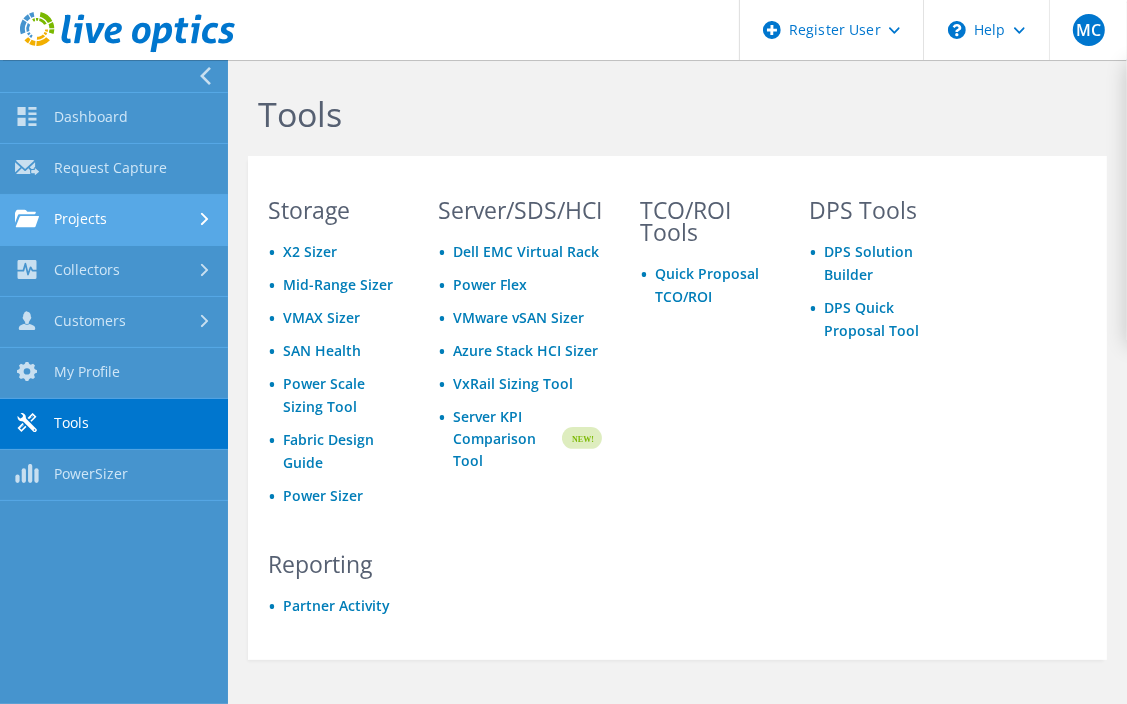 click on "Projects" at bounding box center [114, 220] 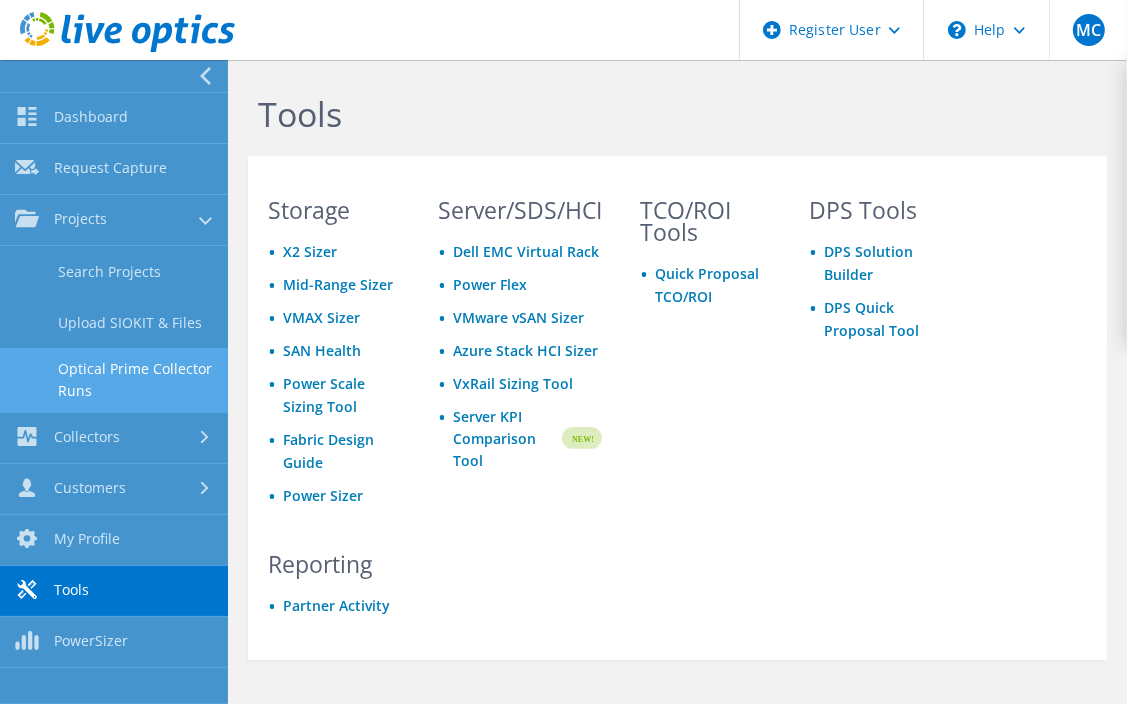 click on "Optical Prime Collector Runs" at bounding box center [114, 380] 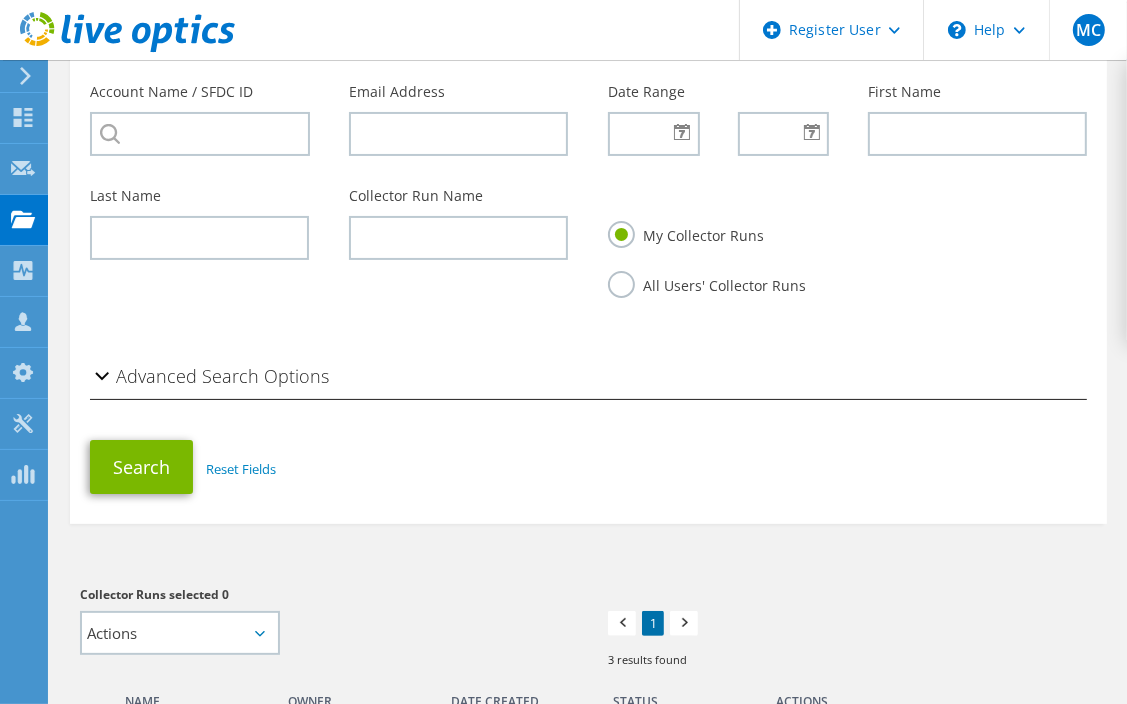 scroll, scrollTop: 0, scrollLeft: 0, axis: both 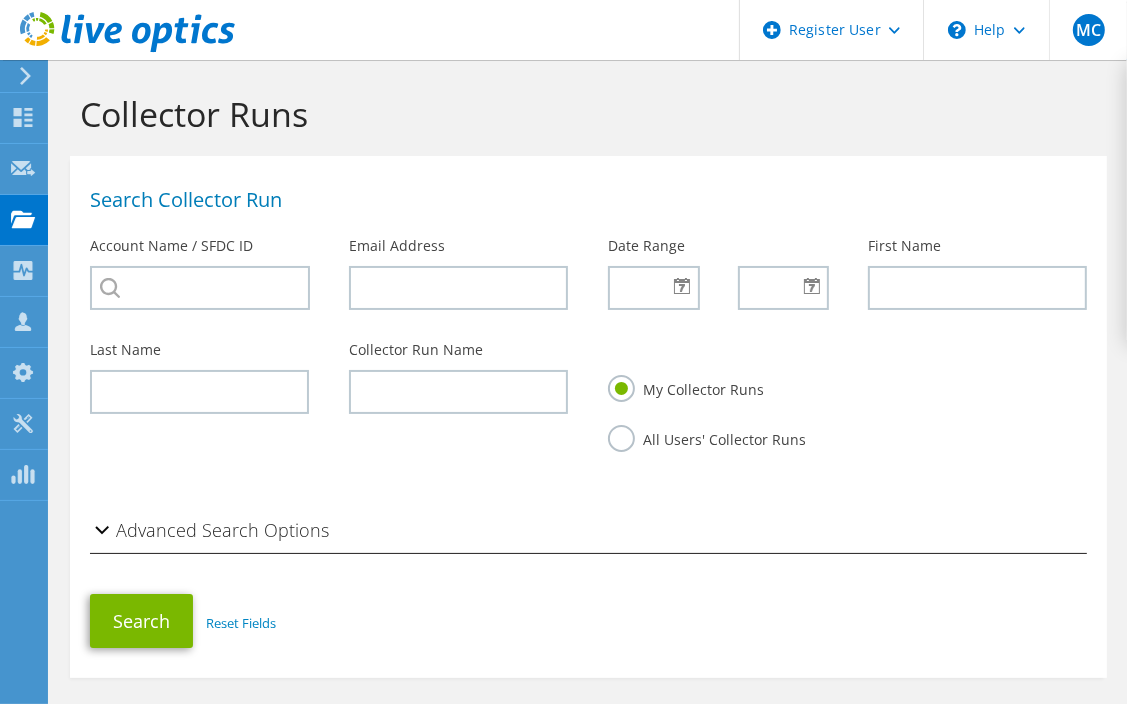 click 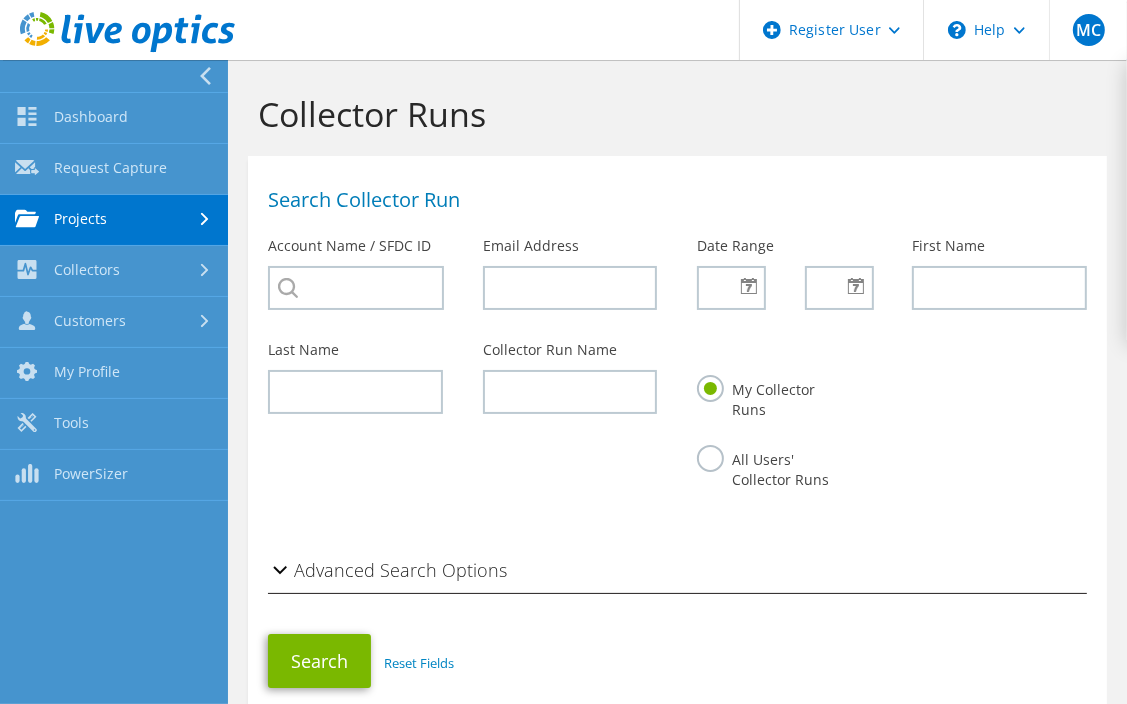 click on "Projects" at bounding box center [114, 220] 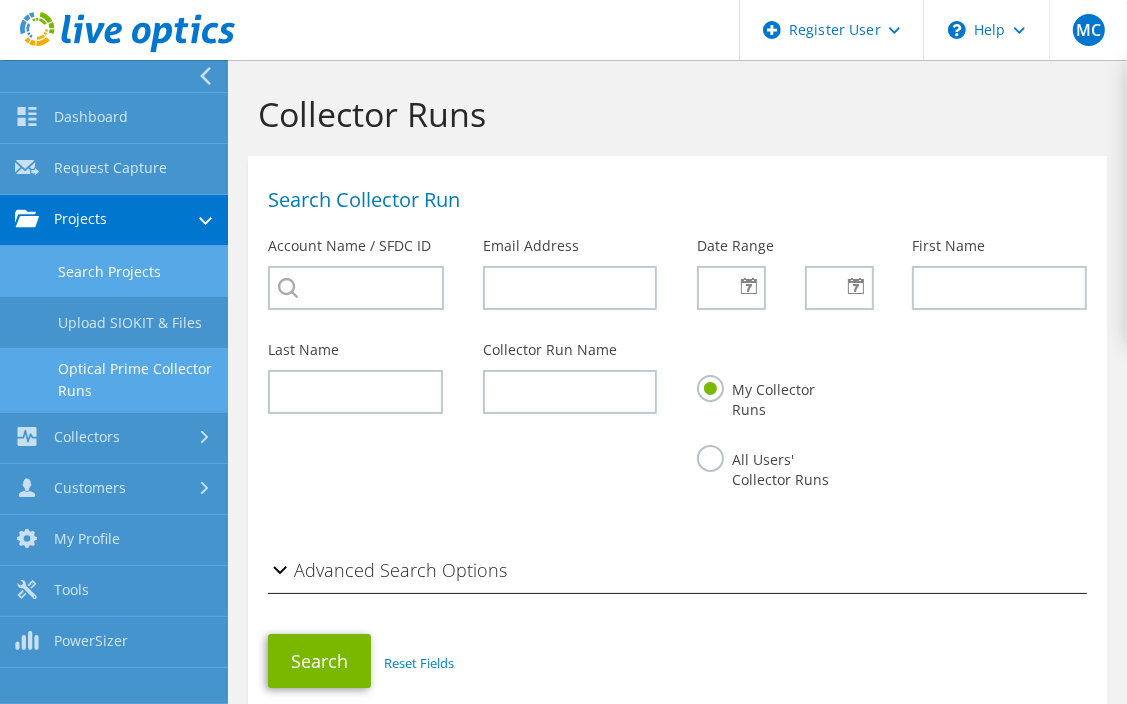 click on "Search Projects" at bounding box center (114, 271) 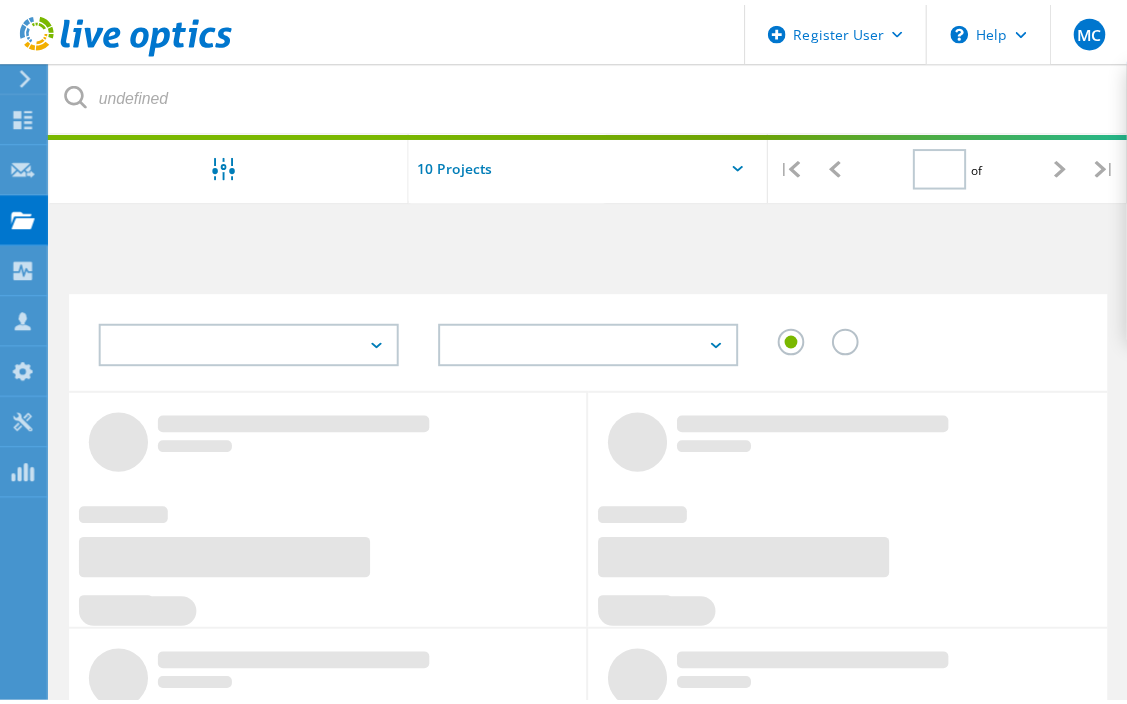 scroll, scrollTop: 0, scrollLeft: 0, axis: both 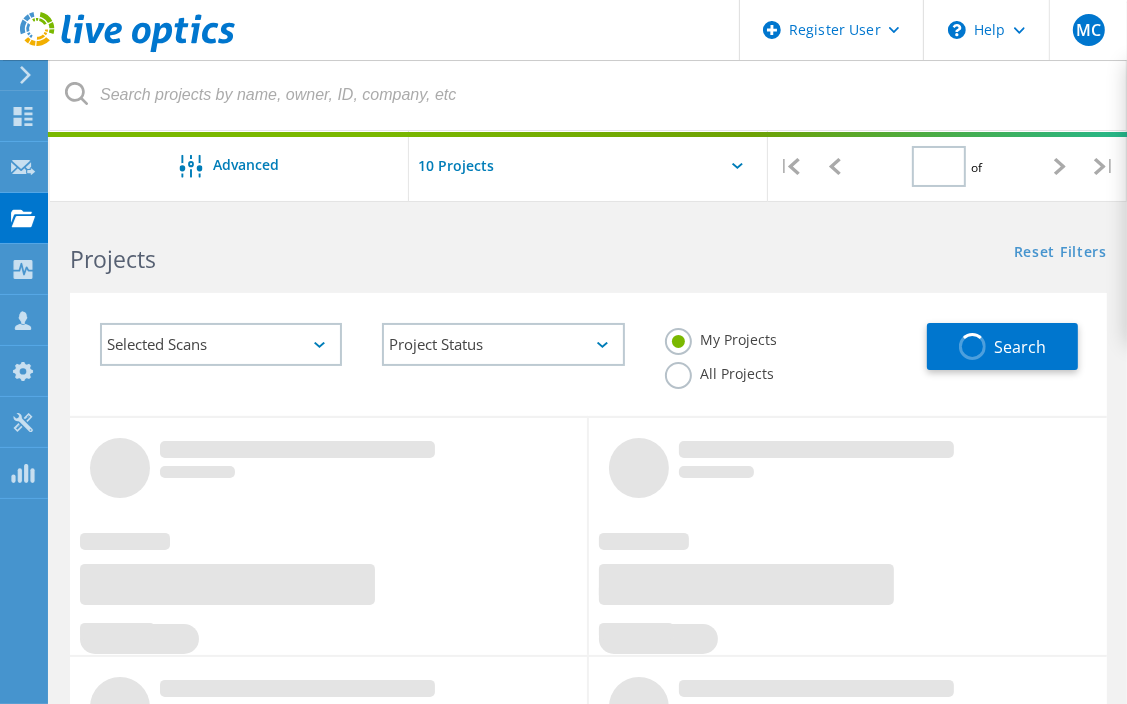 type on "1" 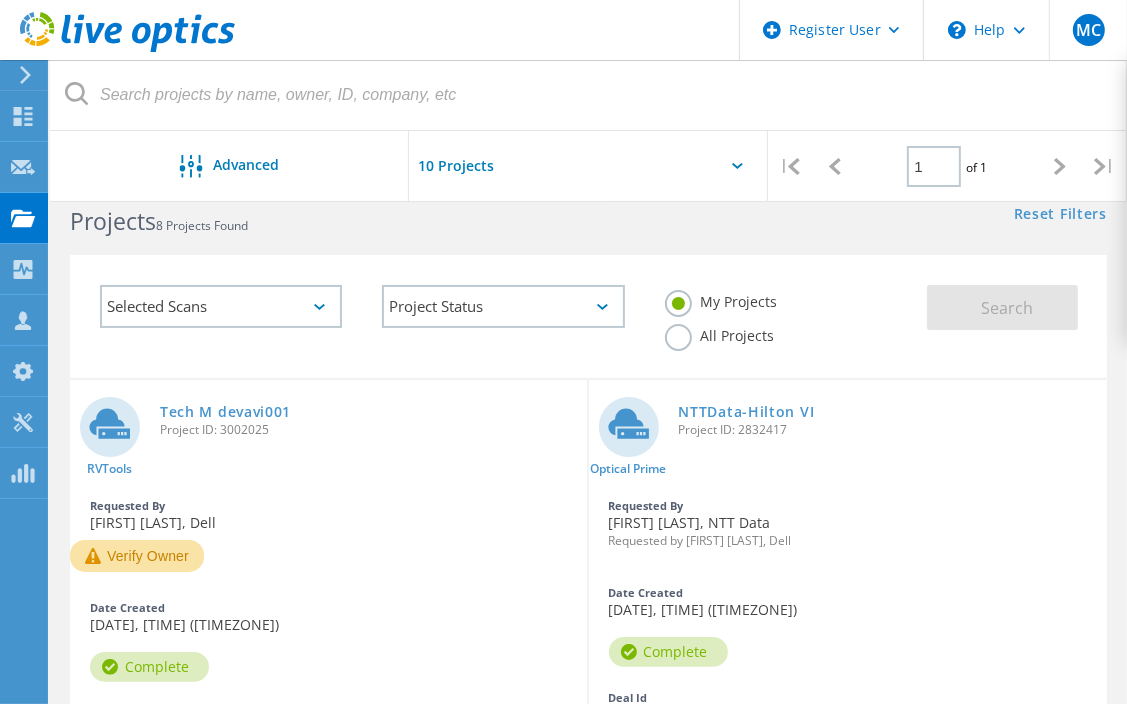 scroll, scrollTop: 40, scrollLeft: 0, axis: vertical 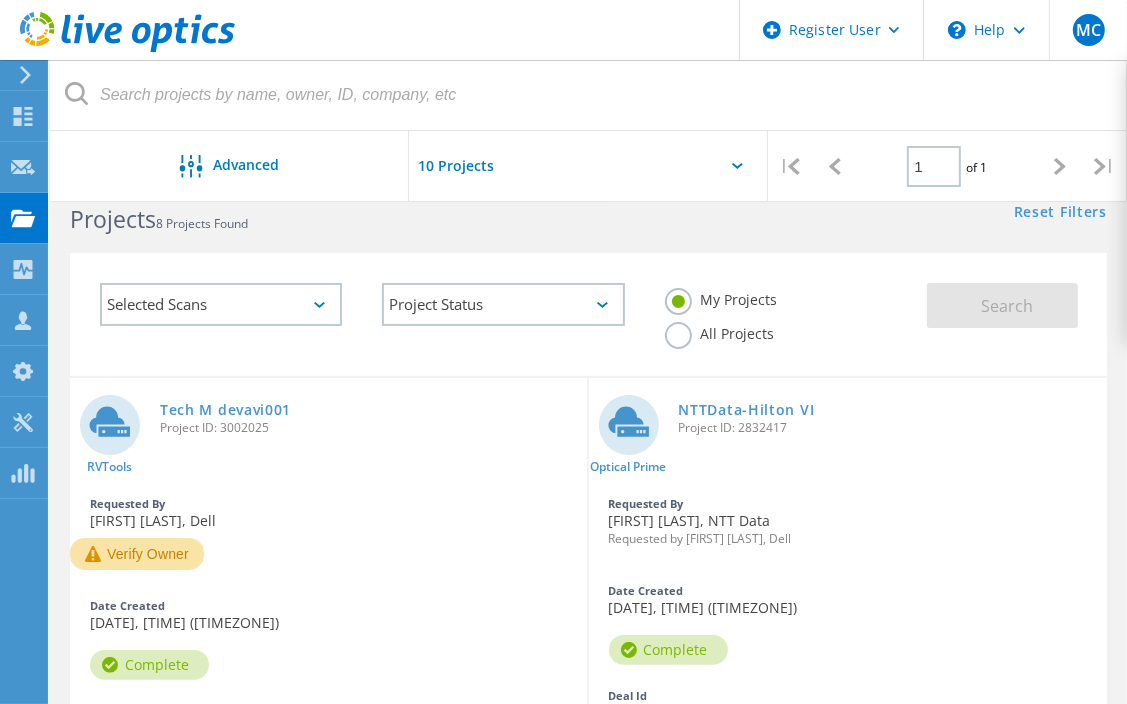 click 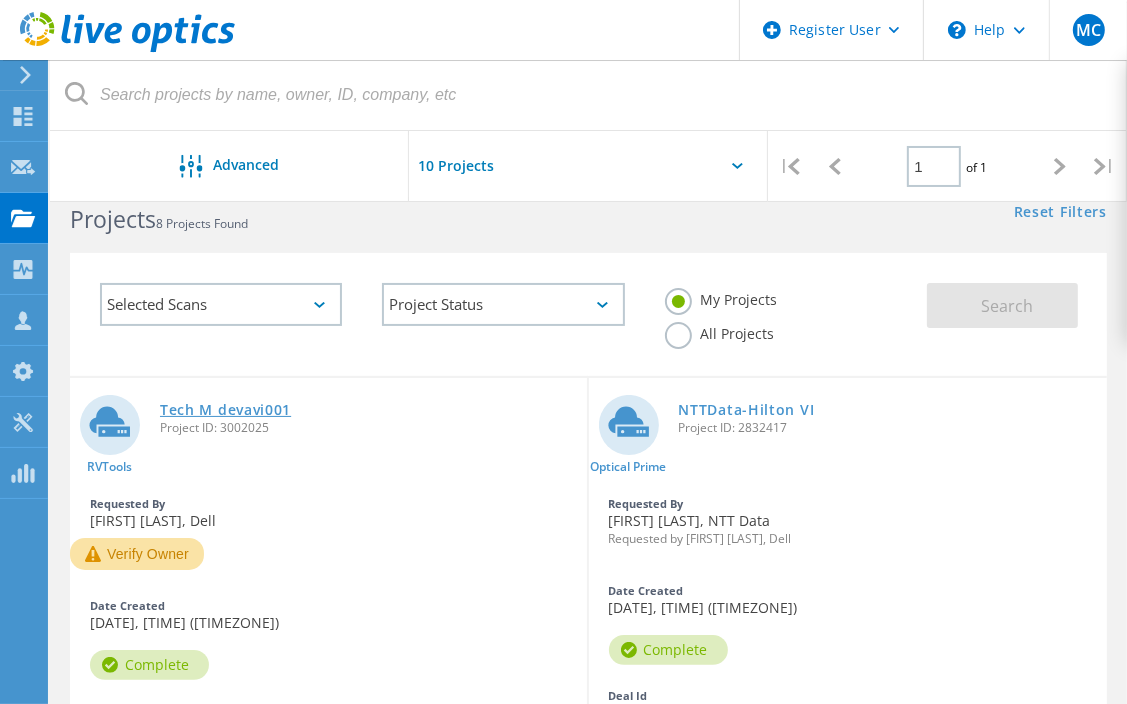 click on "Tech M devavi001" 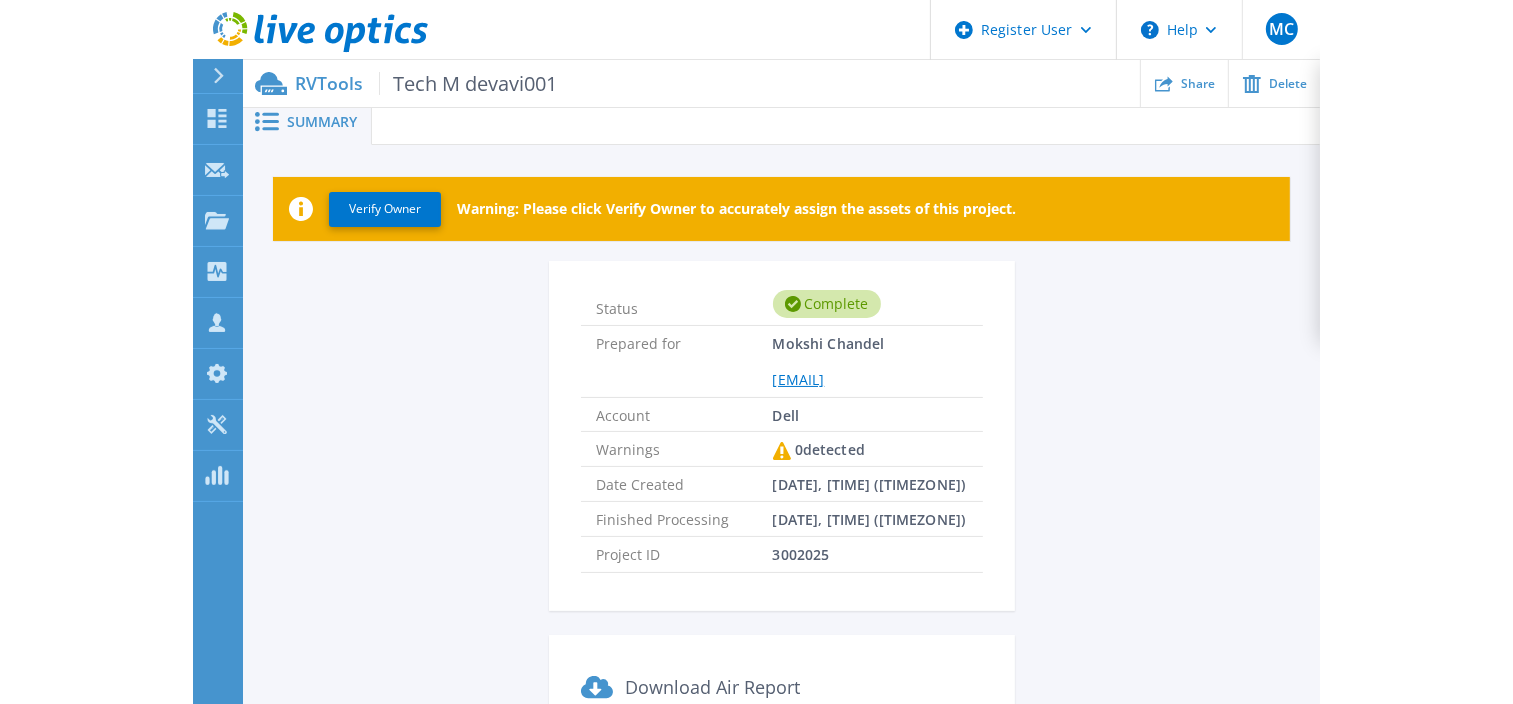 scroll, scrollTop: 0, scrollLeft: 0, axis: both 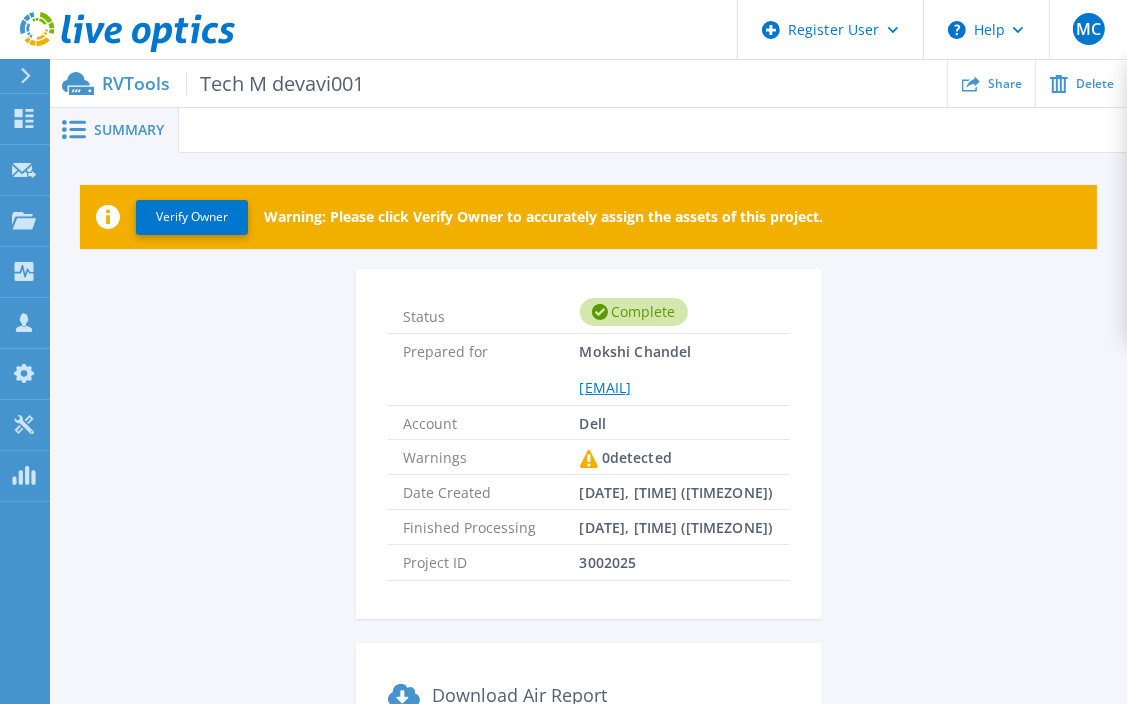 click at bounding box center [72, 129] 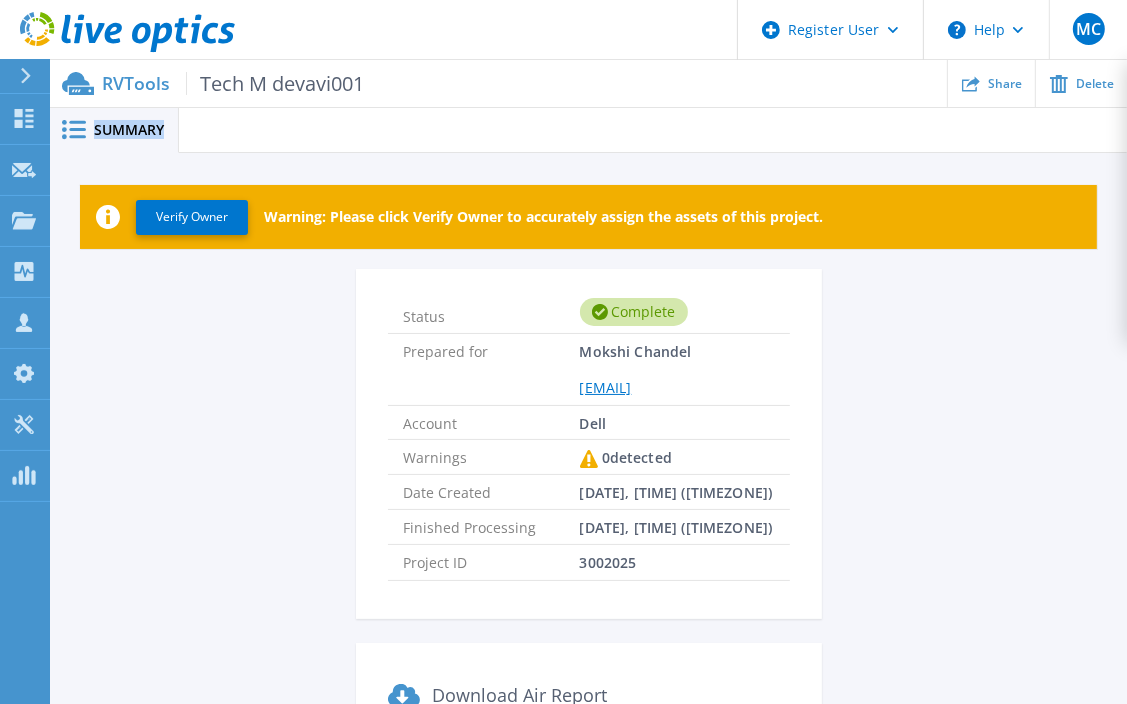 click 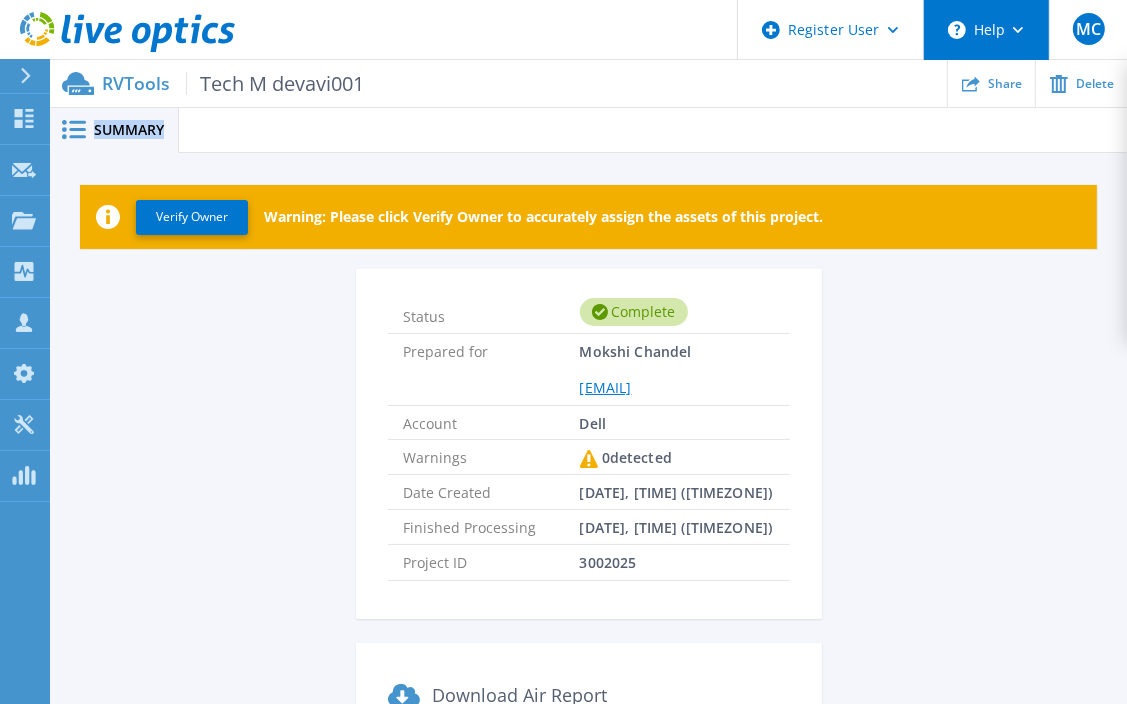 click on "Help" at bounding box center [986, 30] 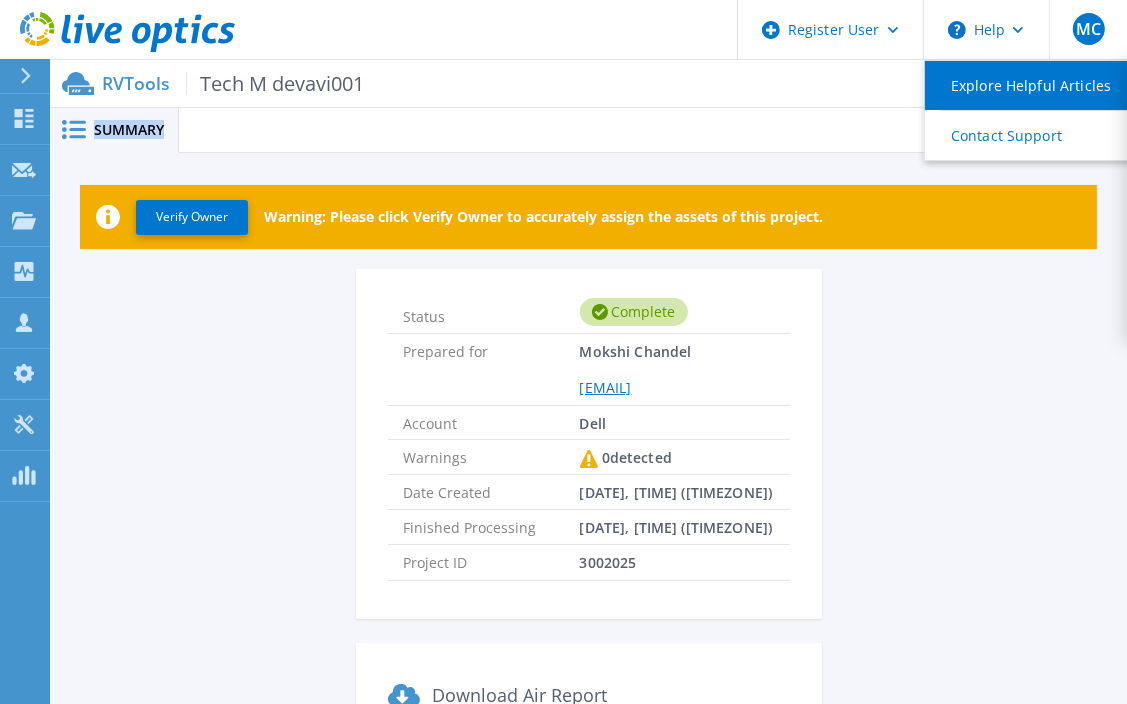 click on "Explore Helpful Articles" at bounding box center (1036, 85) 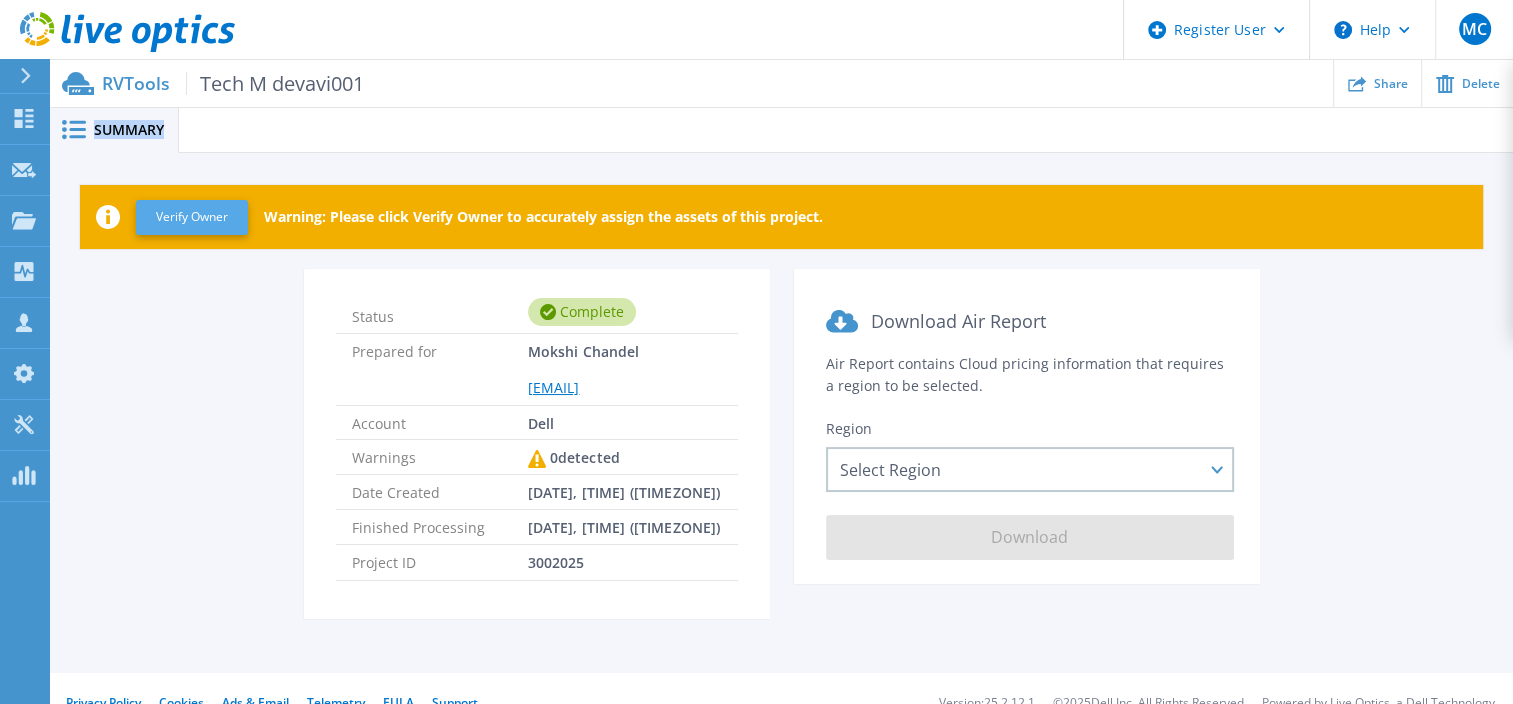 click on "Verify Owner" at bounding box center (192, 217) 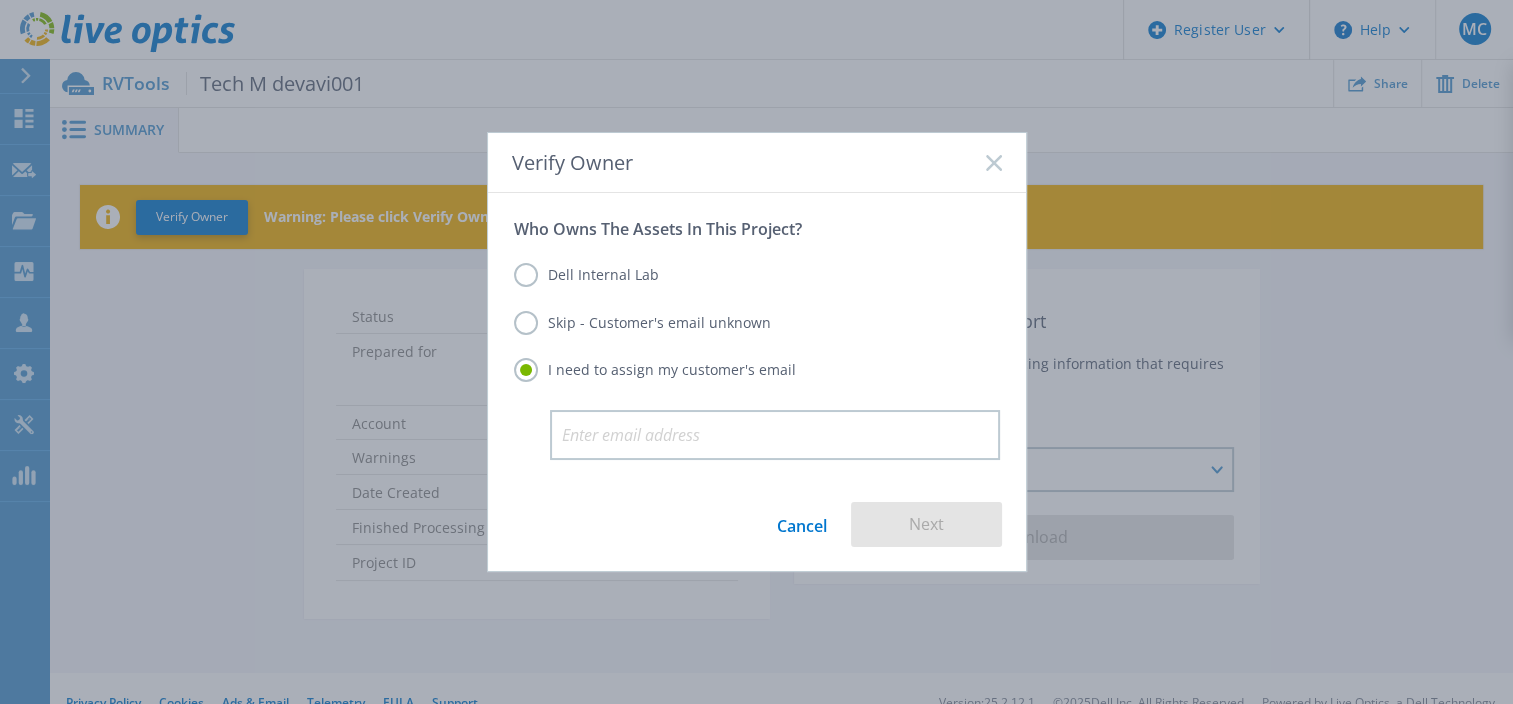 click 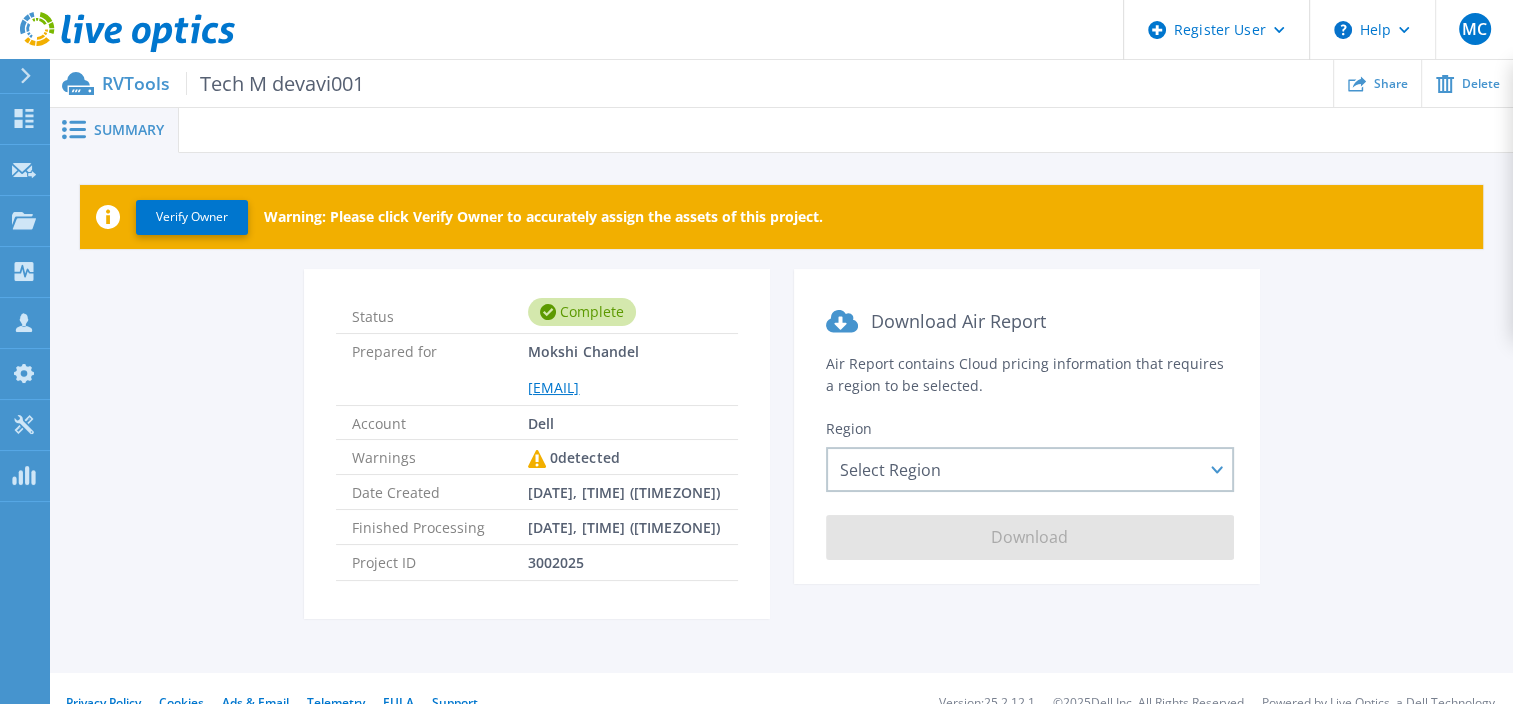 click 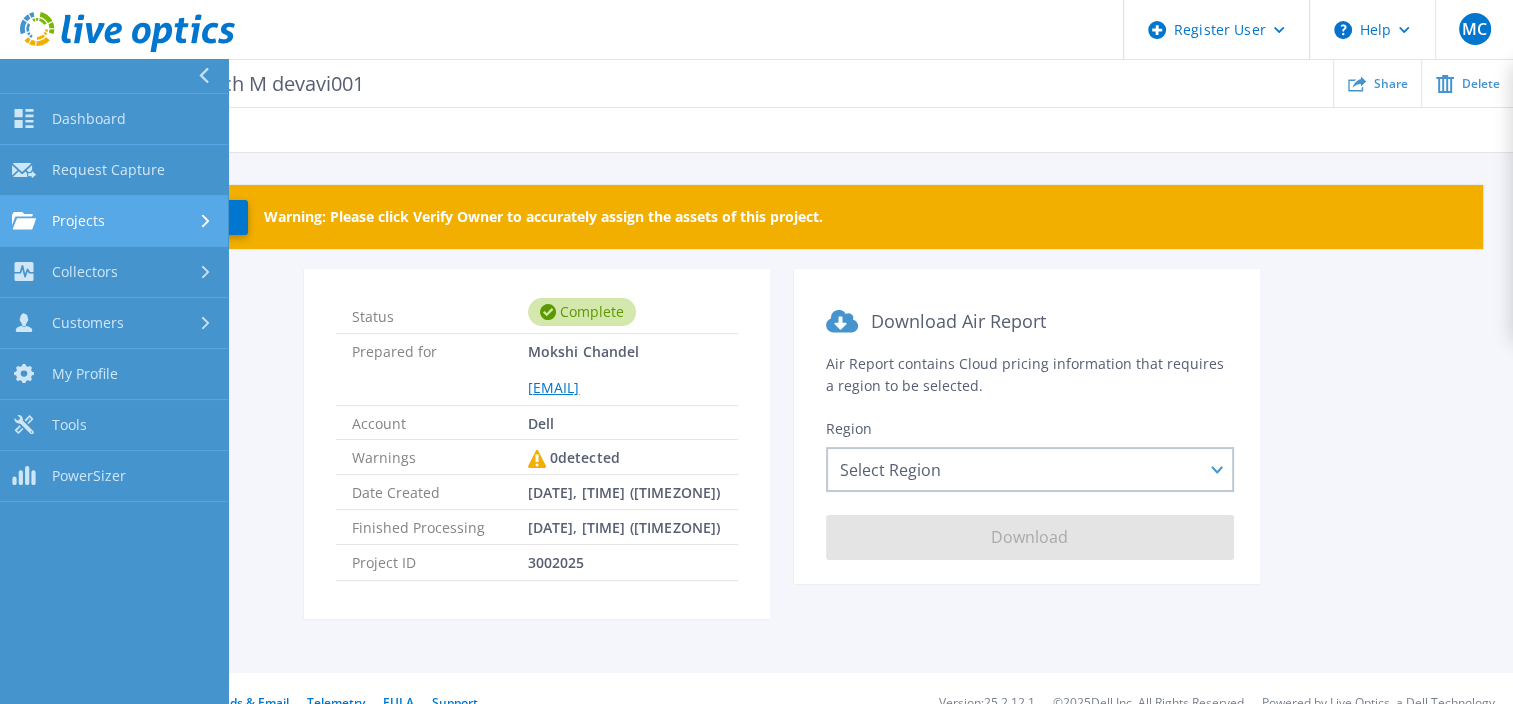 click on "Projects Projects" at bounding box center [114, 221] 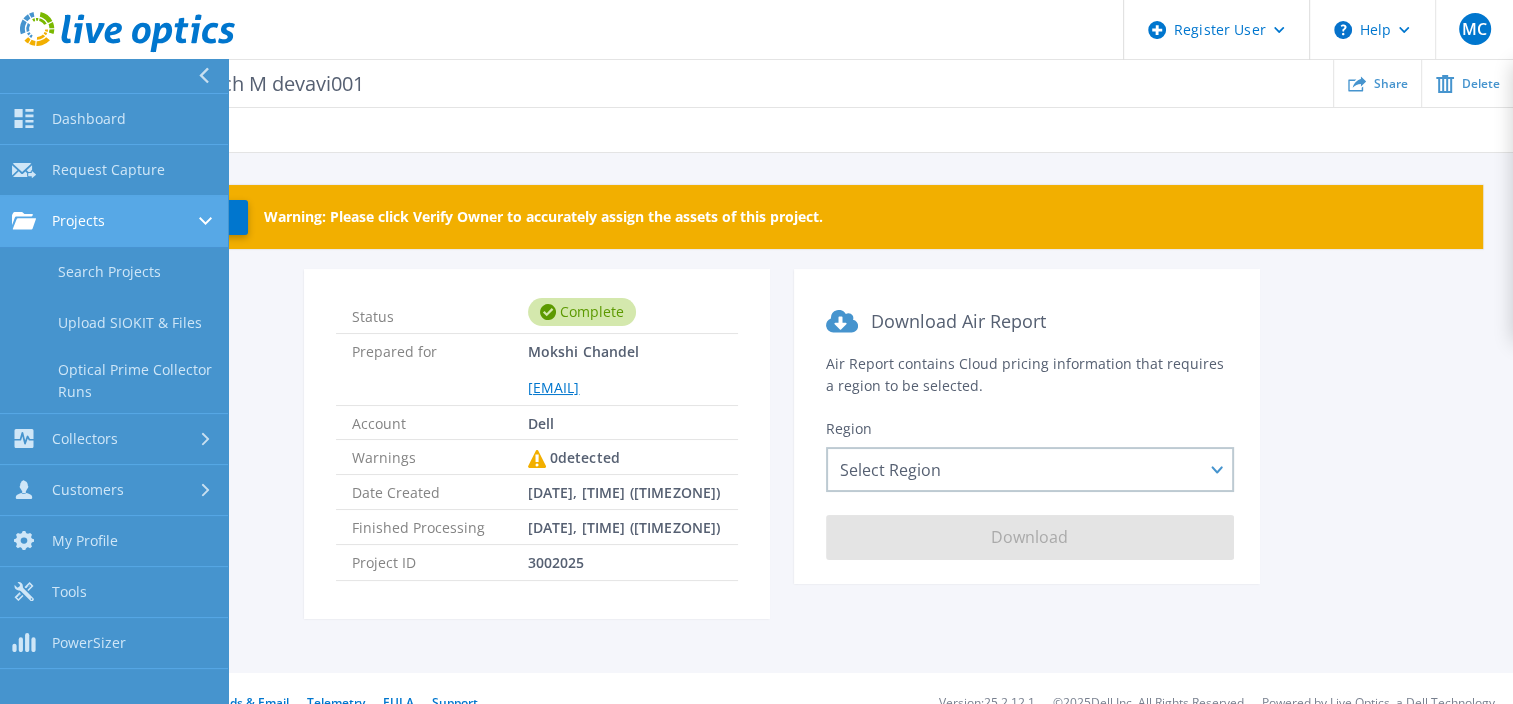 drag, startPoint x: 96, startPoint y: 210, endPoint x: 71, endPoint y: 219, distance: 26.57066 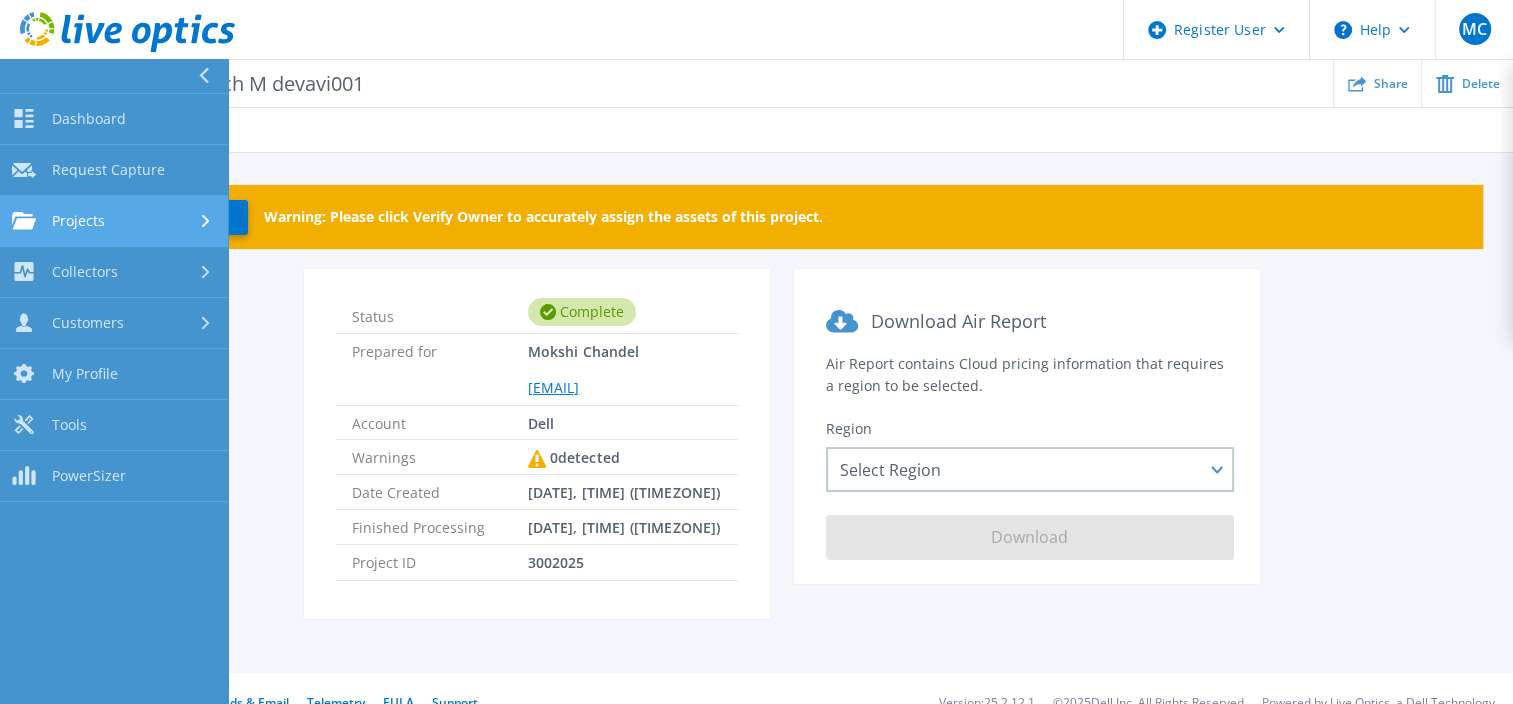 click on "Projects Projects" at bounding box center (114, 221) 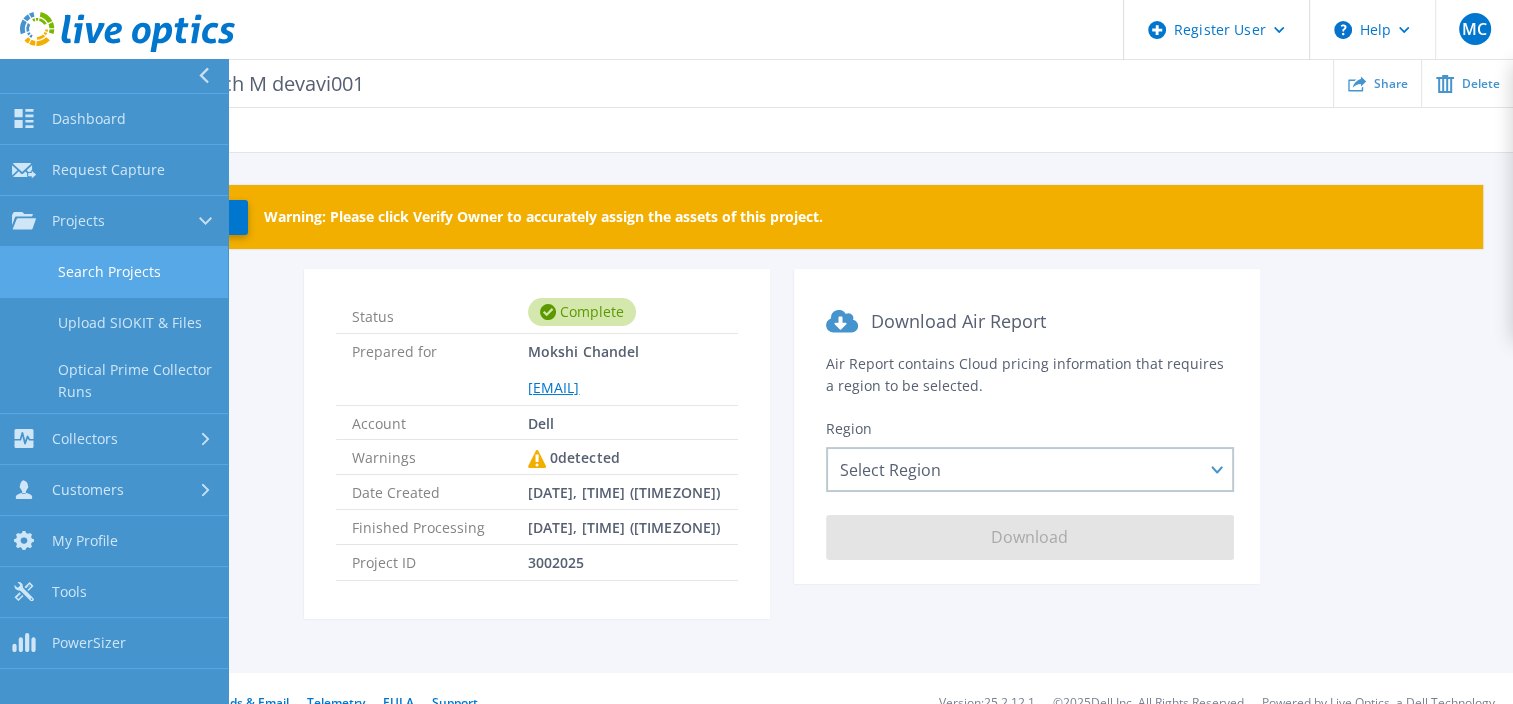 click on "Search Projects" at bounding box center (114, 272) 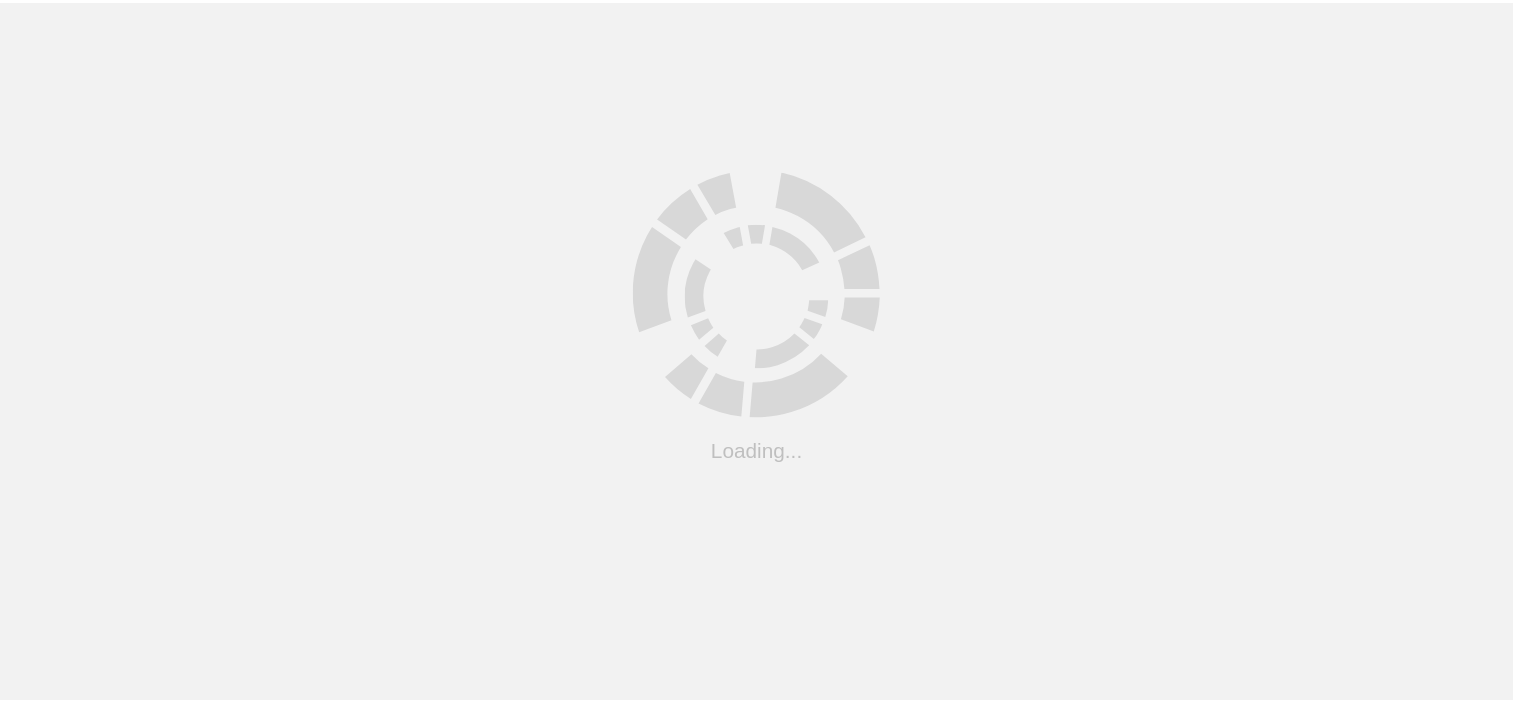 scroll, scrollTop: 0, scrollLeft: 0, axis: both 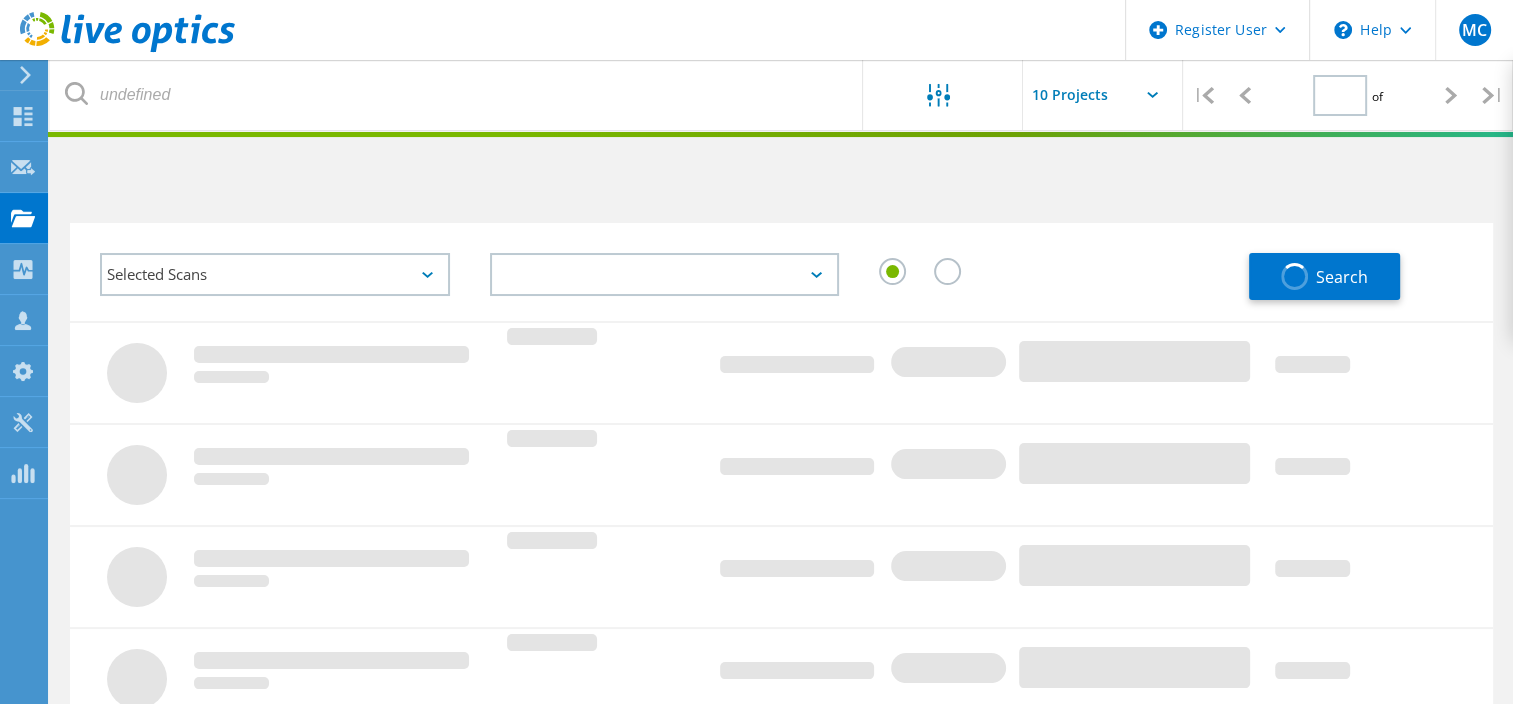 type on "1" 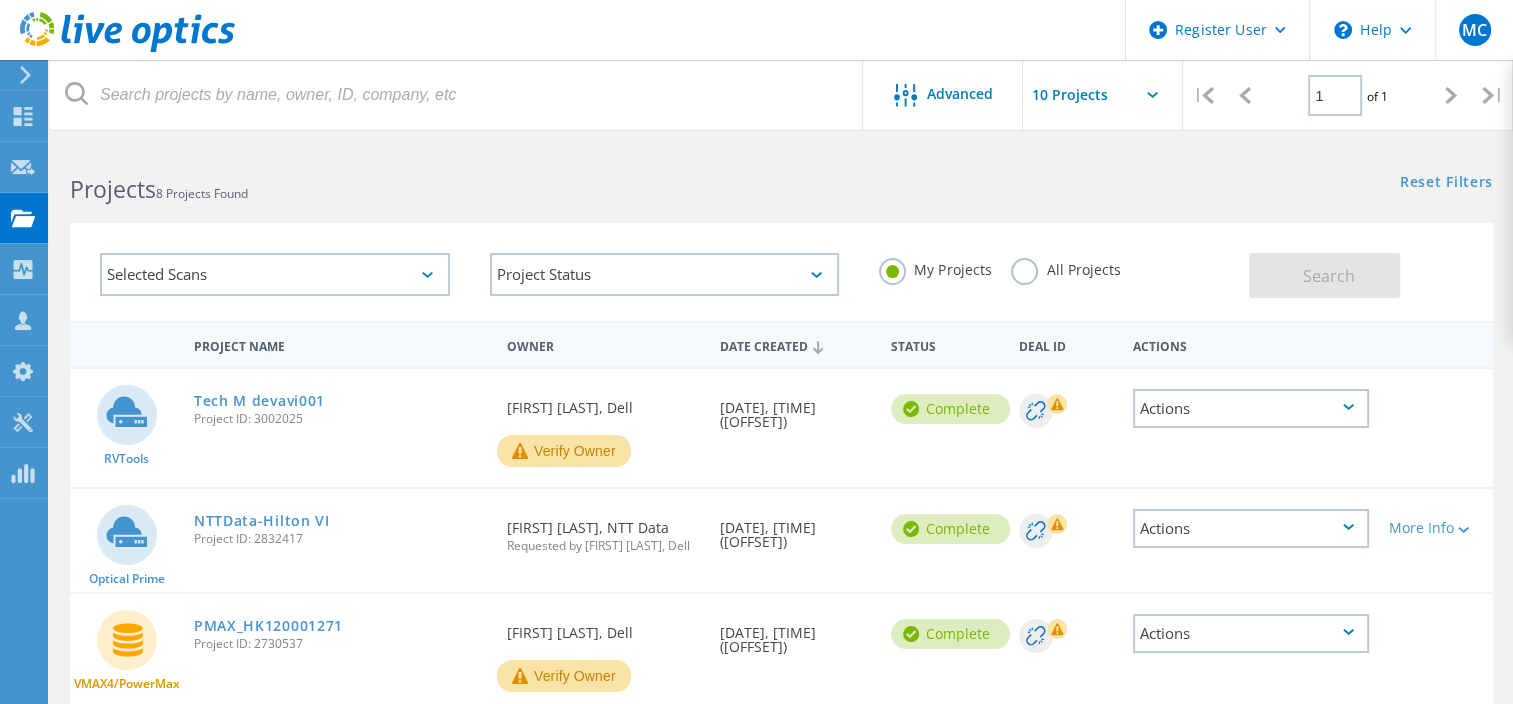 click on "Actions" 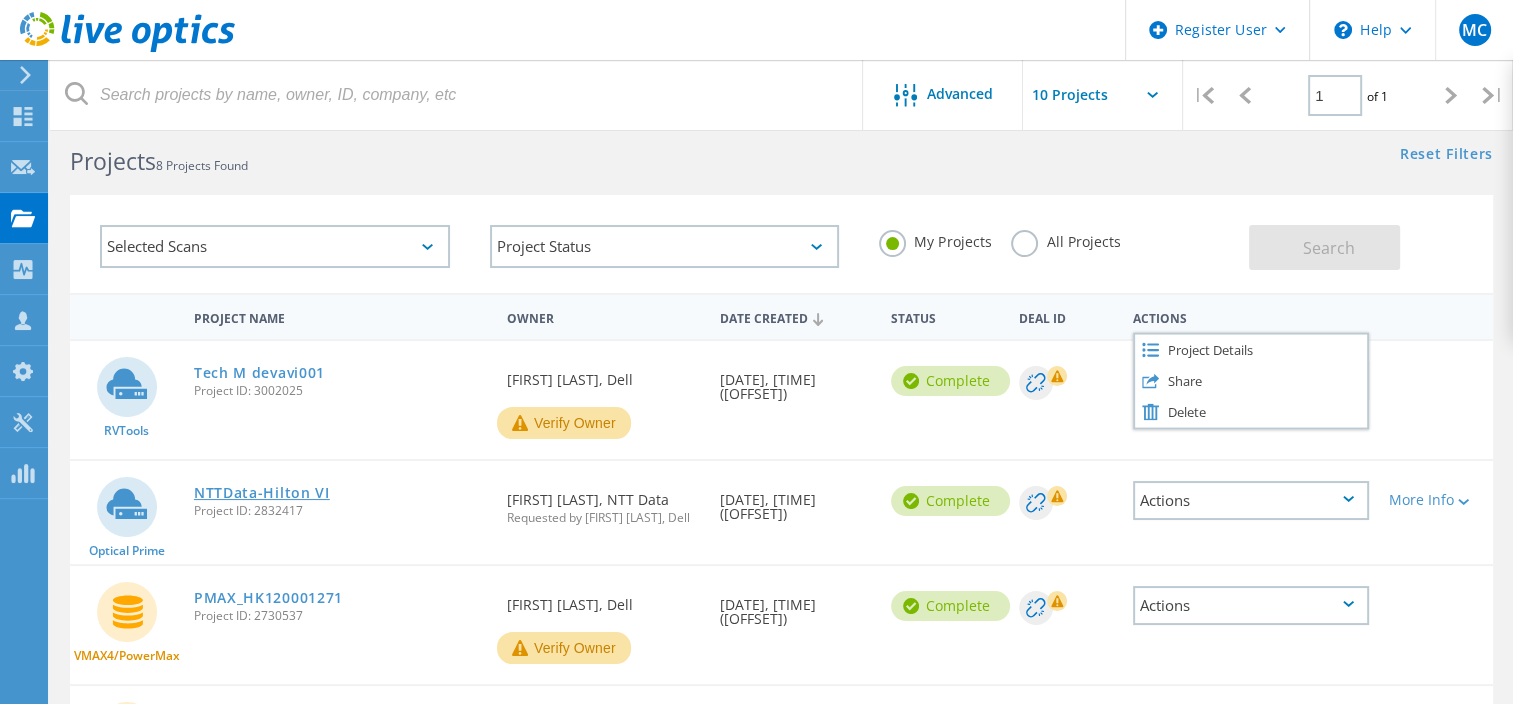 scroll, scrollTop: 0, scrollLeft: 0, axis: both 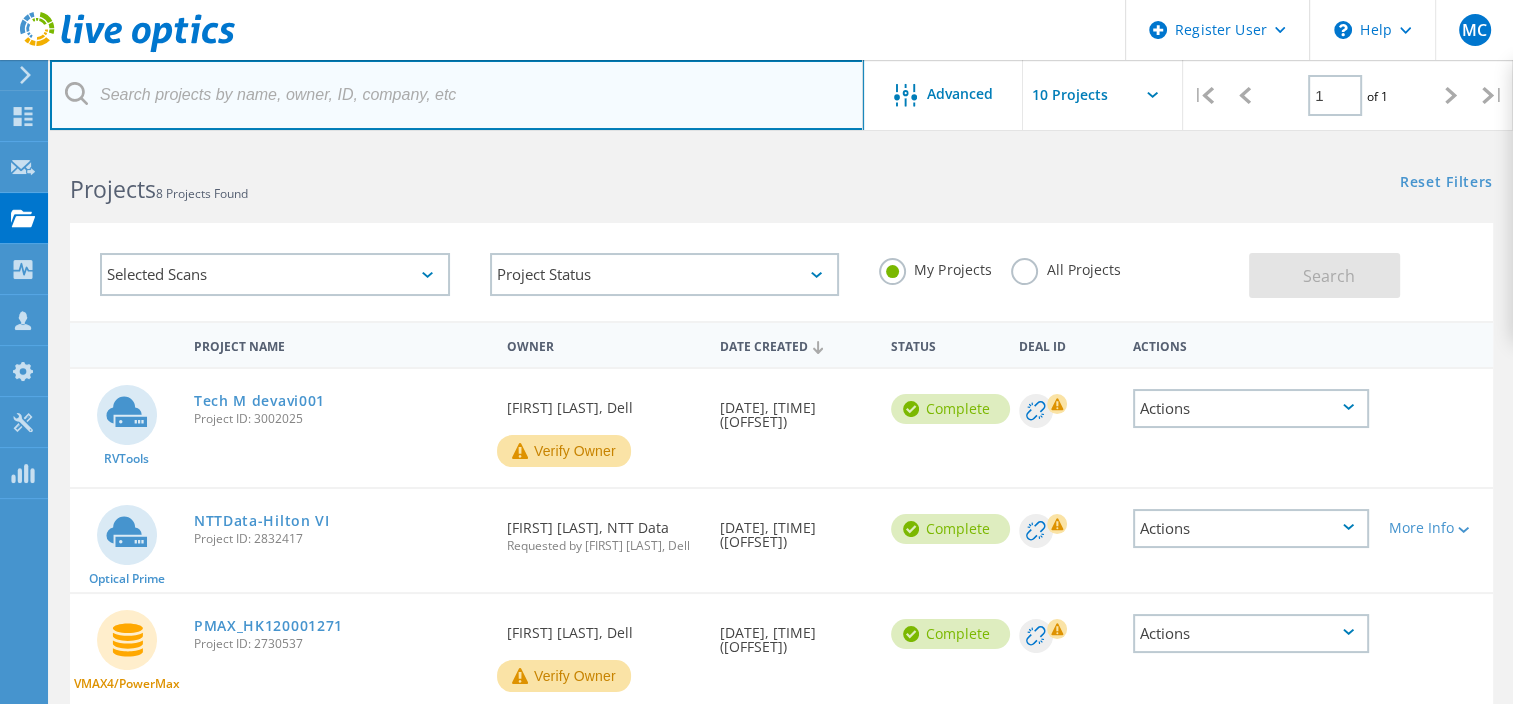 click at bounding box center (457, 95) 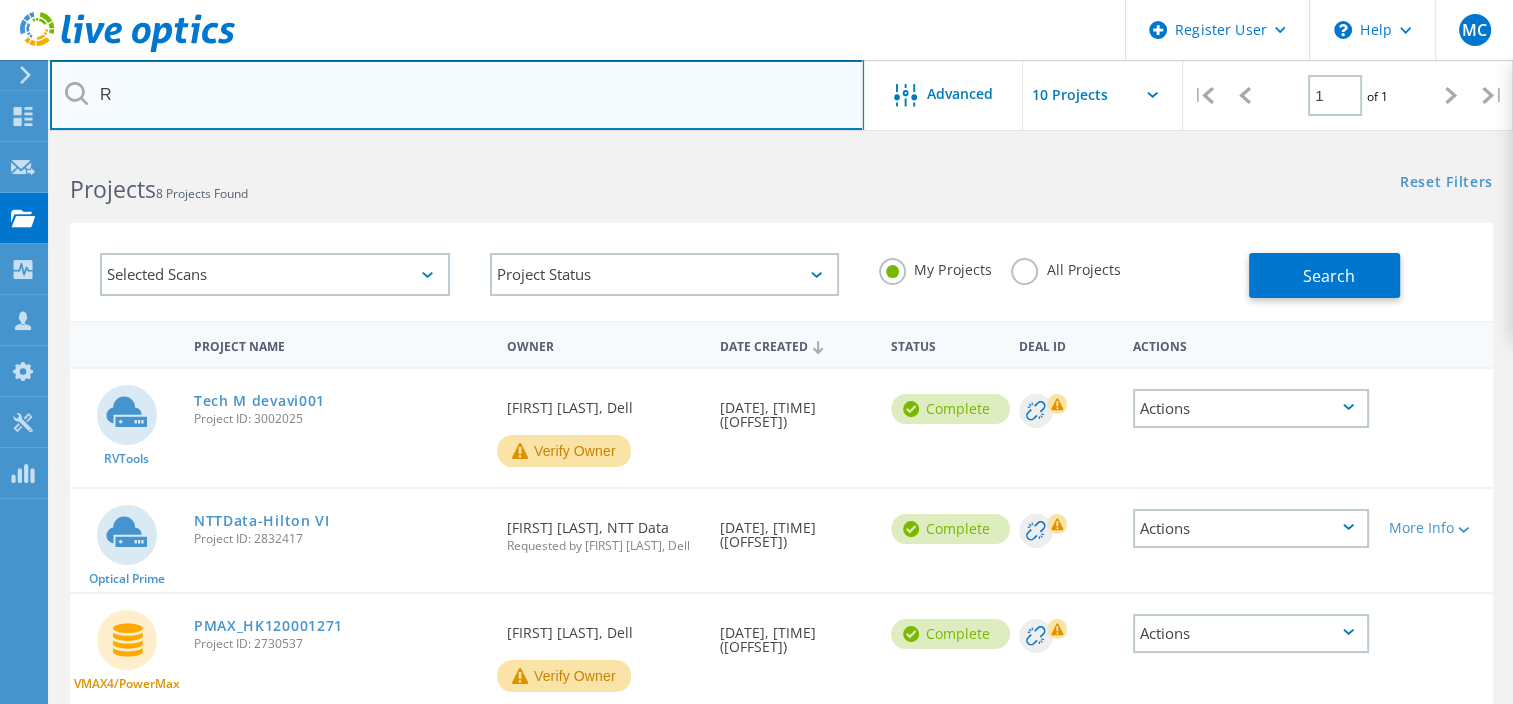 click on "R" at bounding box center (457, 95) 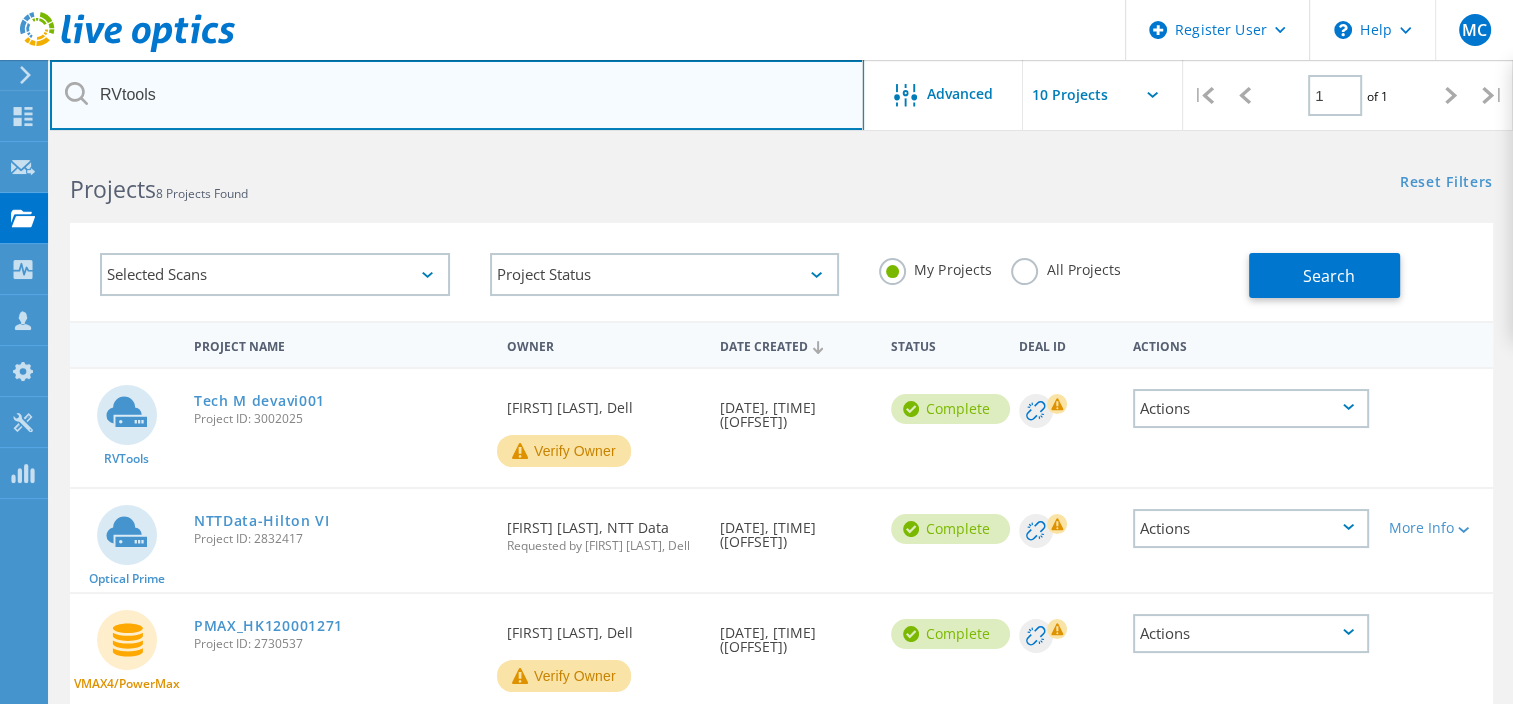 type on "RVtools" 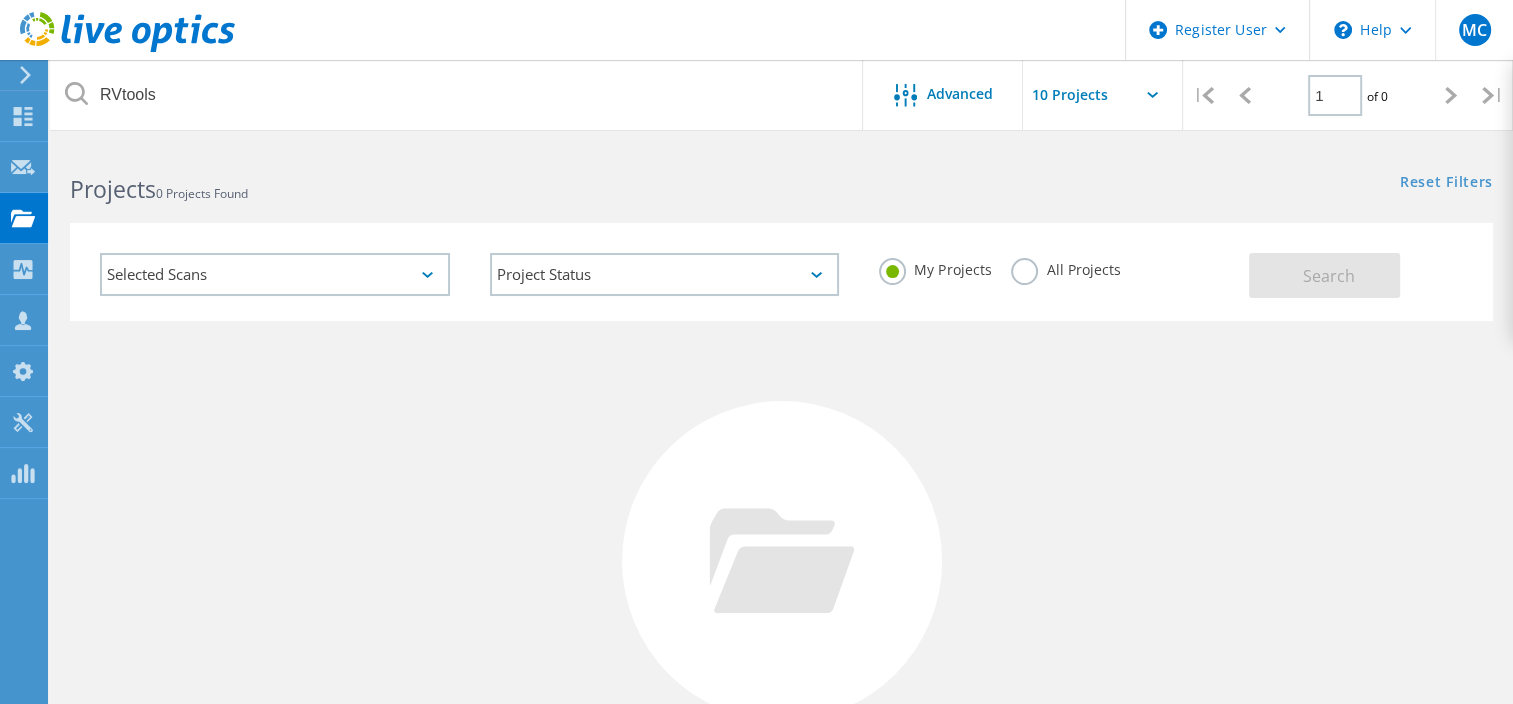 click on "All Projects" 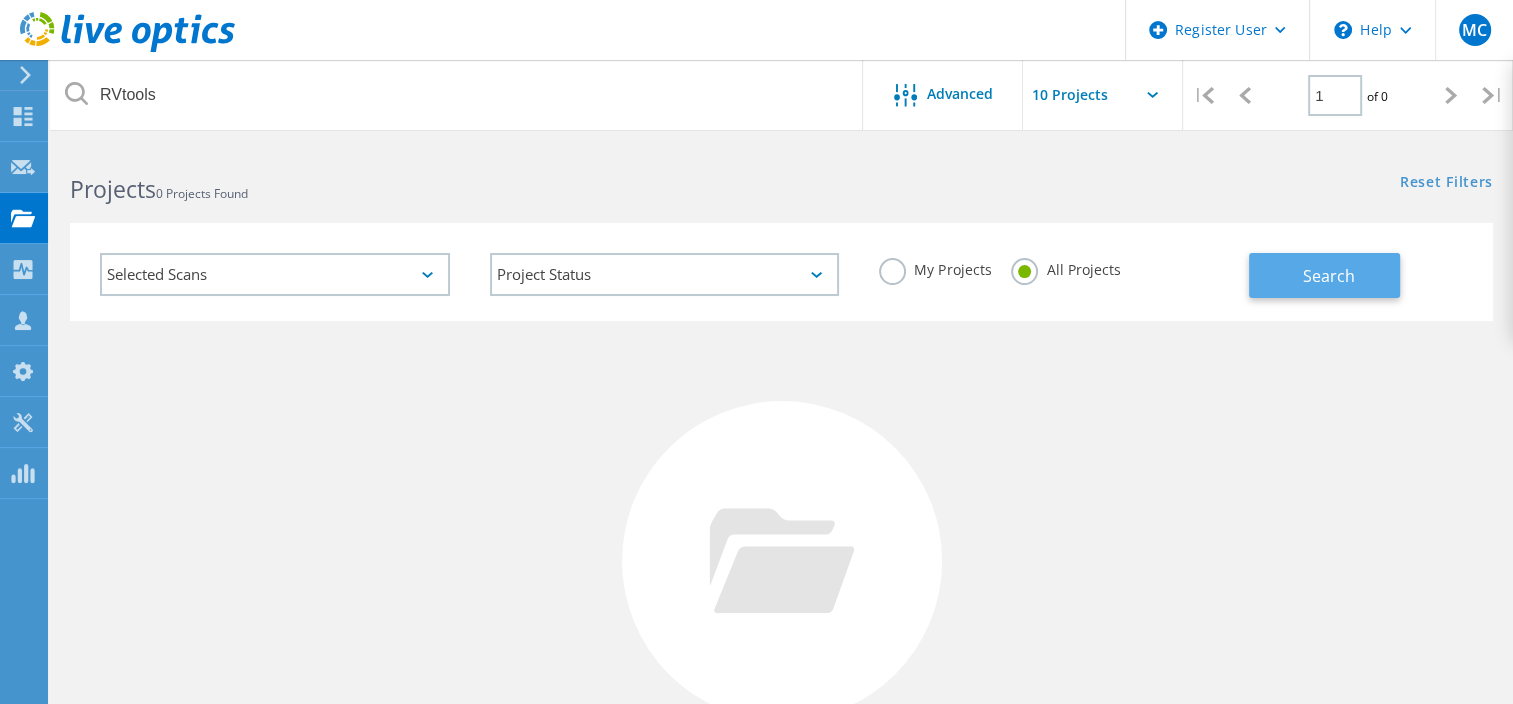 click on "Search" 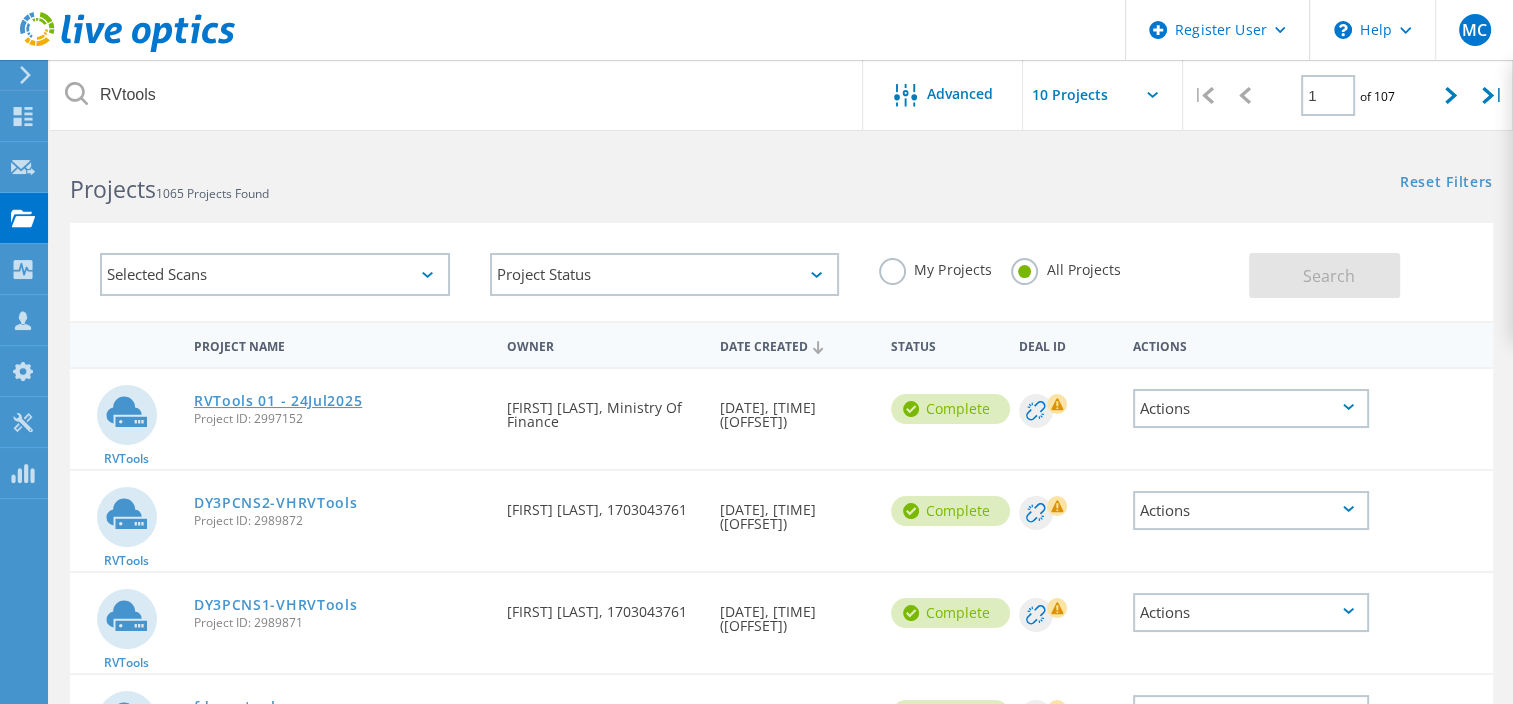 click on "RVTools 01 - 24Jul2025" 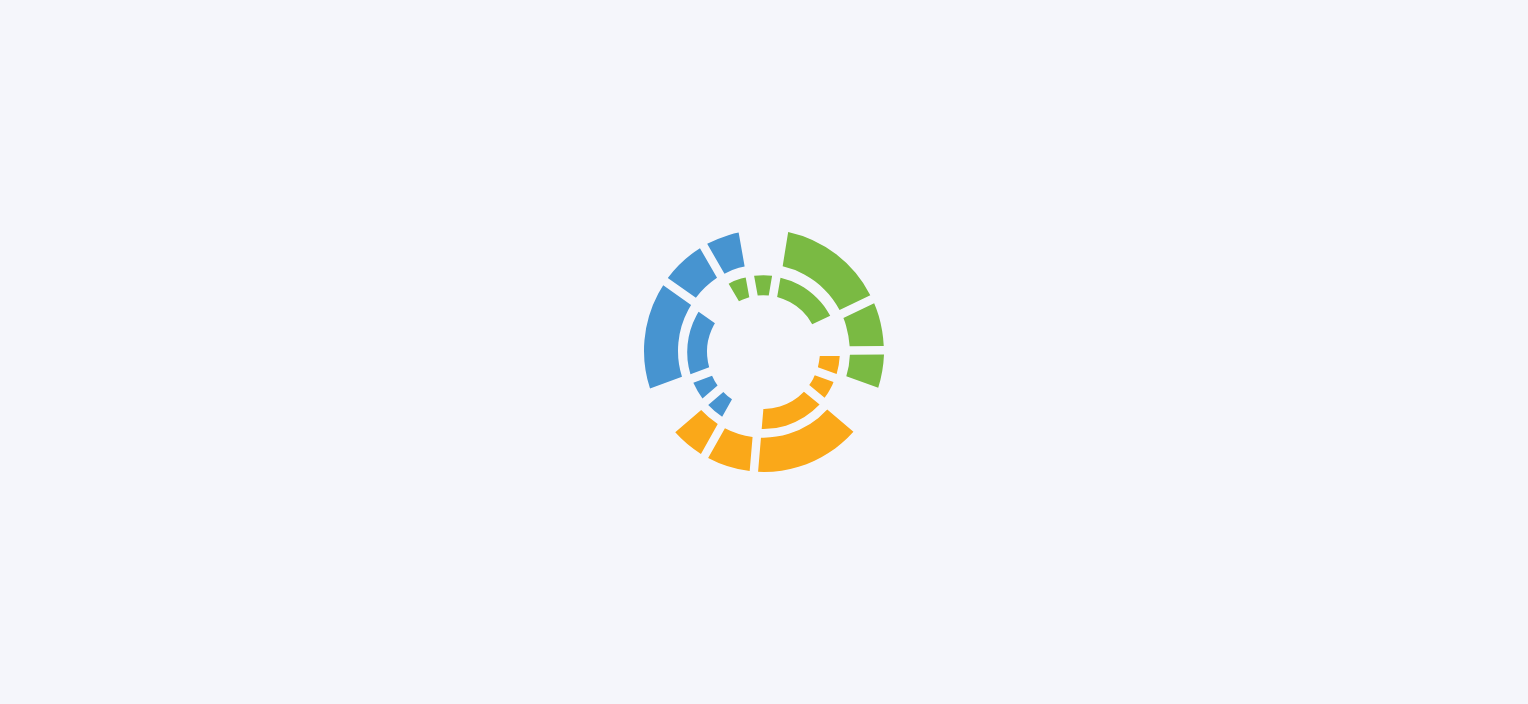 scroll, scrollTop: 0, scrollLeft: 0, axis: both 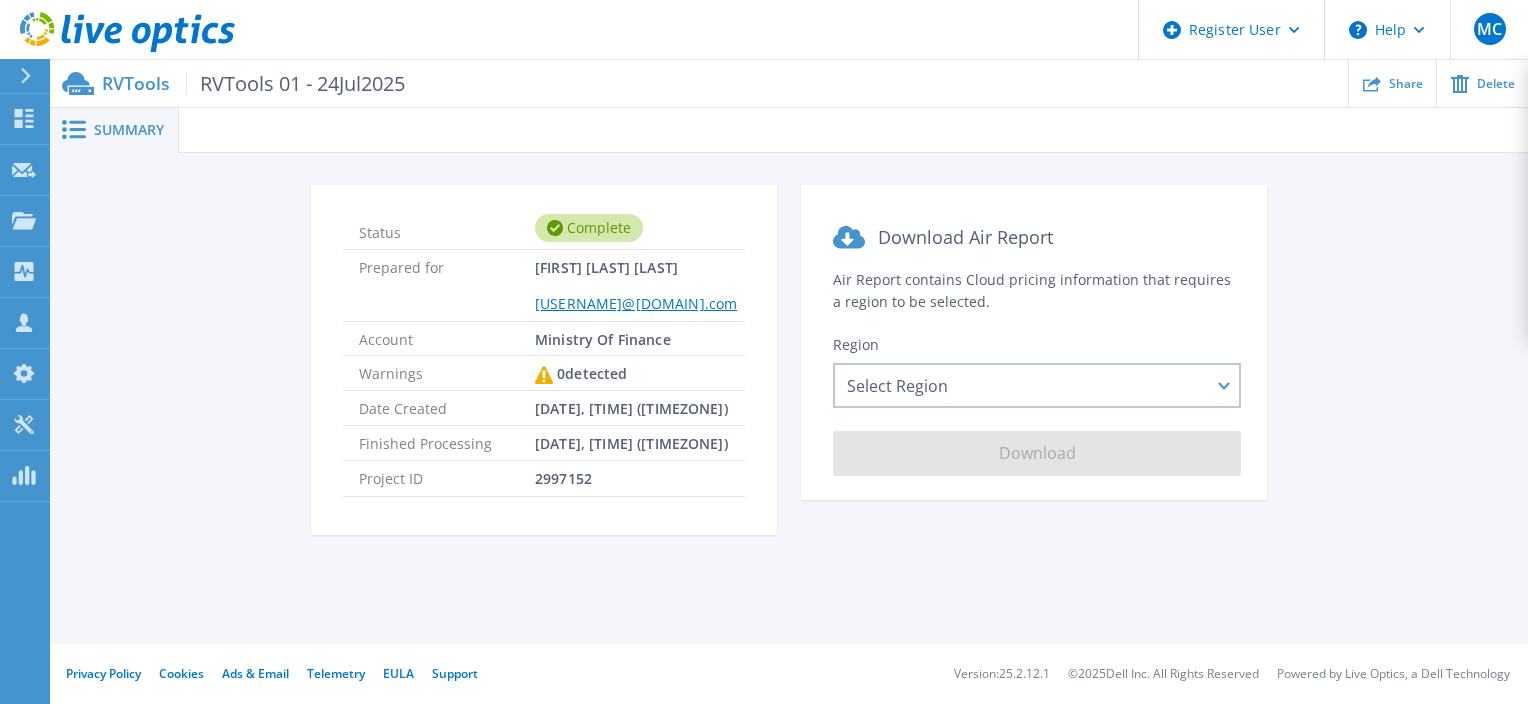 click 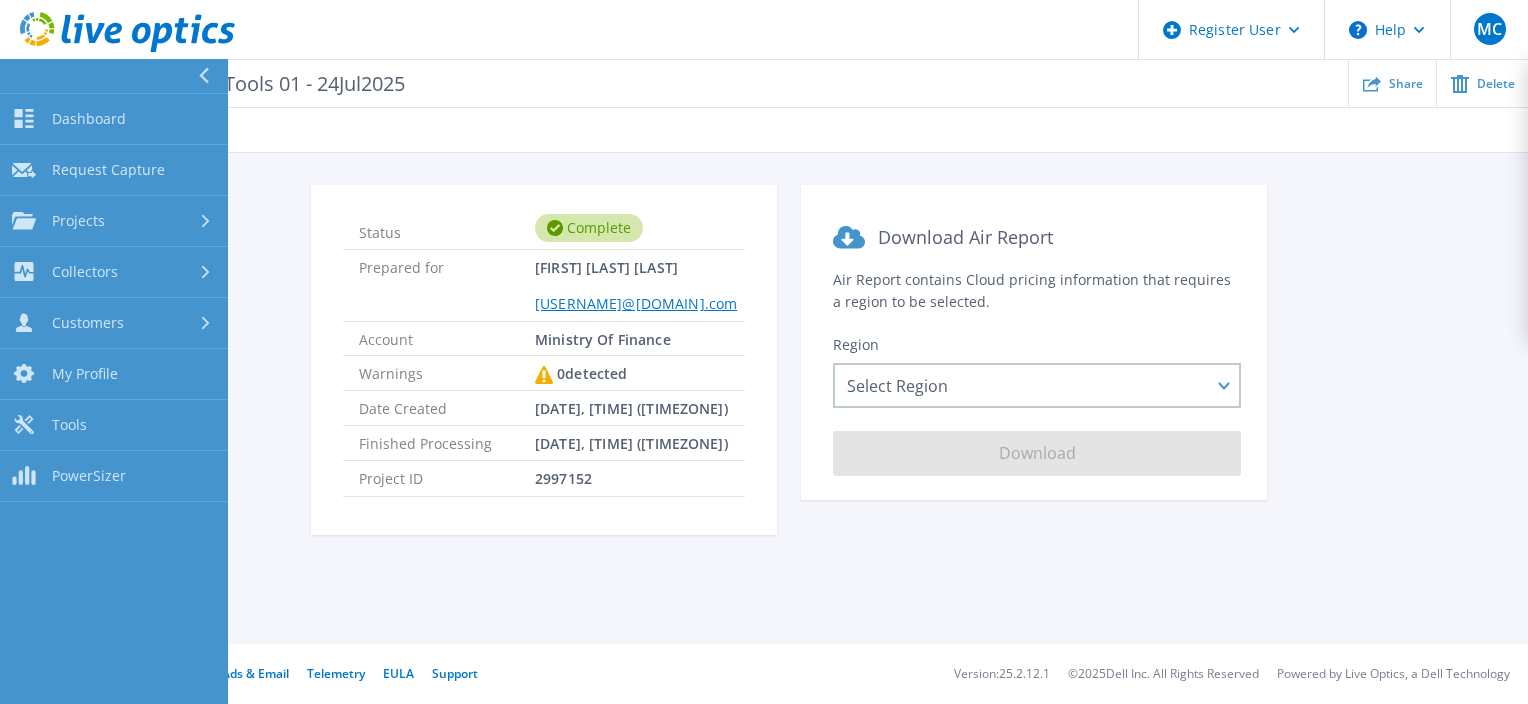 click at bounding box center [114, 76] 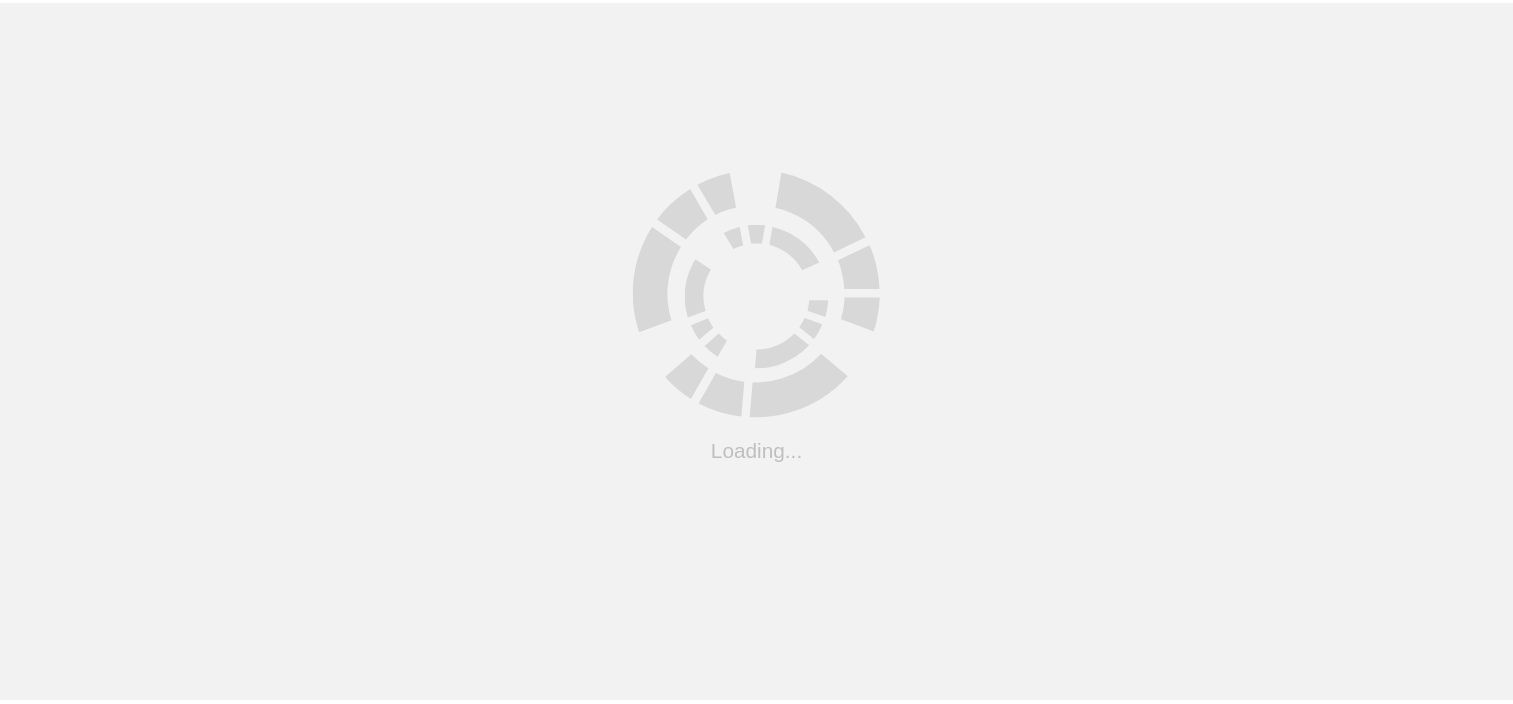 scroll, scrollTop: 0, scrollLeft: 0, axis: both 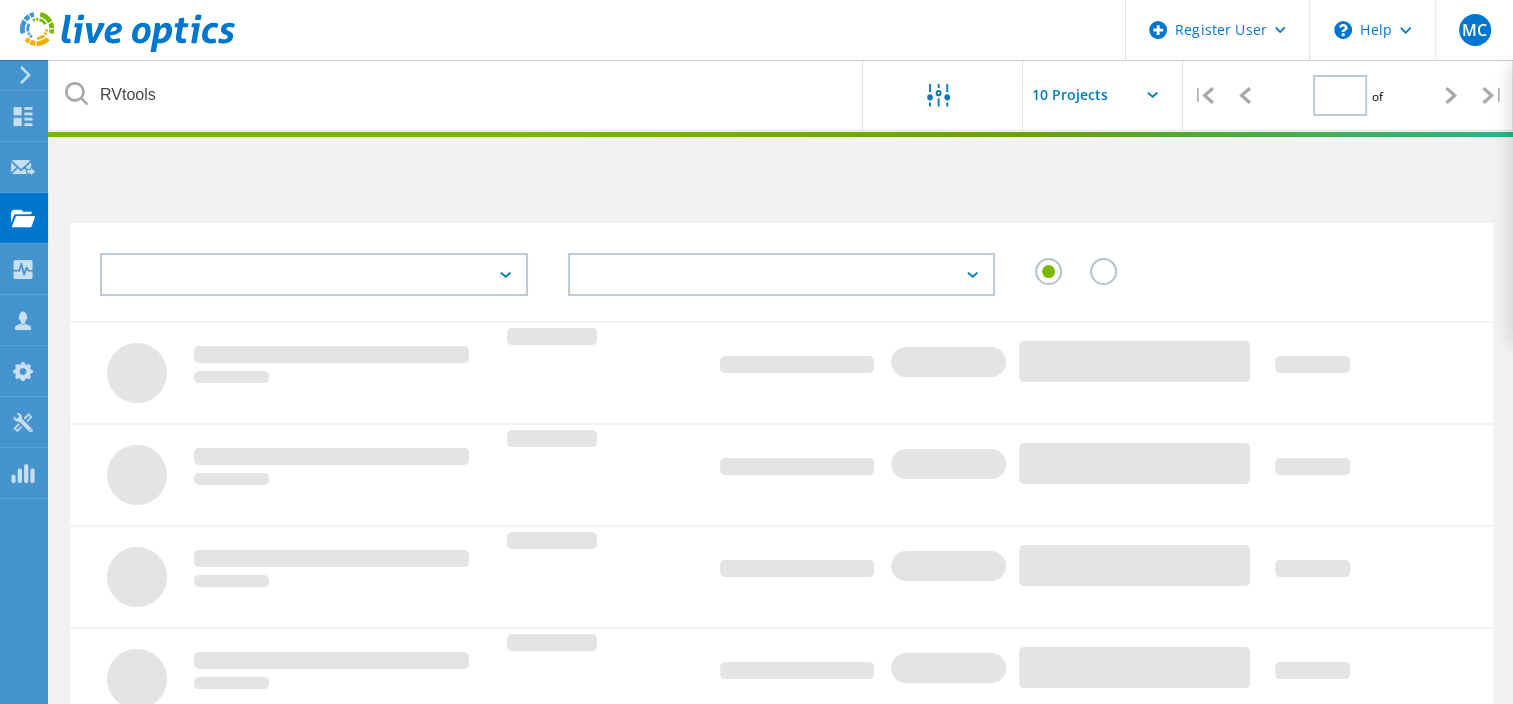 type on "1" 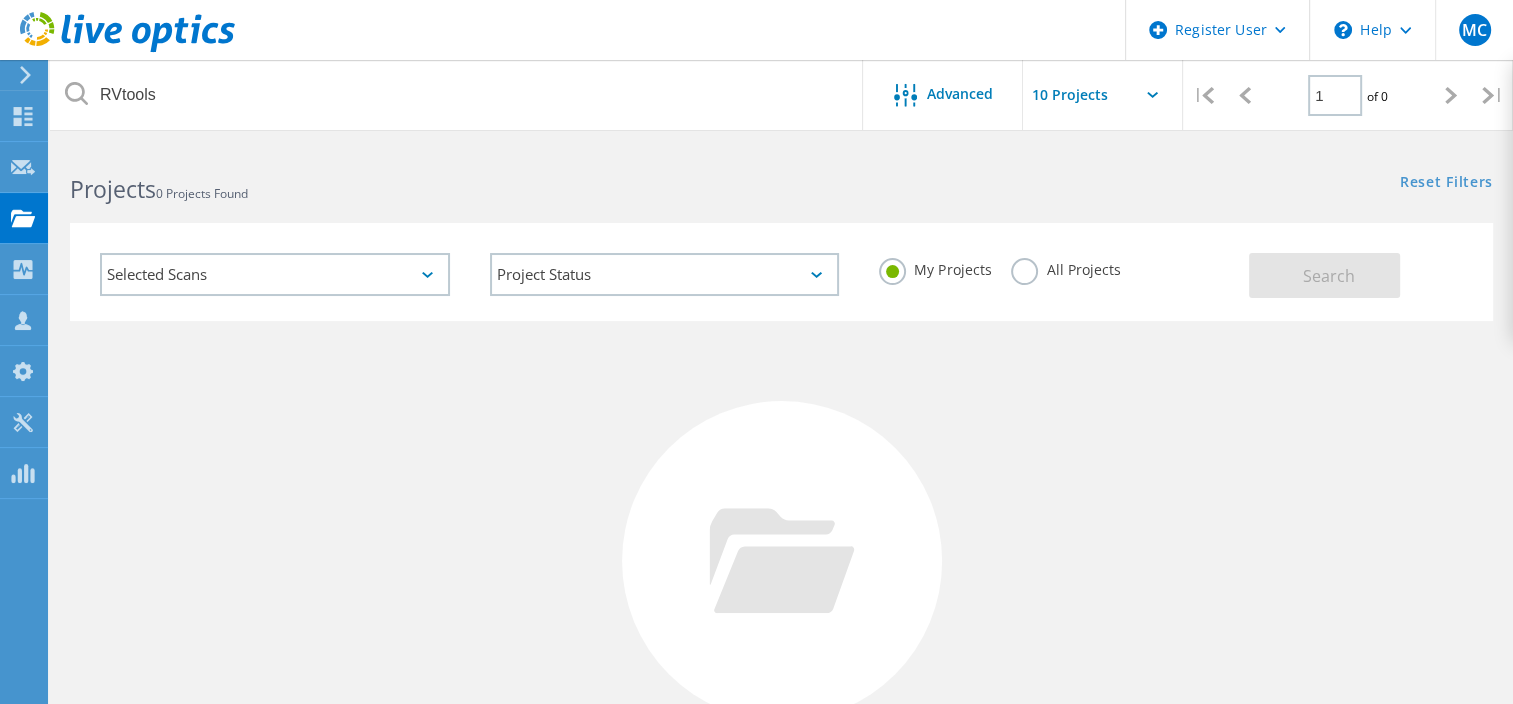 click on "All Projects" 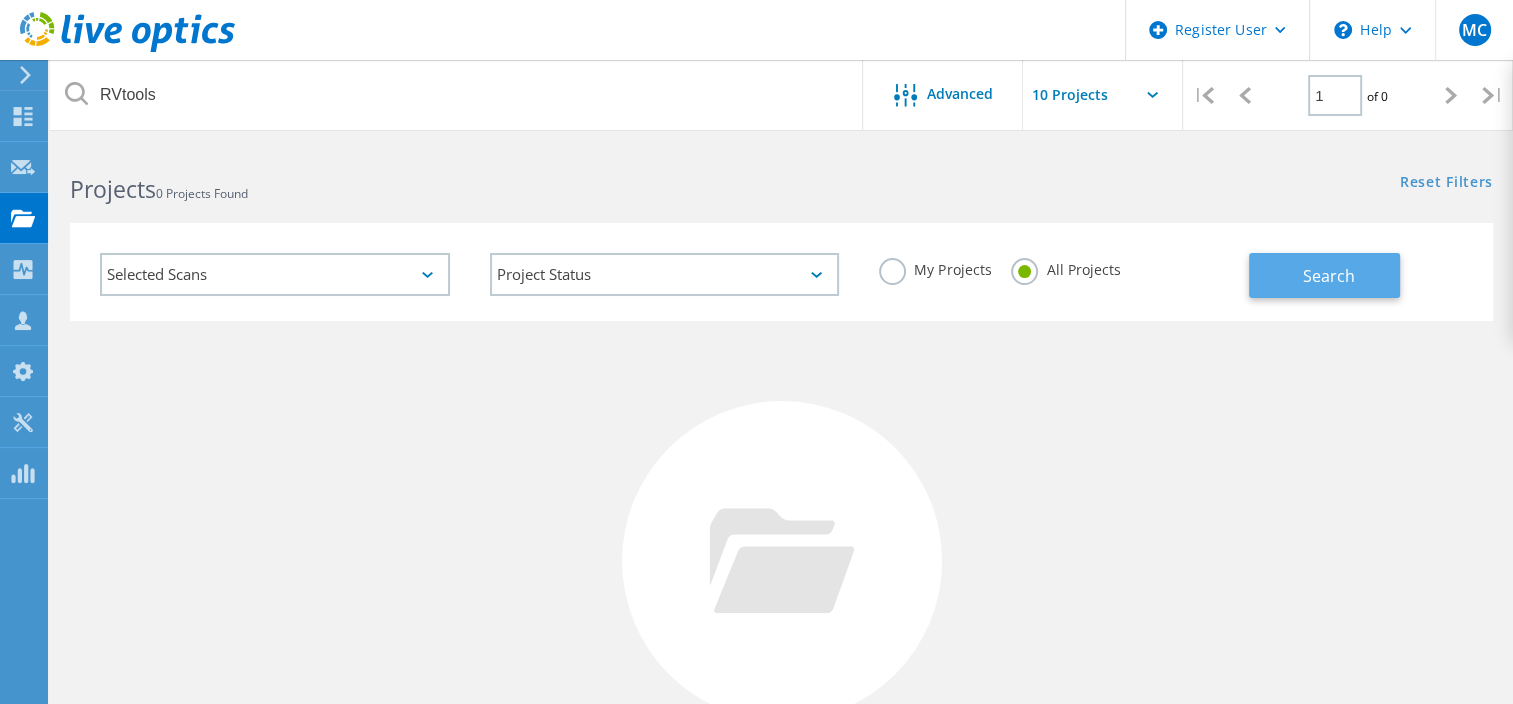 click on "Search" 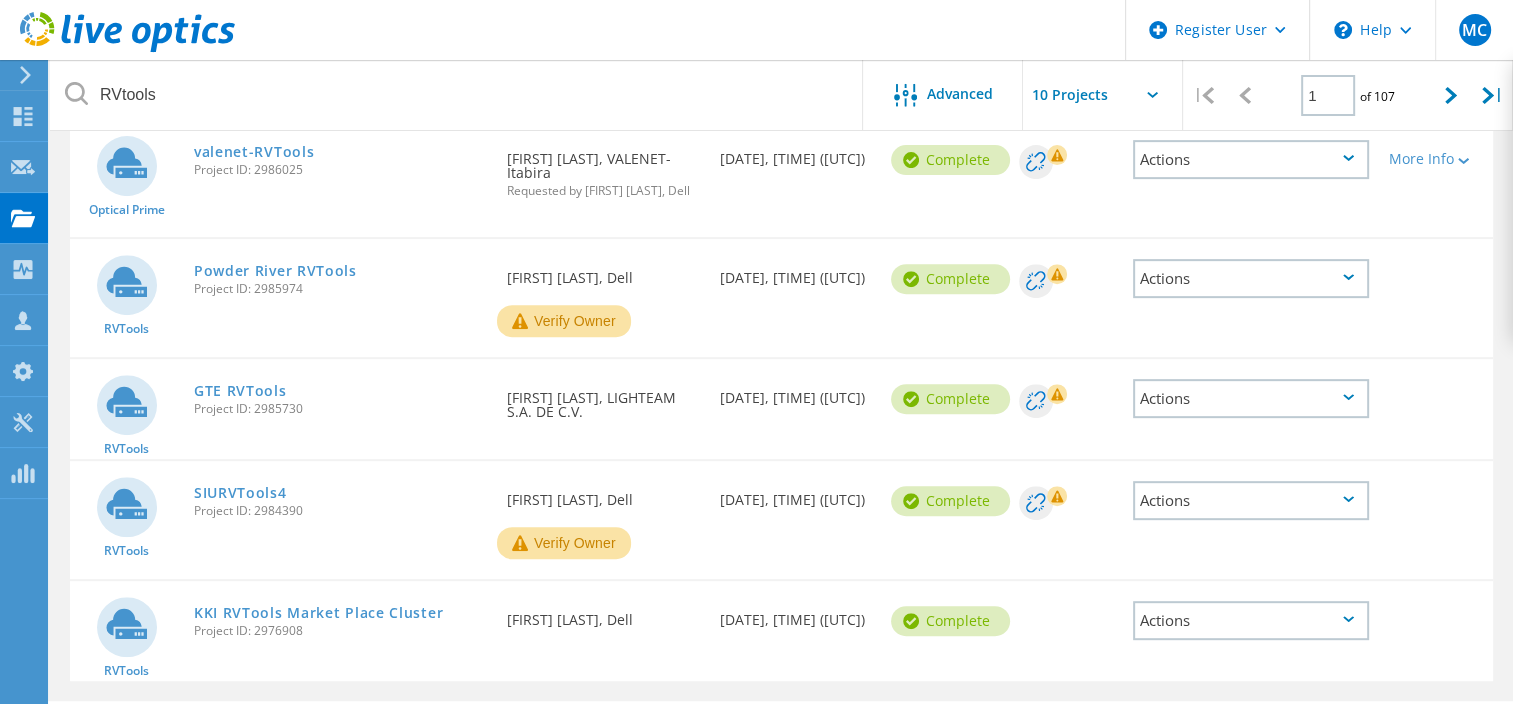 scroll, scrollTop: 811, scrollLeft: 0, axis: vertical 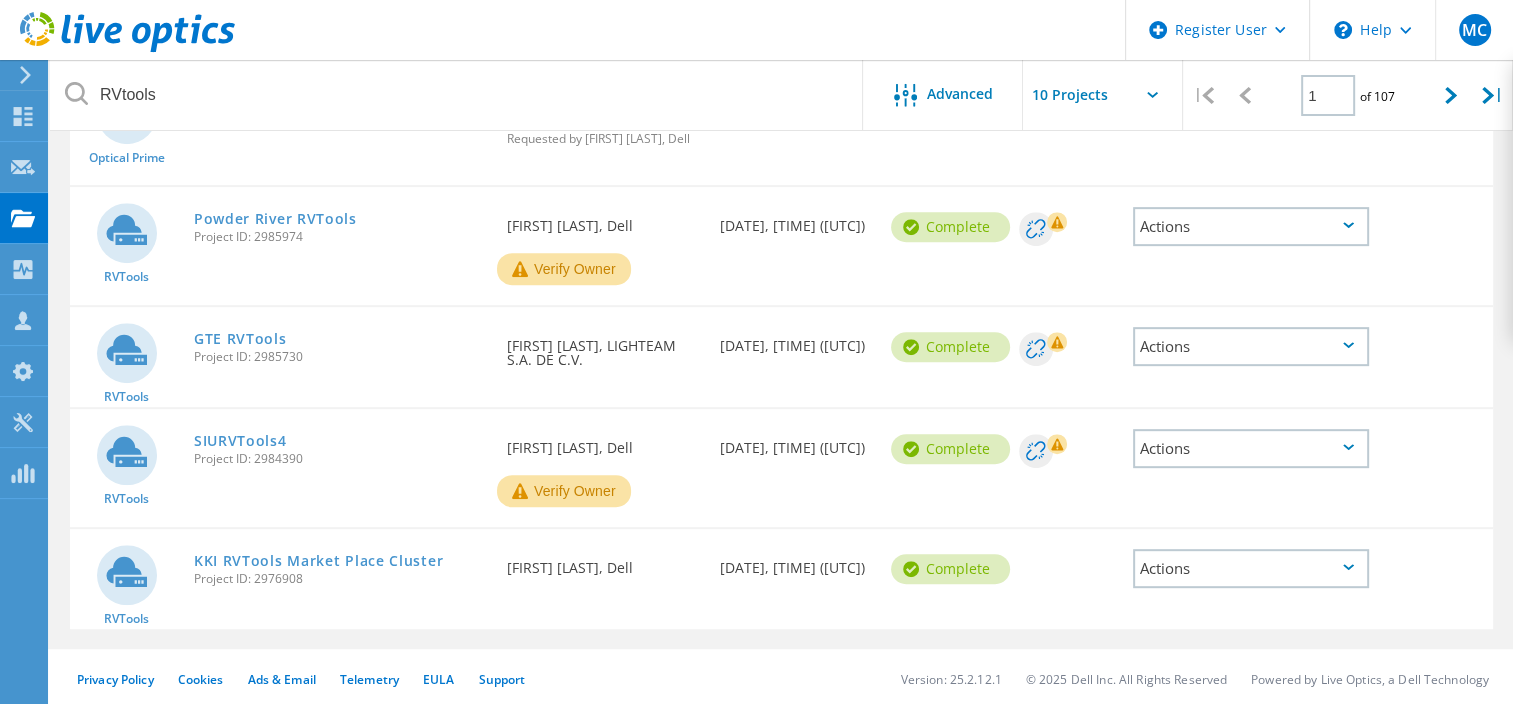 click 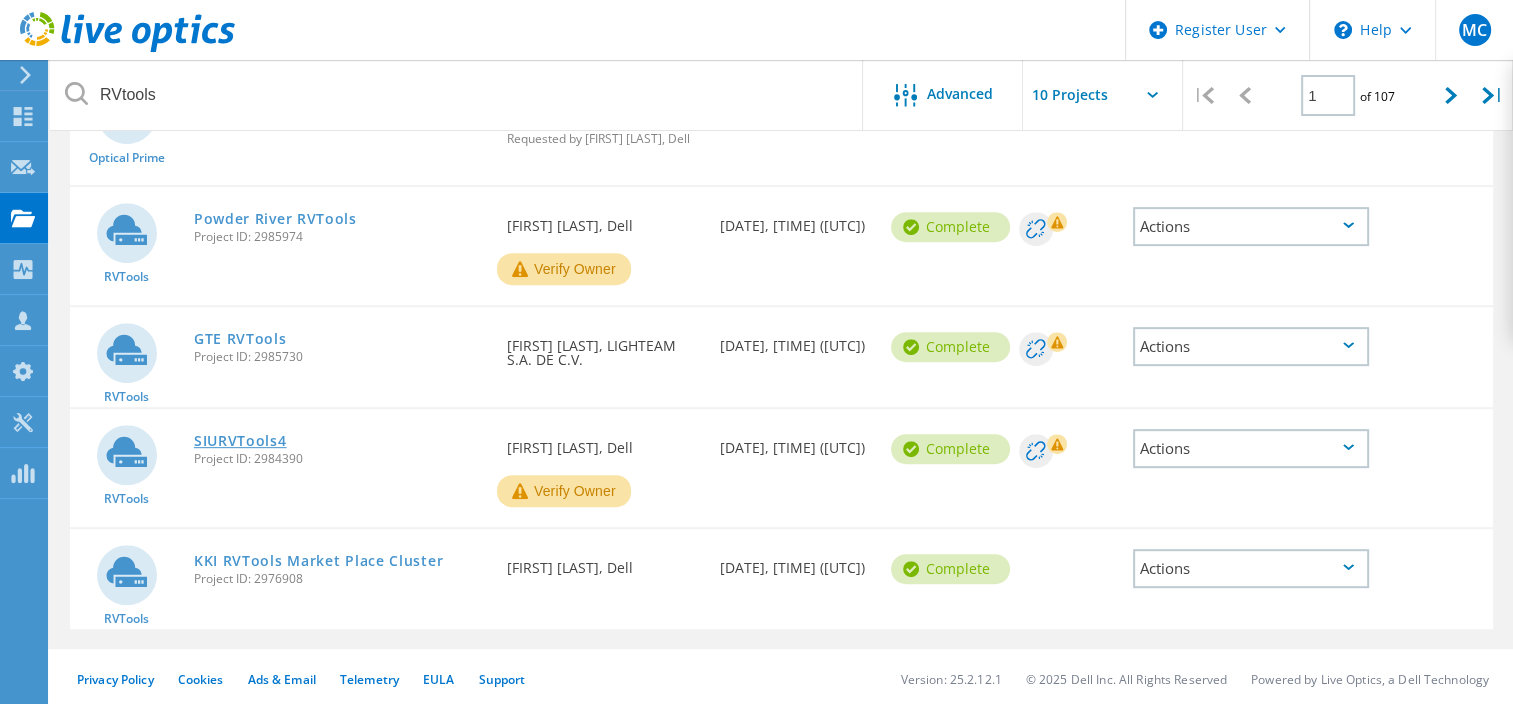 click on "SIURVTools4" 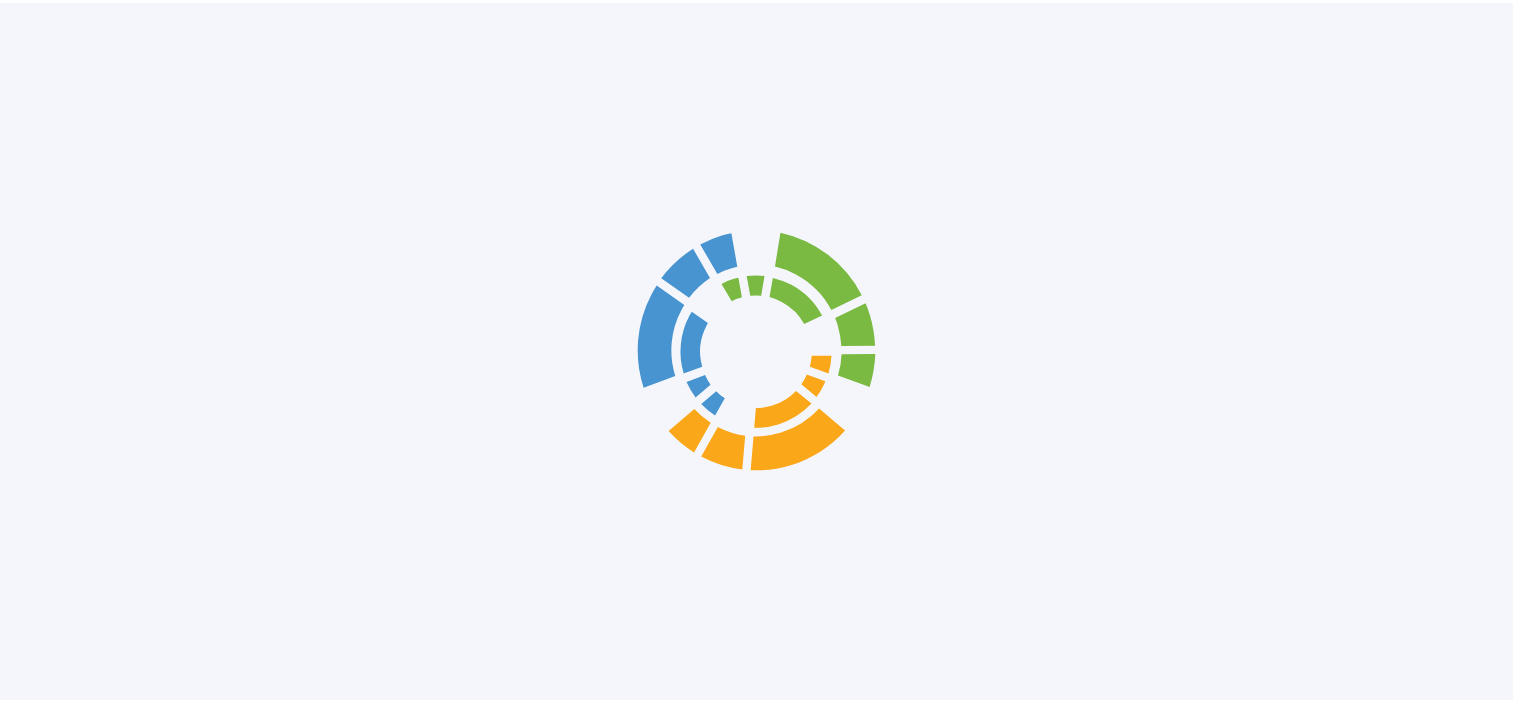 scroll, scrollTop: 0, scrollLeft: 0, axis: both 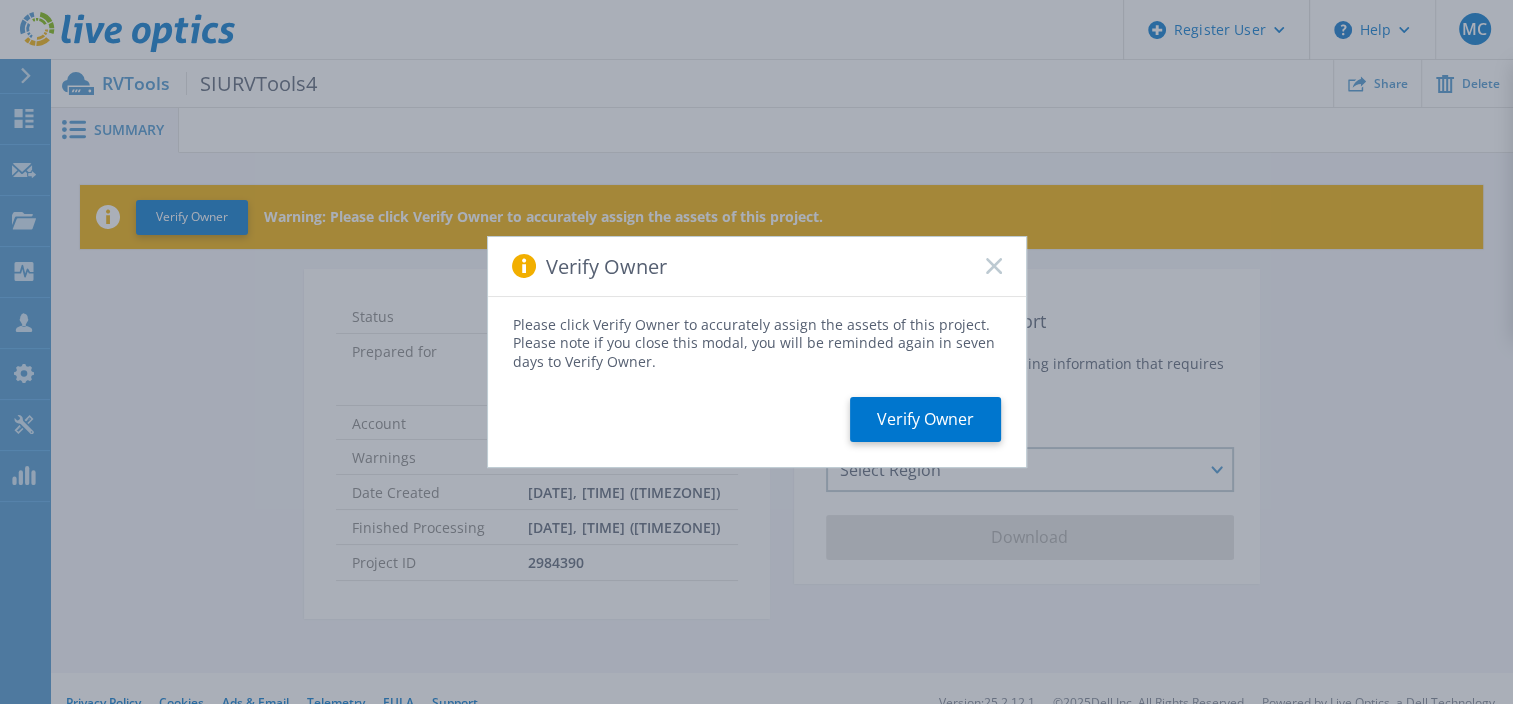 drag, startPoint x: 913, startPoint y: 399, endPoint x: 992, endPoint y: 256, distance: 163.37074 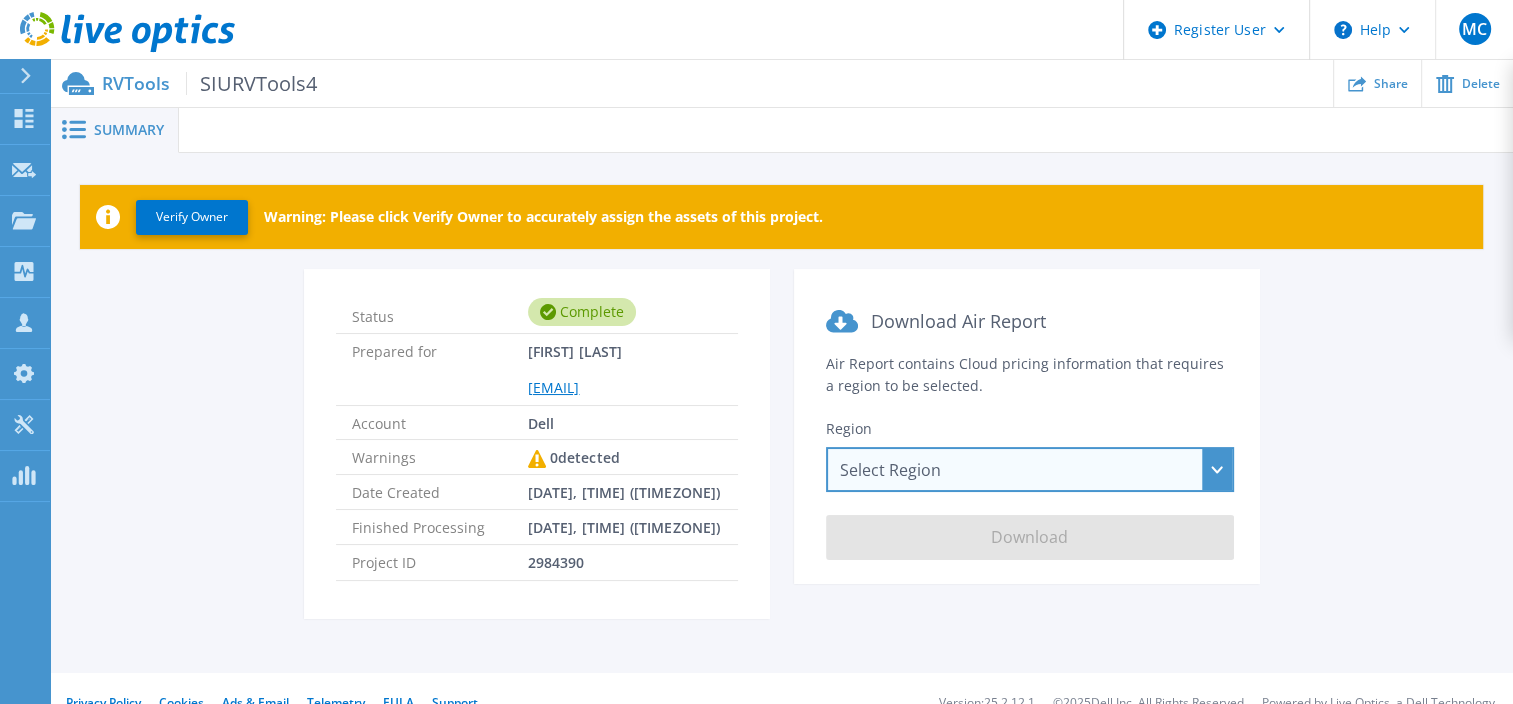 click on "Select Region Asia Pacific (Hong Kong) Asia Pacific (Mumbai) Asia Pacific (Seoul) Asia Pacific (Singapore) Asia Pacific (Tokyo) Australia Canada Europe (Frankfurt) Europe (London) South America (Sao Paulo) US East (Virginia) US West (California)" at bounding box center [1030, 469] 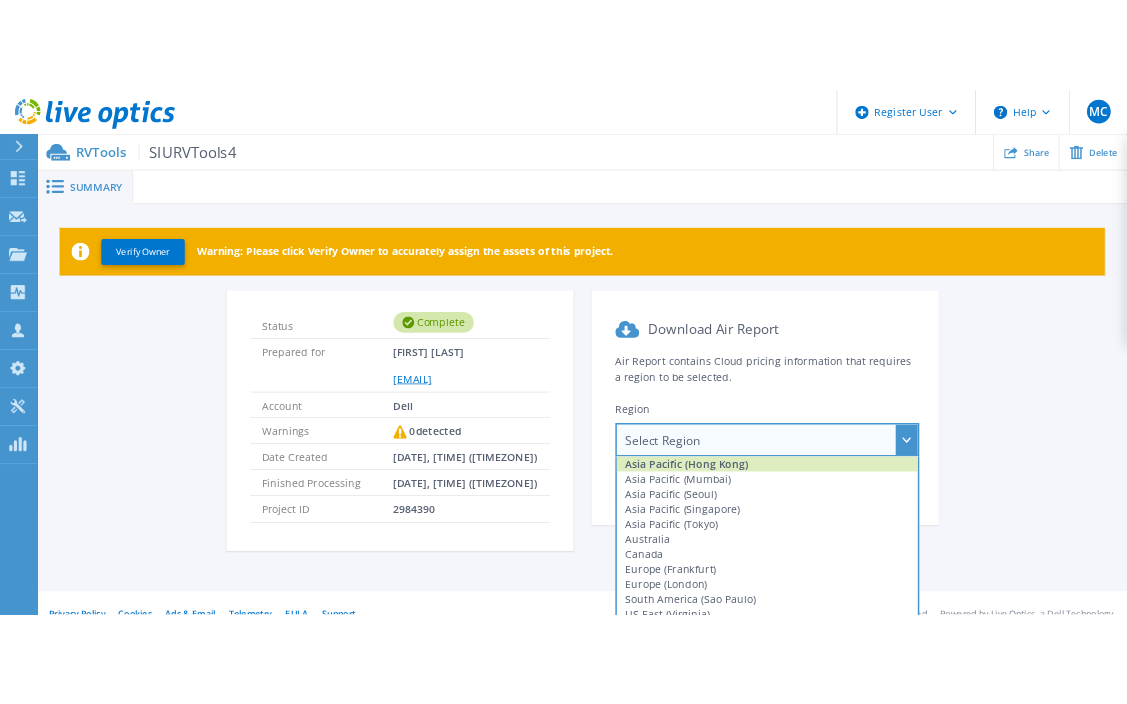 scroll, scrollTop: 30, scrollLeft: 0, axis: vertical 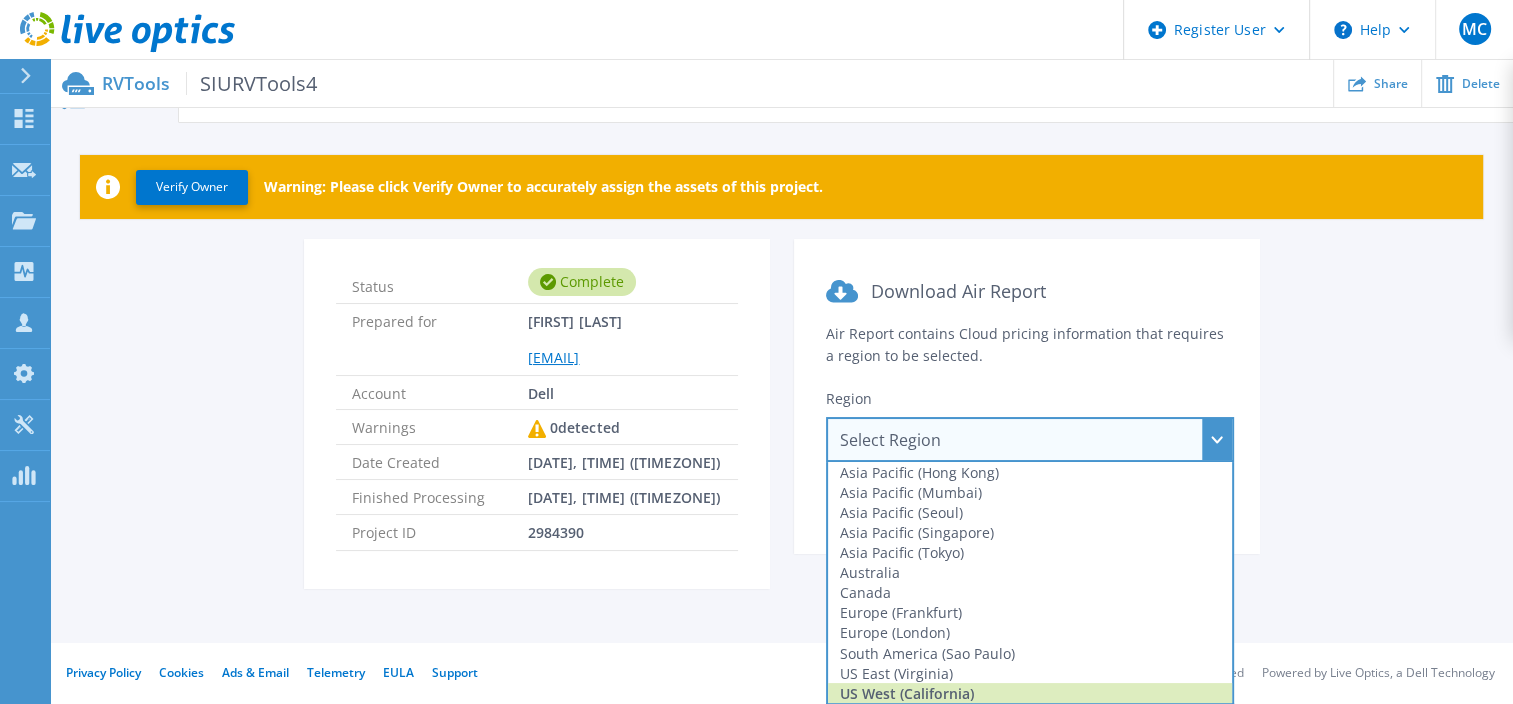 click on "US West (California)" at bounding box center [1030, 693] 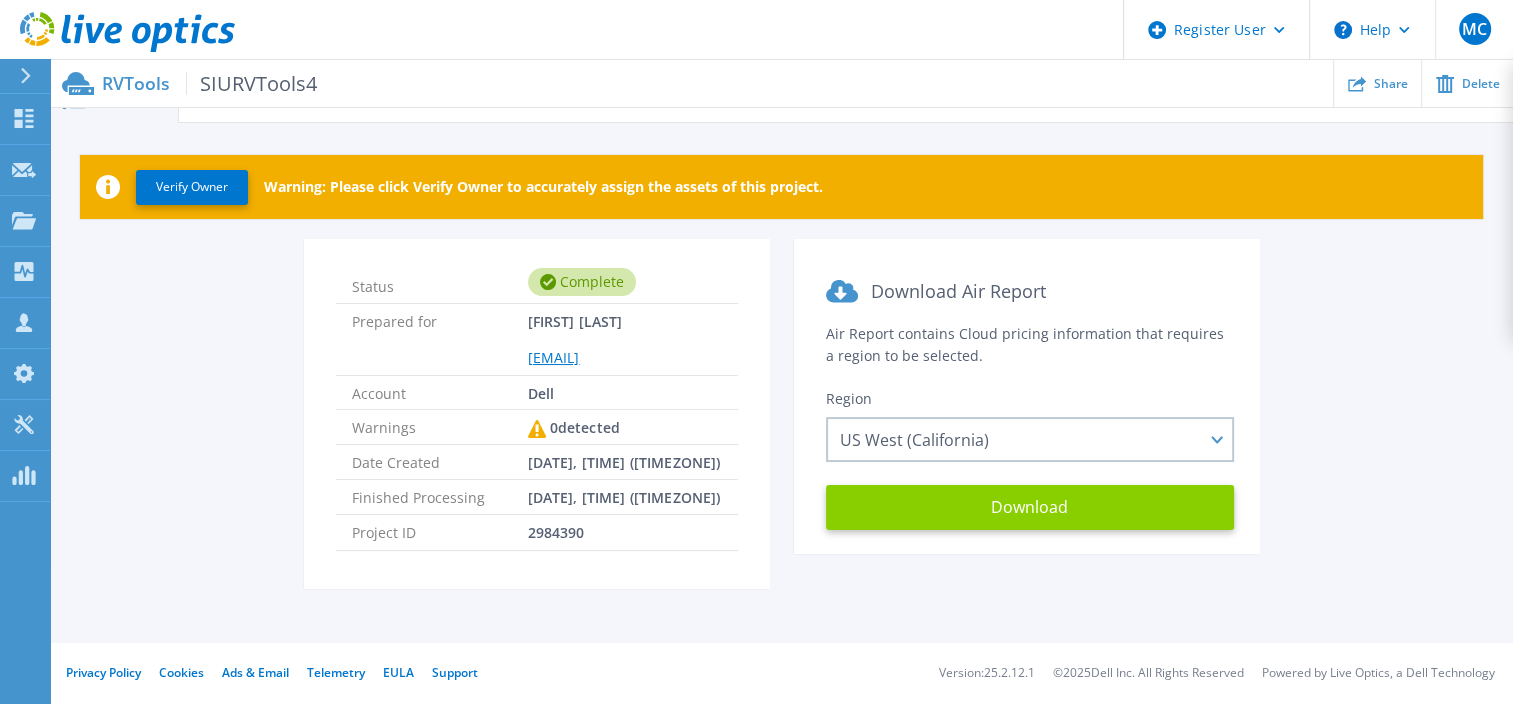 click on "Download" at bounding box center [1030, 507] 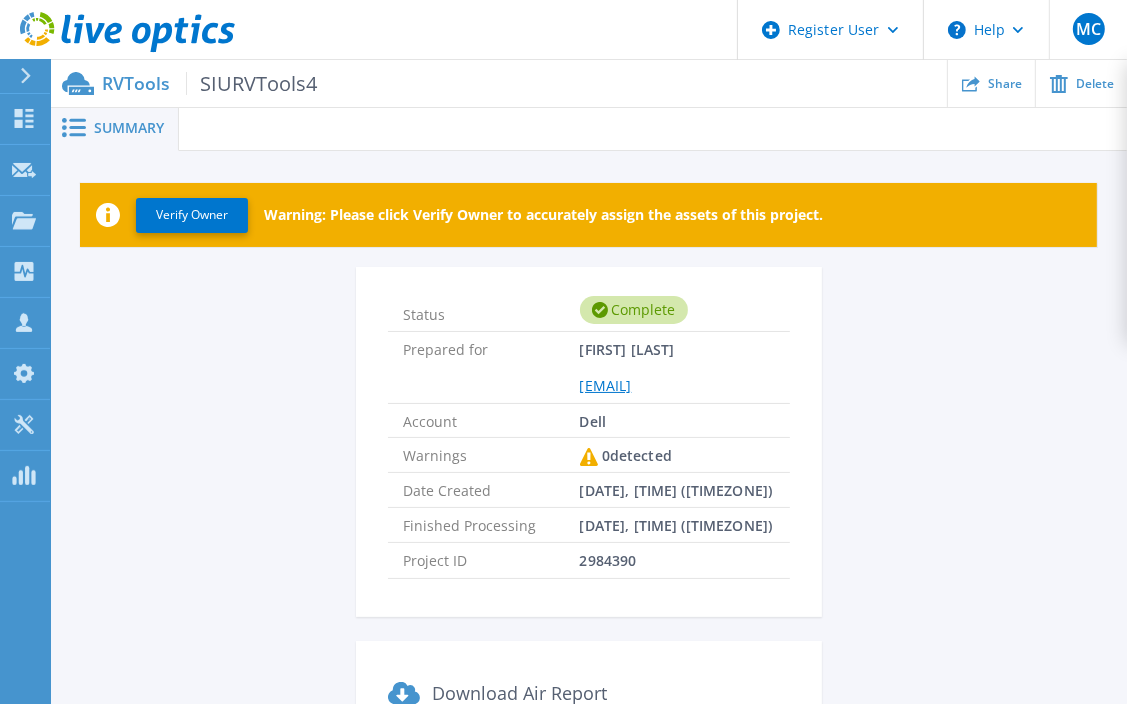 scroll, scrollTop: 0, scrollLeft: 0, axis: both 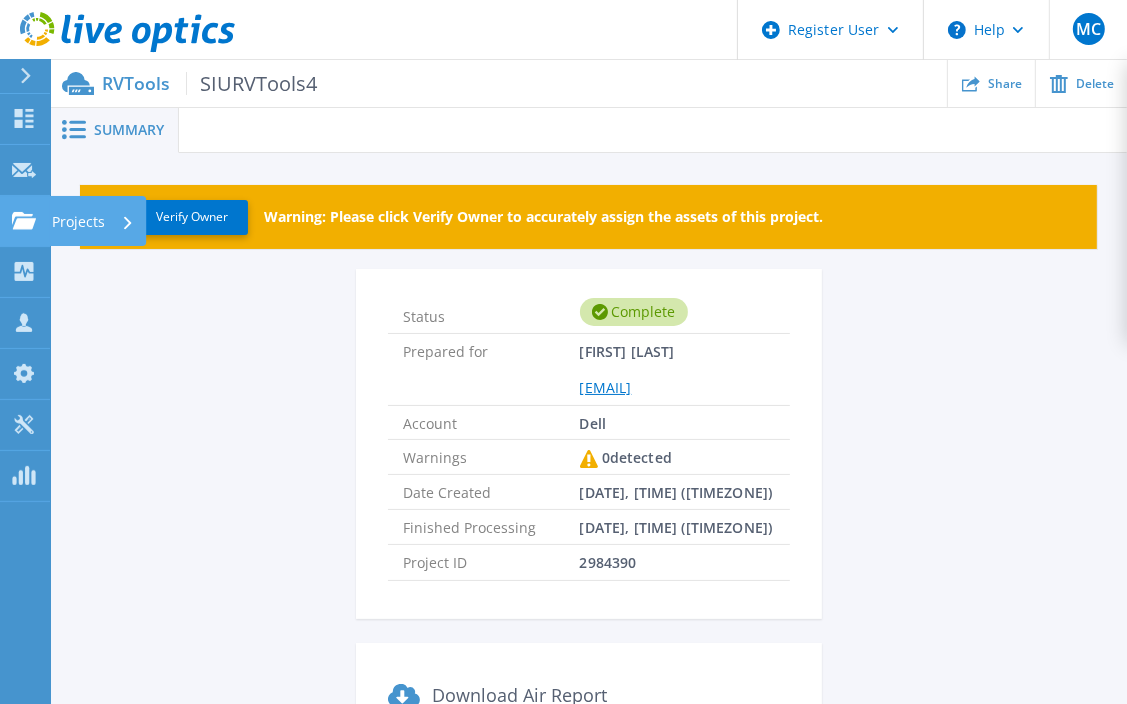 click on "Projects Projects" at bounding box center (25, 221) 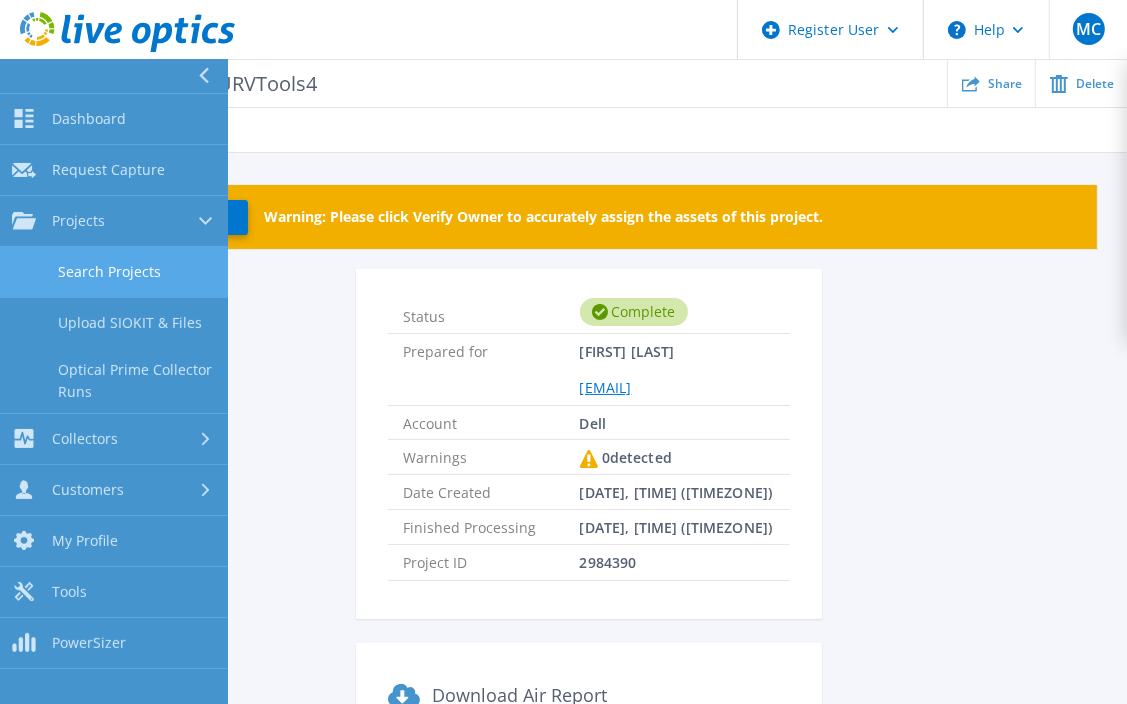 click on "Search Projects" at bounding box center (114, 272) 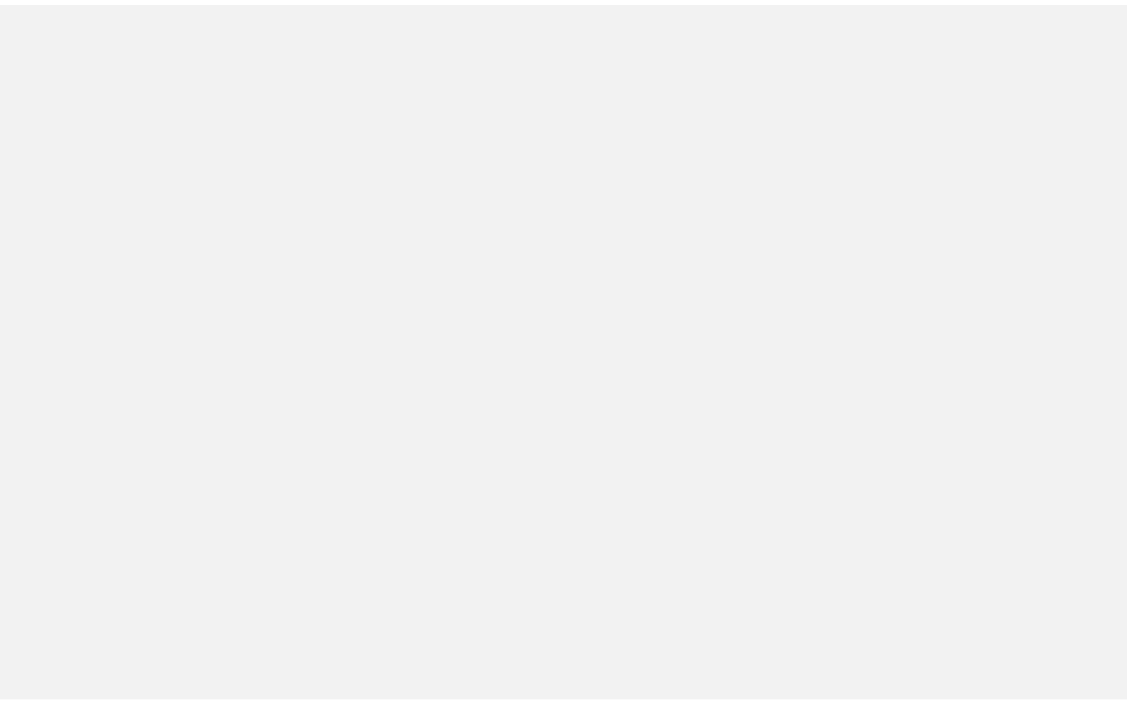 scroll, scrollTop: 0, scrollLeft: 0, axis: both 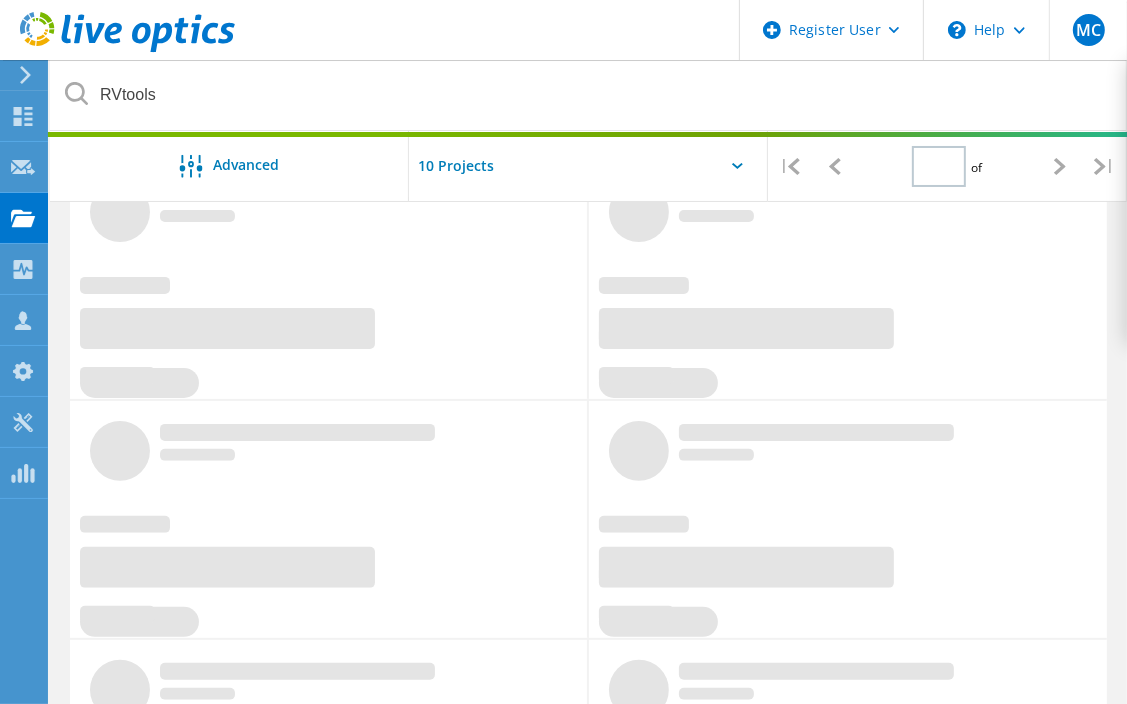 type on "1" 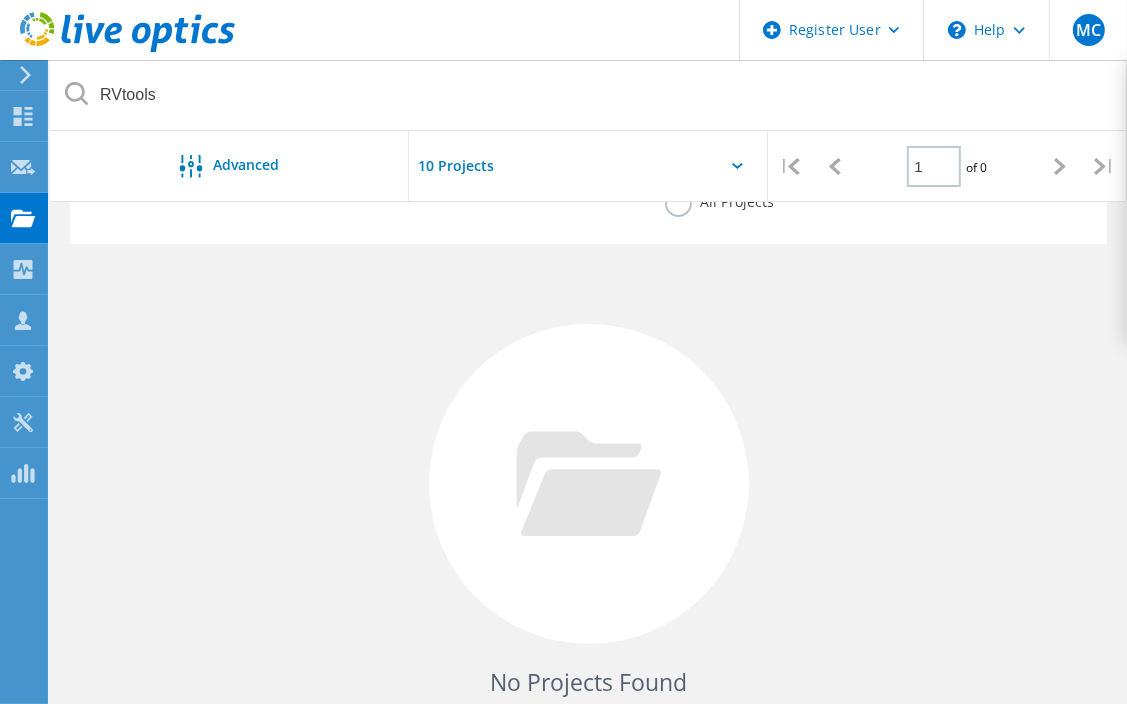 scroll, scrollTop: 0, scrollLeft: 0, axis: both 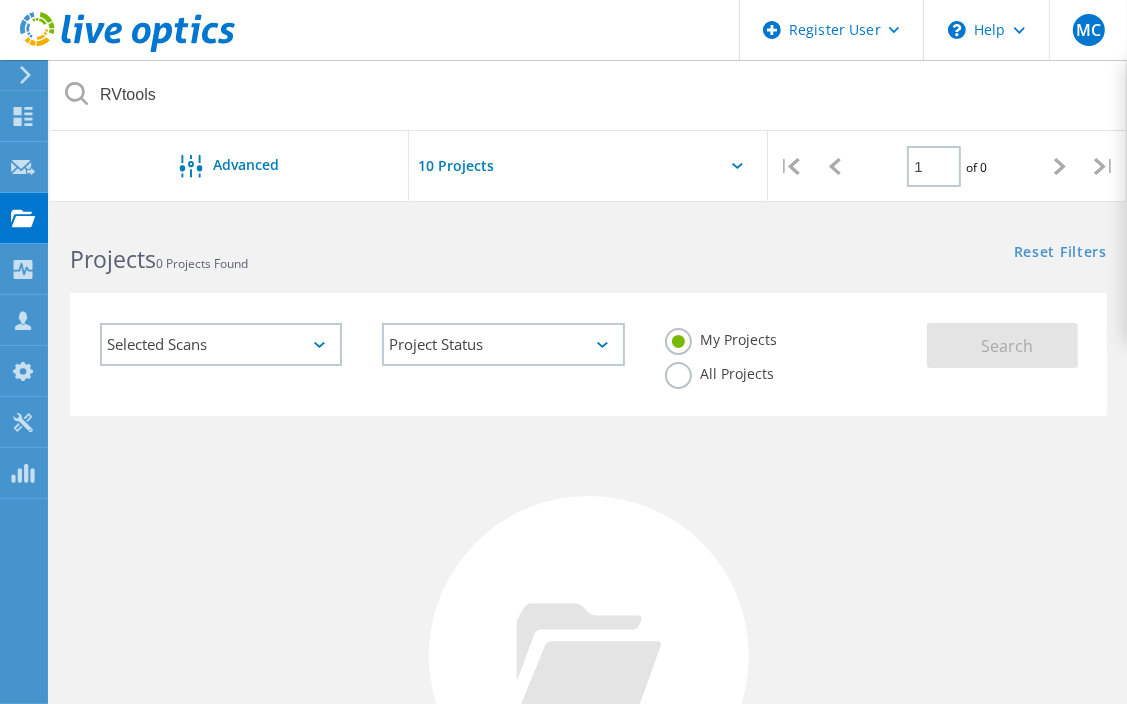 click on "My Projects All Projects" 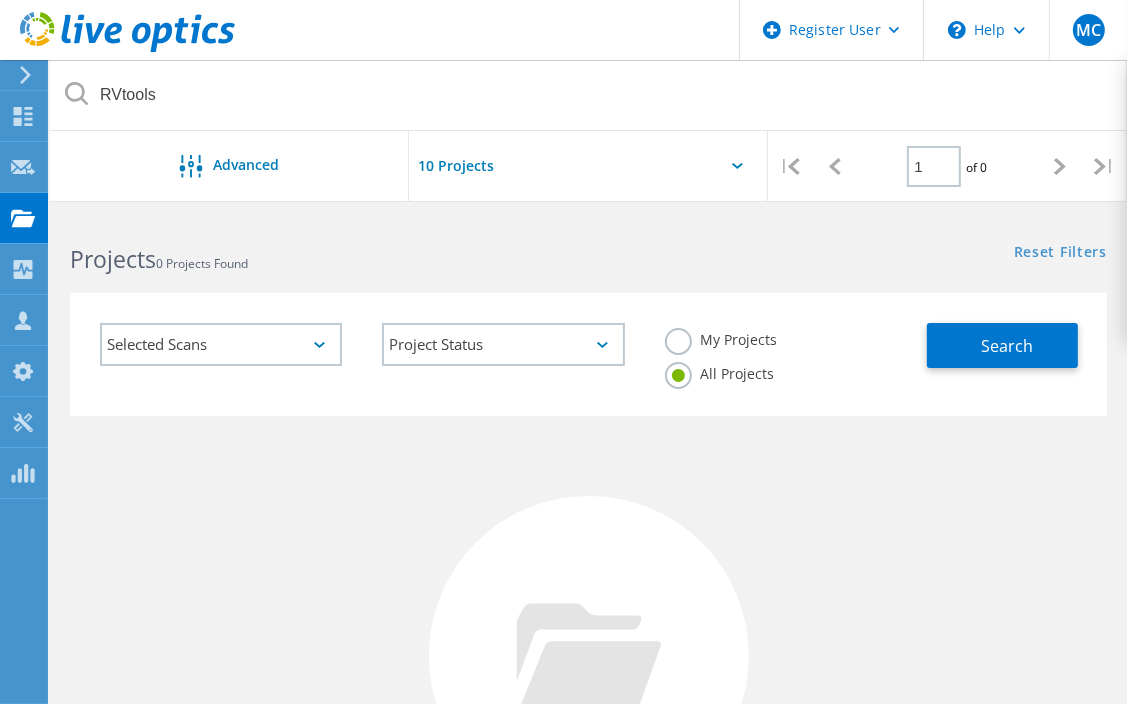 click on "All Projects" 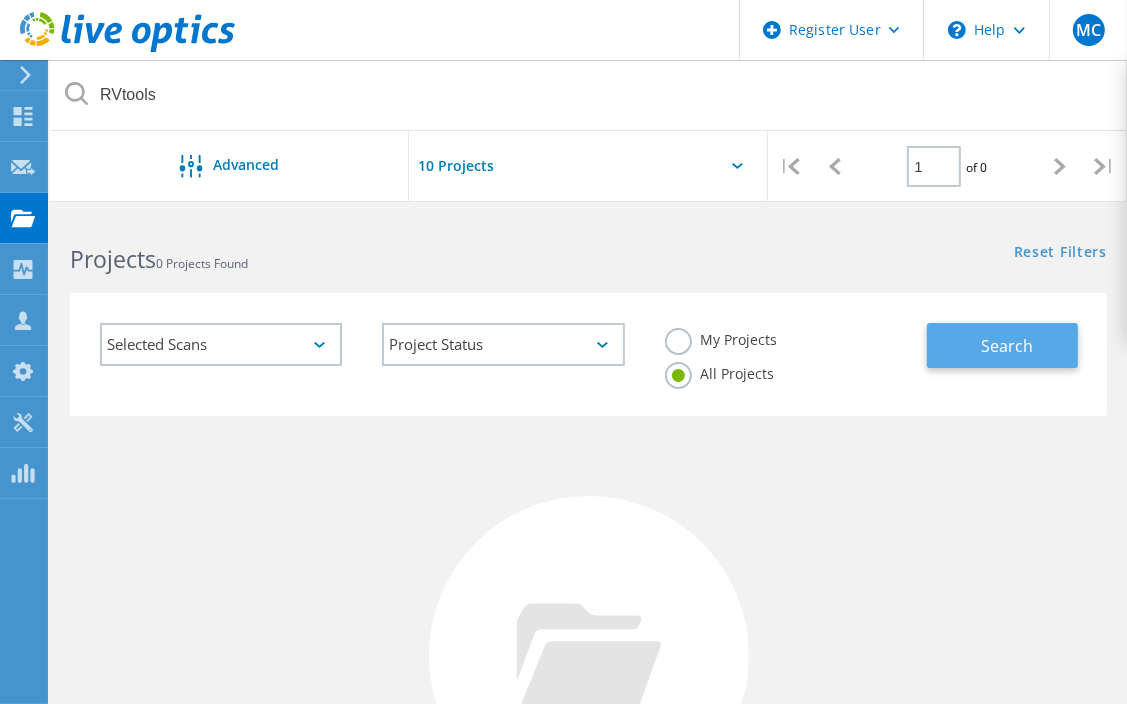 click on "Search" 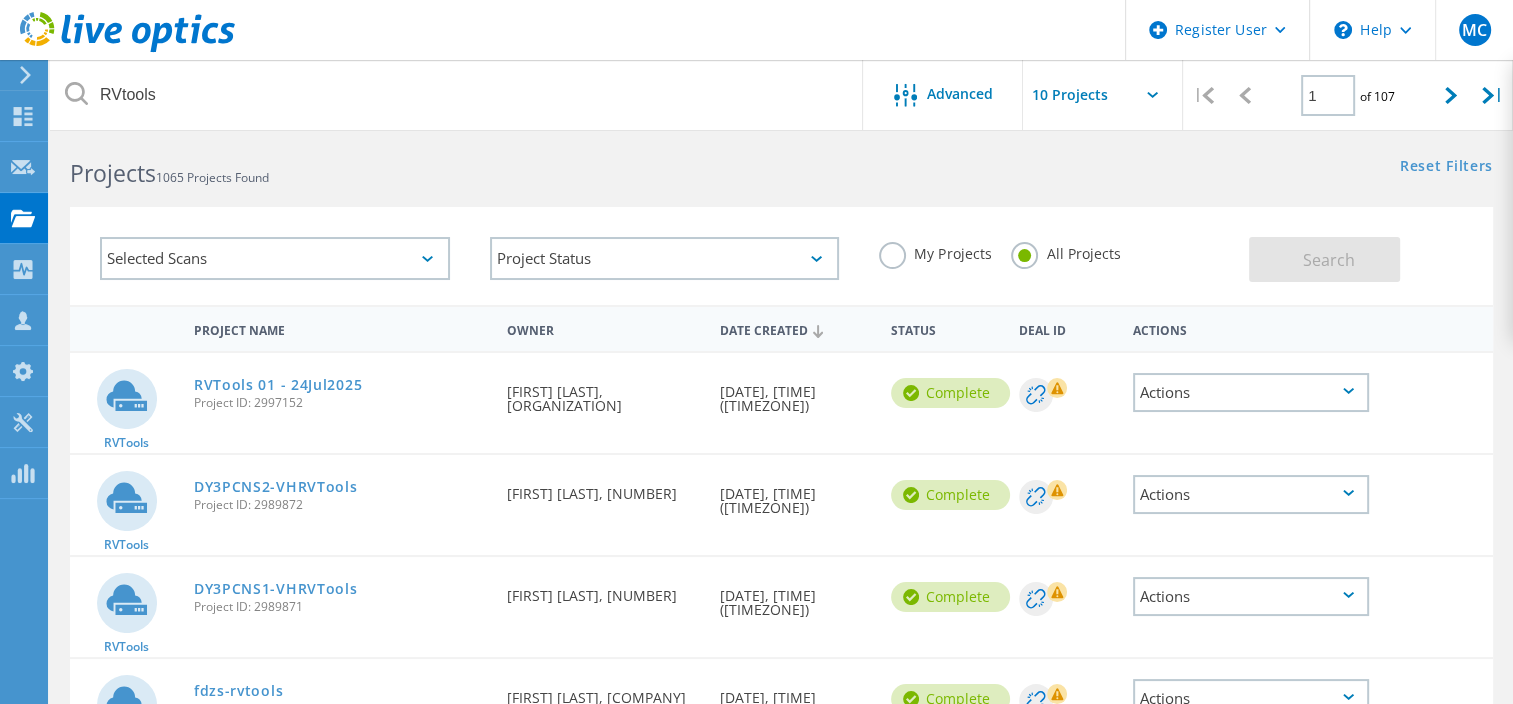 scroll, scrollTop: 17, scrollLeft: 0, axis: vertical 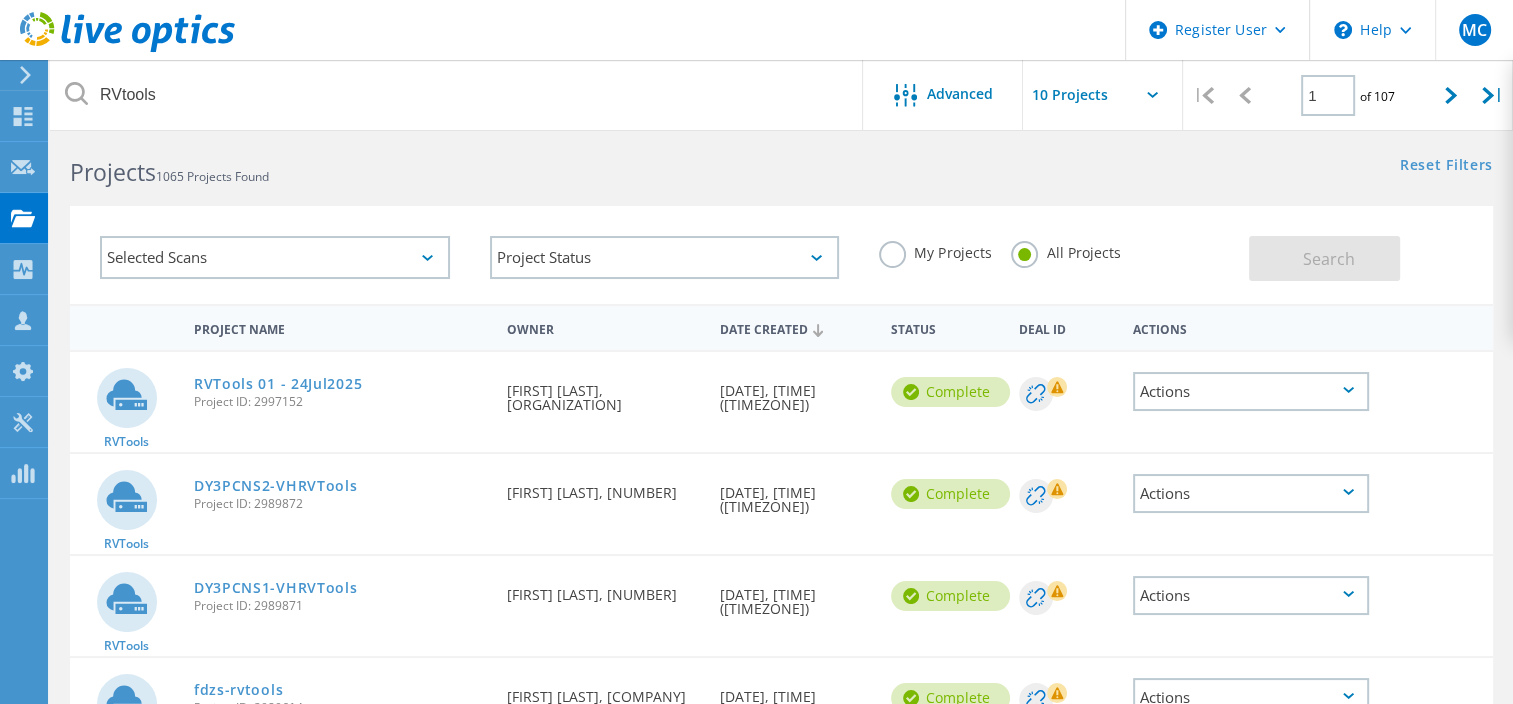 click 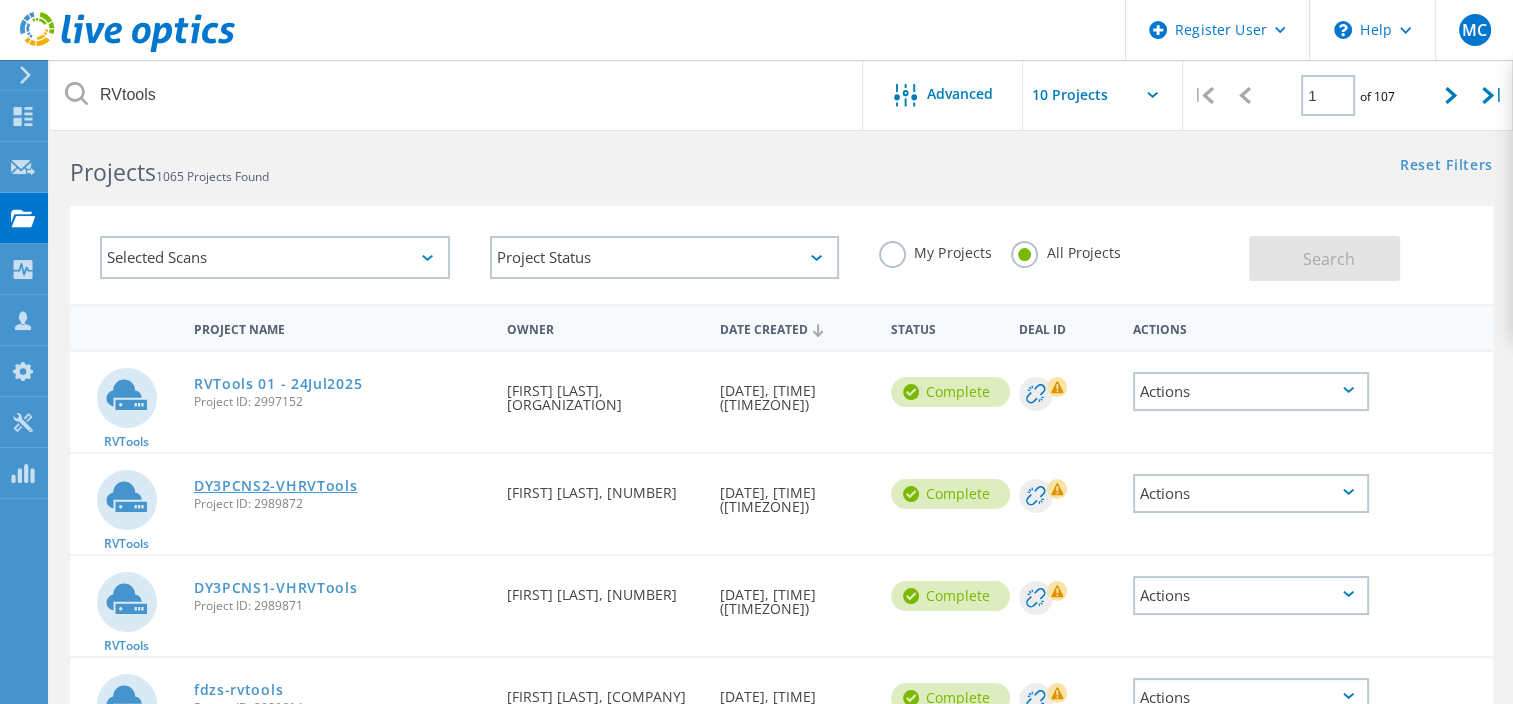 click on "DY3PCNS2-VHRVTools" 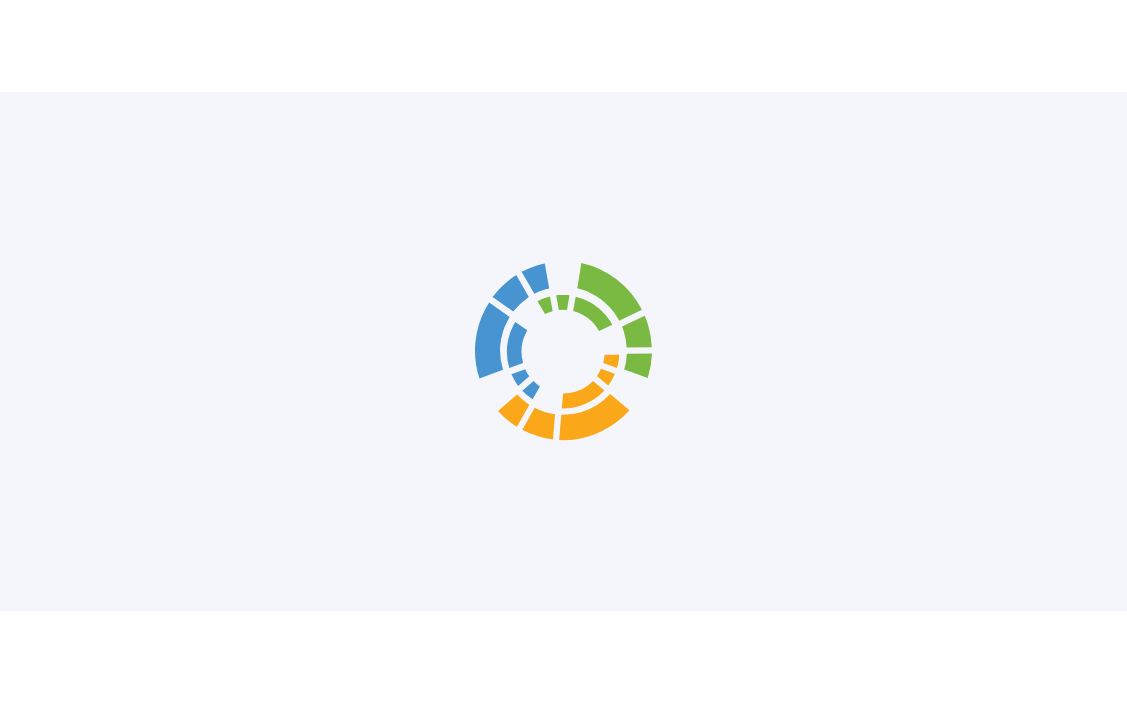 scroll, scrollTop: 0, scrollLeft: 0, axis: both 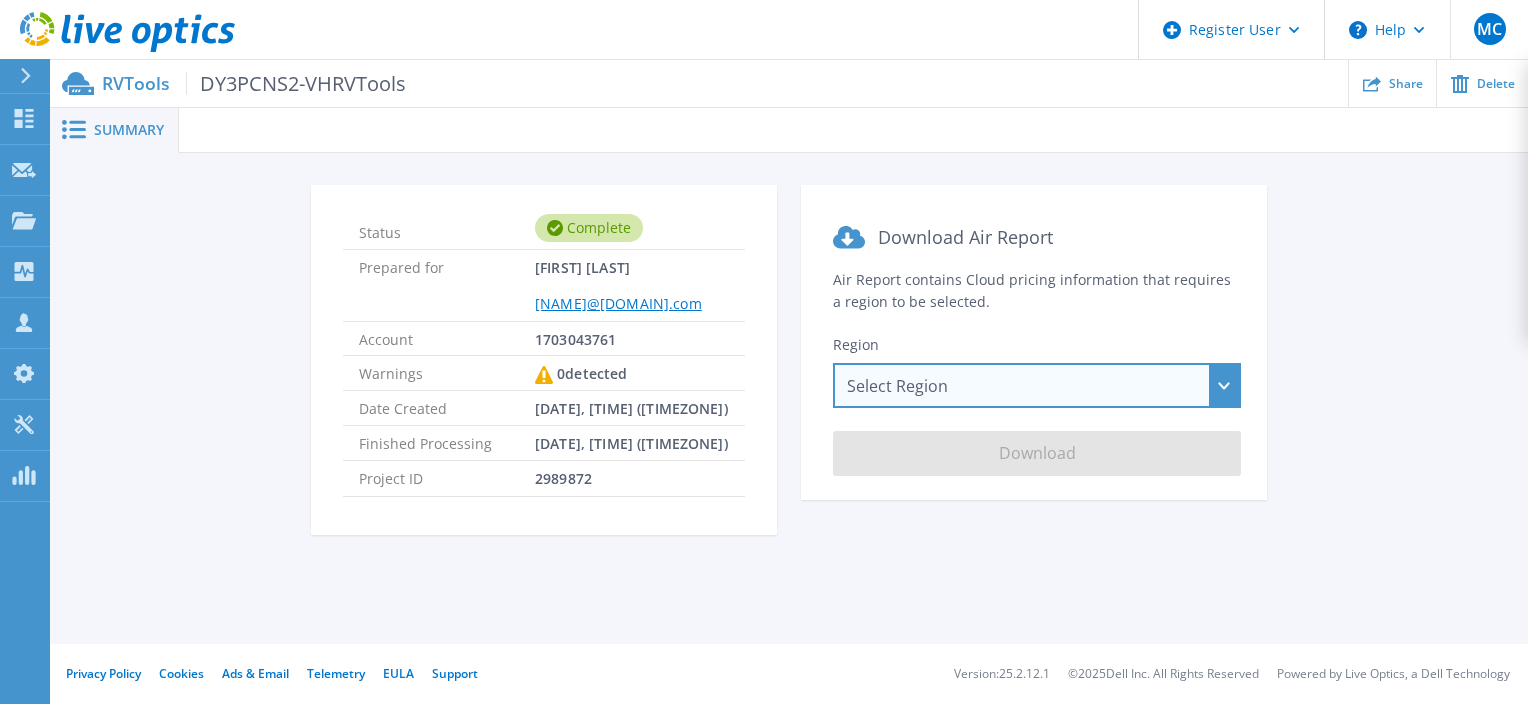 click on "Select Region Asia Pacific (Hong Kong) Asia Pacific (Mumbai) Asia Pacific (Seoul) Asia Pacific (Singapore) Asia Pacific (Tokyo) Australia Canada Europe (Frankfurt) Europe (London) South America (Sao Paulo) US East (Virginia) US West (California)" at bounding box center (1037, 385) 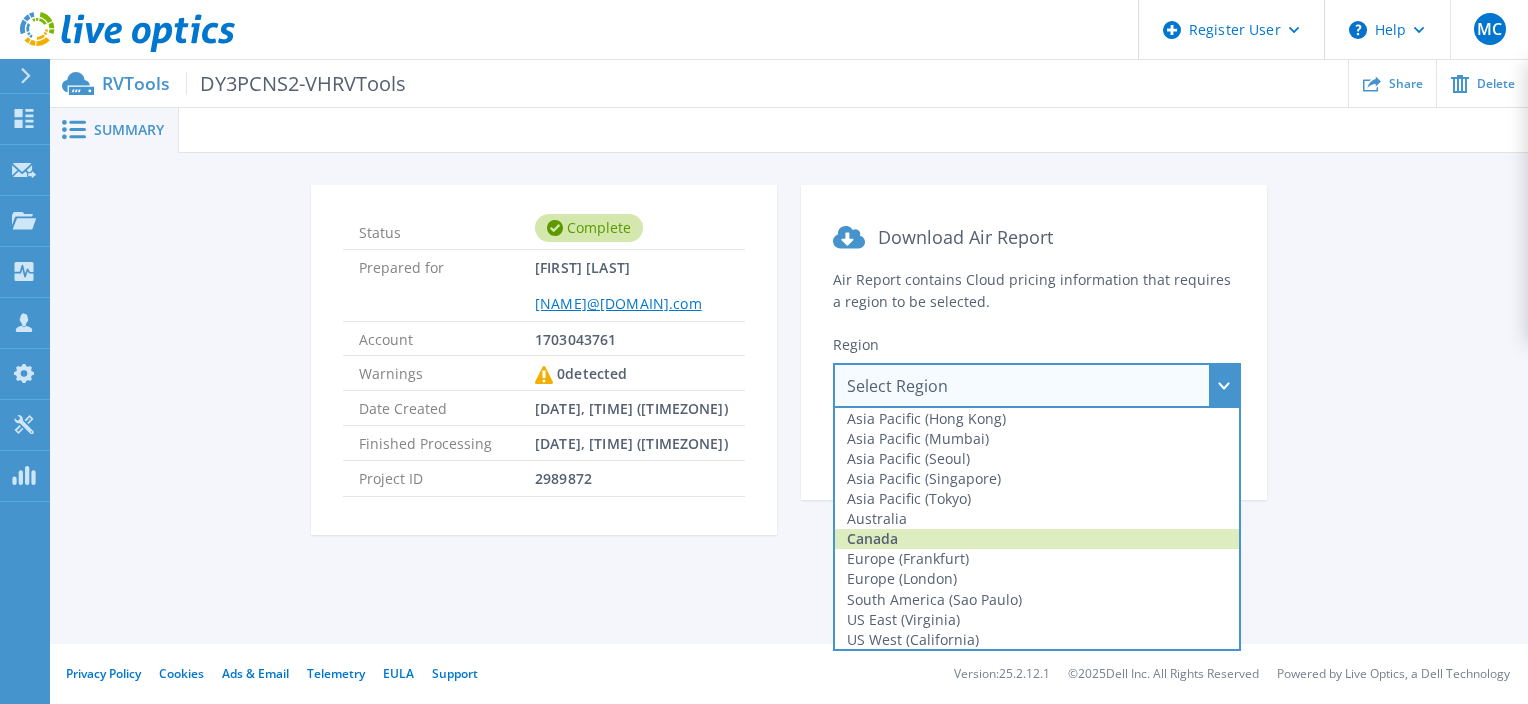 click on "Canada" at bounding box center (1037, 539) 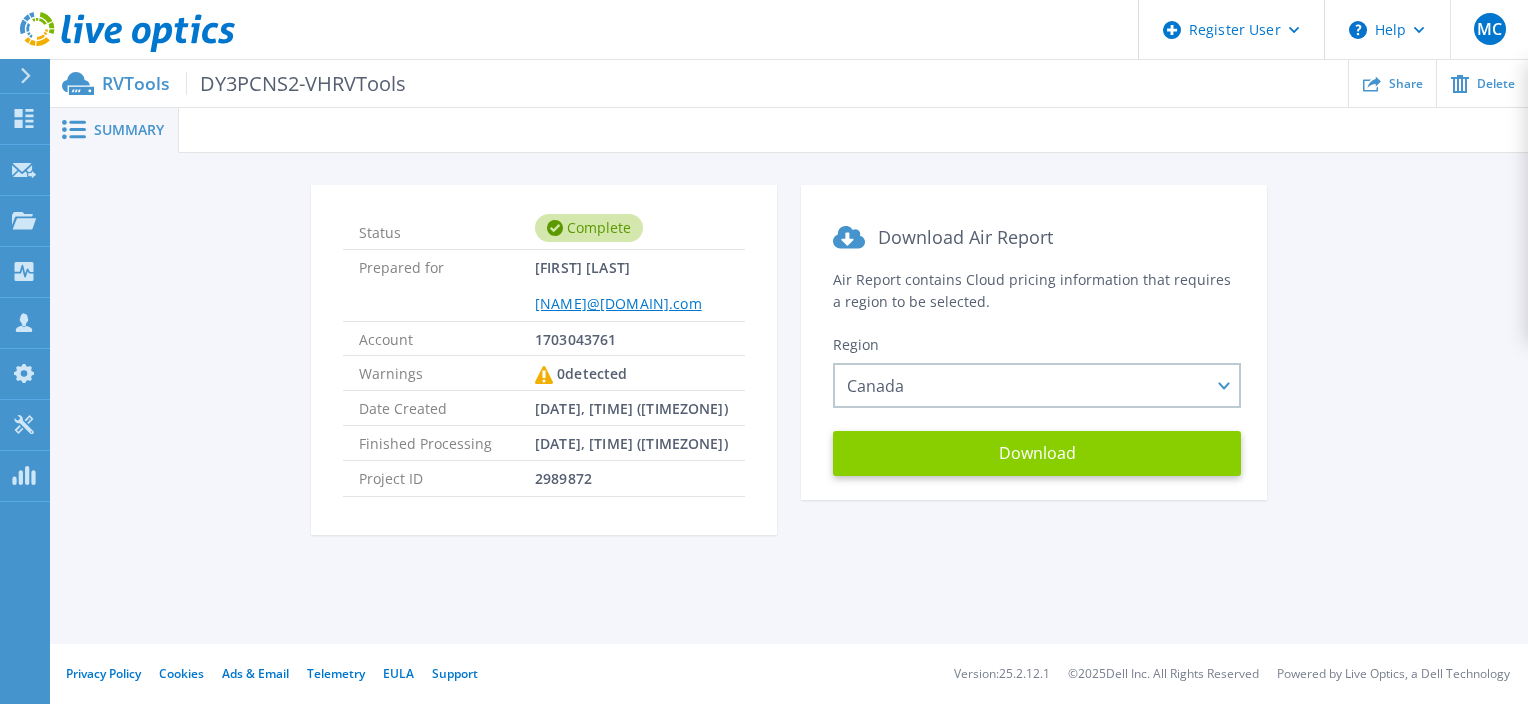 click on "Download" at bounding box center [1037, 453] 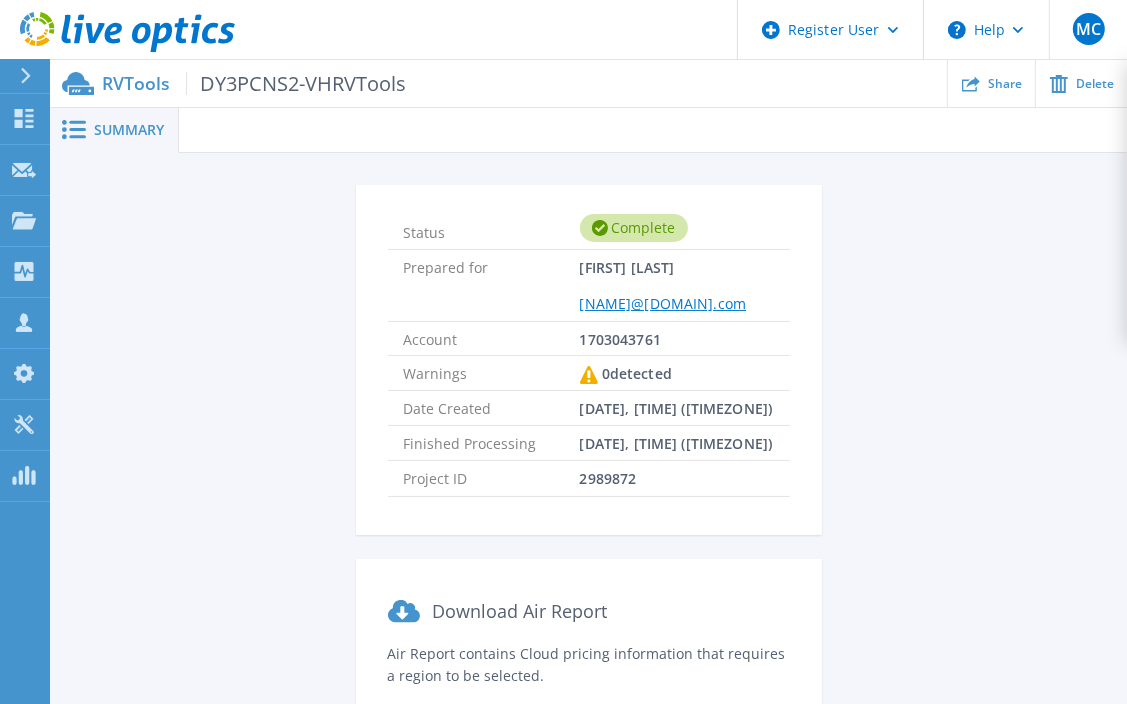 click at bounding box center (25, 76) 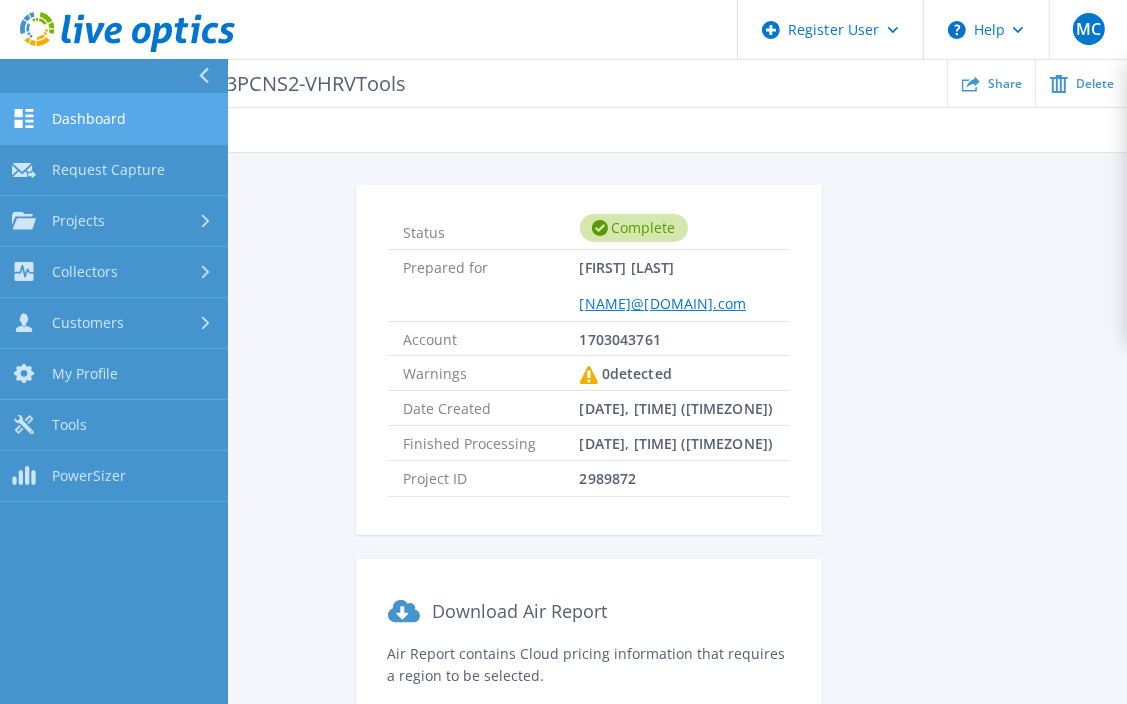 click on "Dashboard Dashboard" at bounding box center [114, 119] 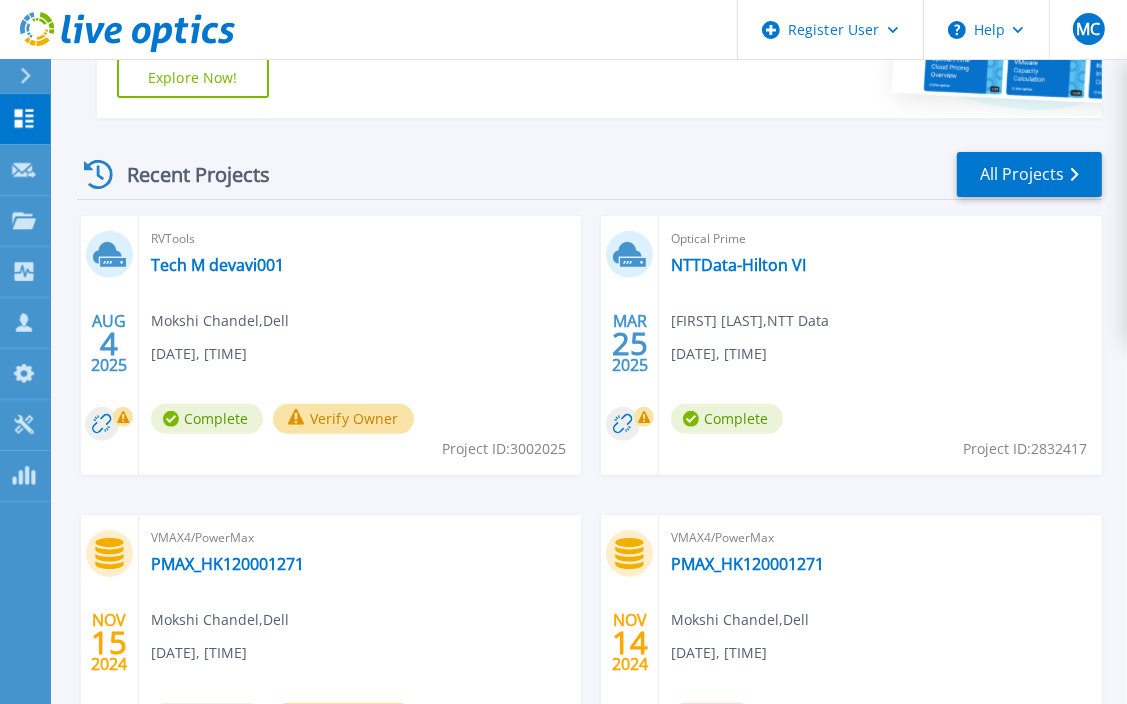 scroll, scrollTop: 492, scrollLeft: 0, axis: vertical 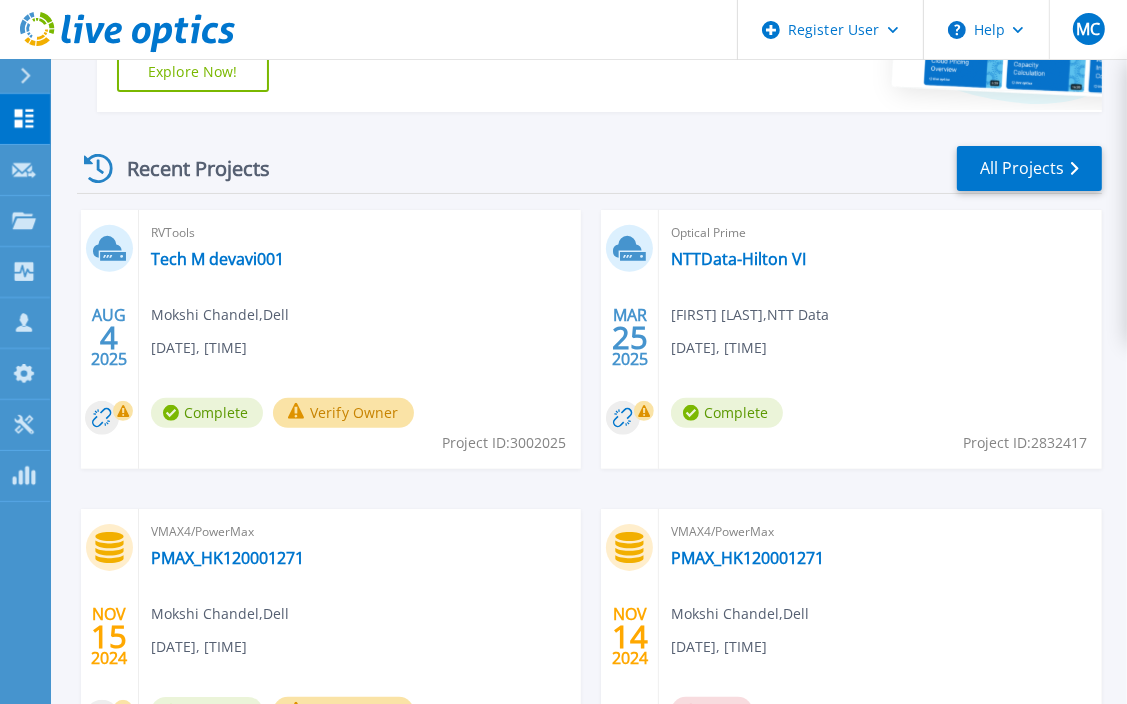 click on "RVTools Tech M devavi001 [FIRST] [LAST] ,  Dell [DATE], [TIME] Complete Verify Owner Project ID:  3002025" at bounding box center (360, 339) 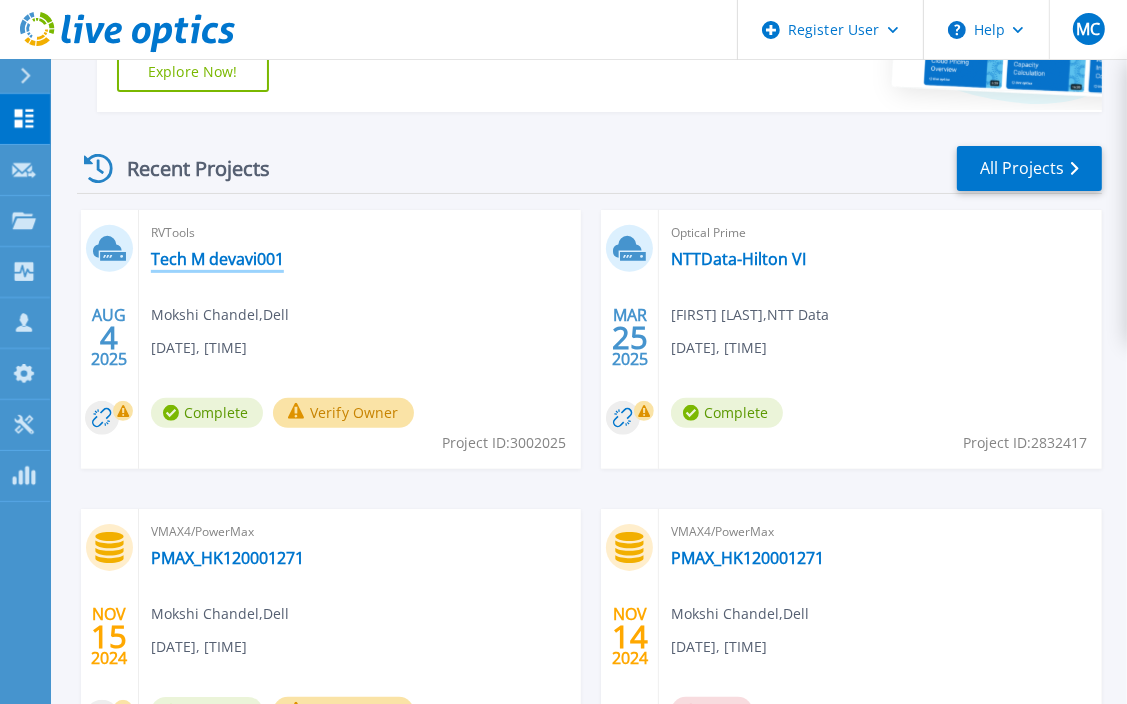 click on "Tech M devavi001" at bounding box center [217, 259] 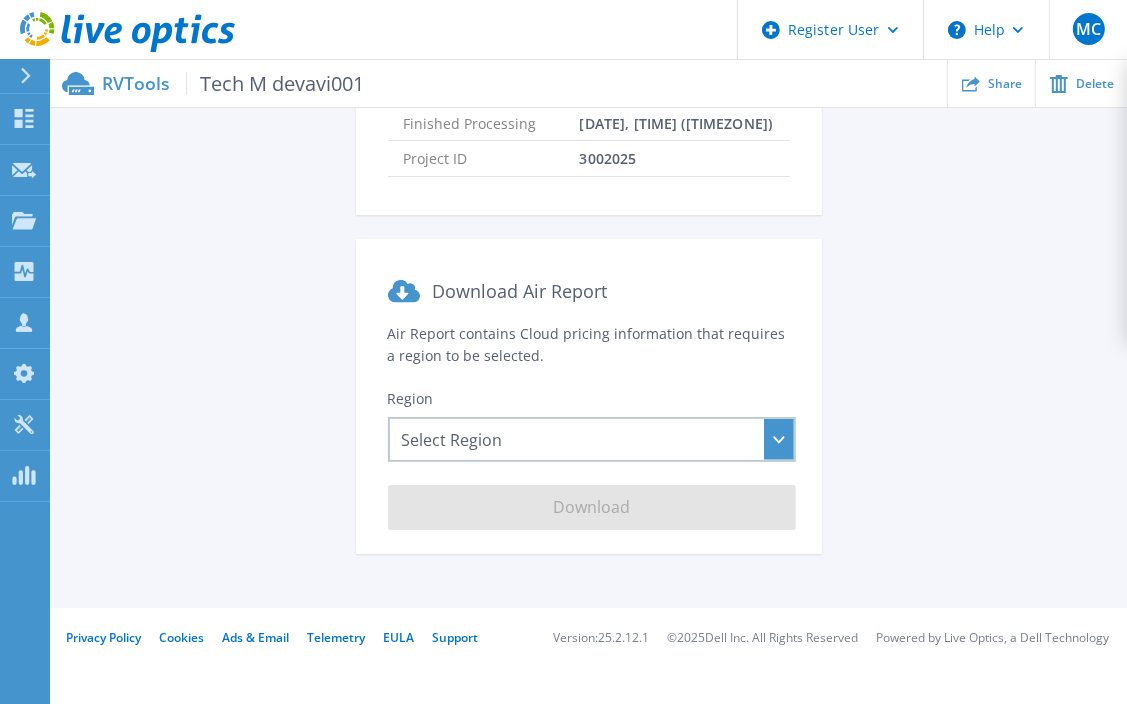 scroll, scrollTop: 404, scrollLeft: 0, axis: vertical 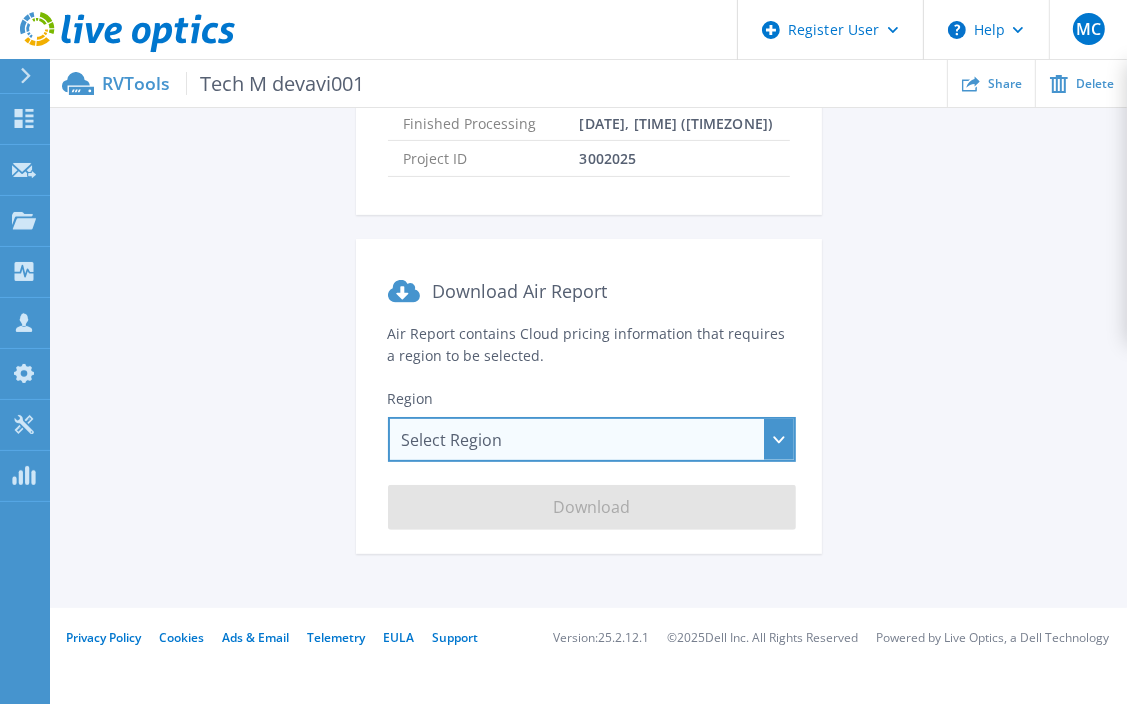 click on "Select Region Asia Pacific (Hong Kong) Asia Pacific (Mumbai) Asia Pacific (Seoul) Asia Pacific (Singapore) Asia Pacific (Tokyo) Australia Canada Europe (Frankfurt) Europe (London) South America (Sao Paulo) US East (Virginia) US West (California)" at bounding box center [592, 439] 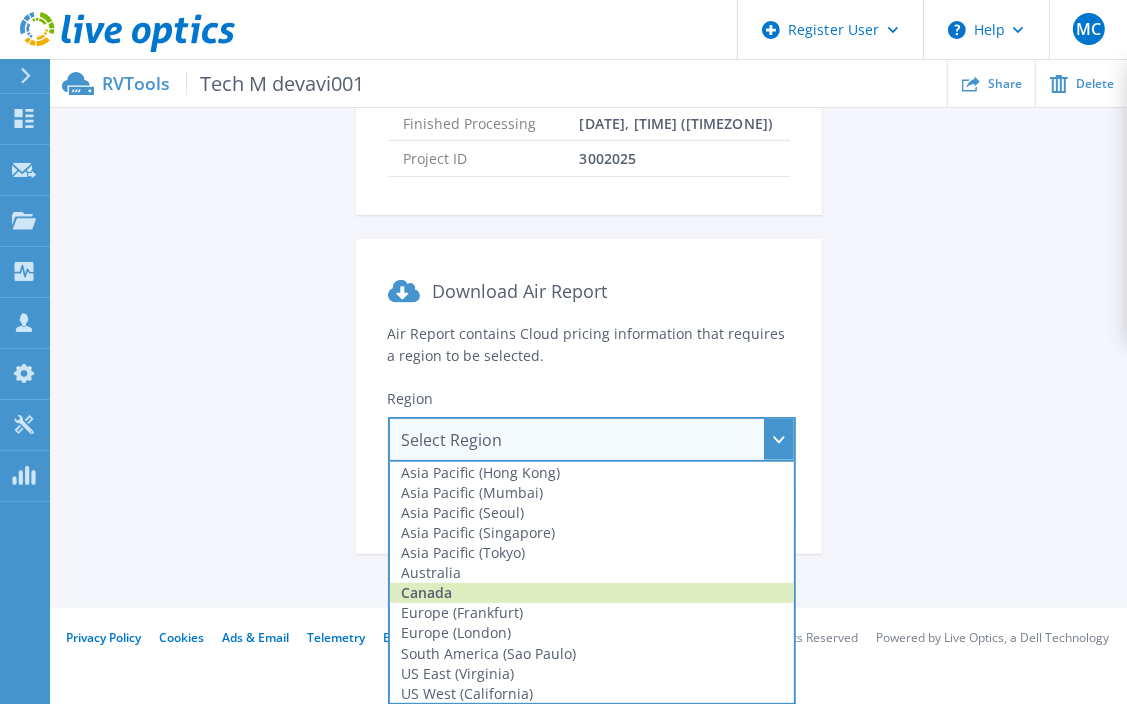 click on "Canada" at bounding box center [592, 593] 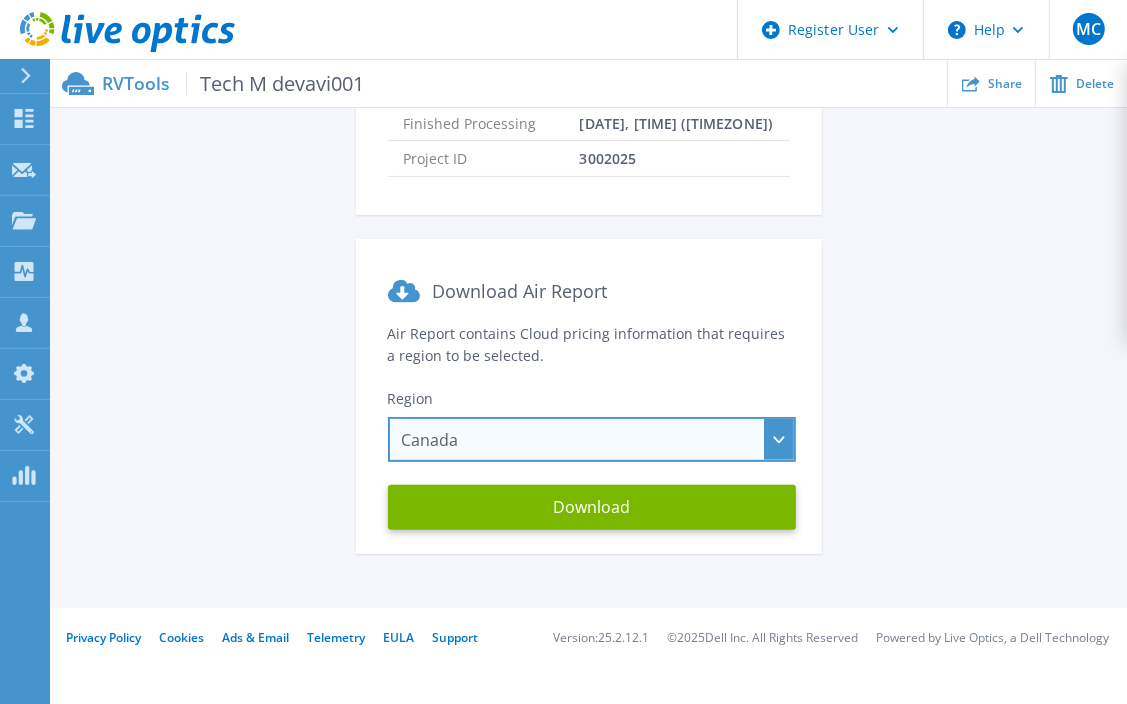 click on "Canada Asia Pacific (Hong Kong) Asia Pacific (Mumbai) Asia Pacific (Seoul) Asia Pacific (Singapore) Asia Pacific (Tokyo) Australia Canada Europe (Frankfurt) Europe (London) South America (Sao Paulo) US East (Virginia) US West (California)" at bounding box center [592, 439] 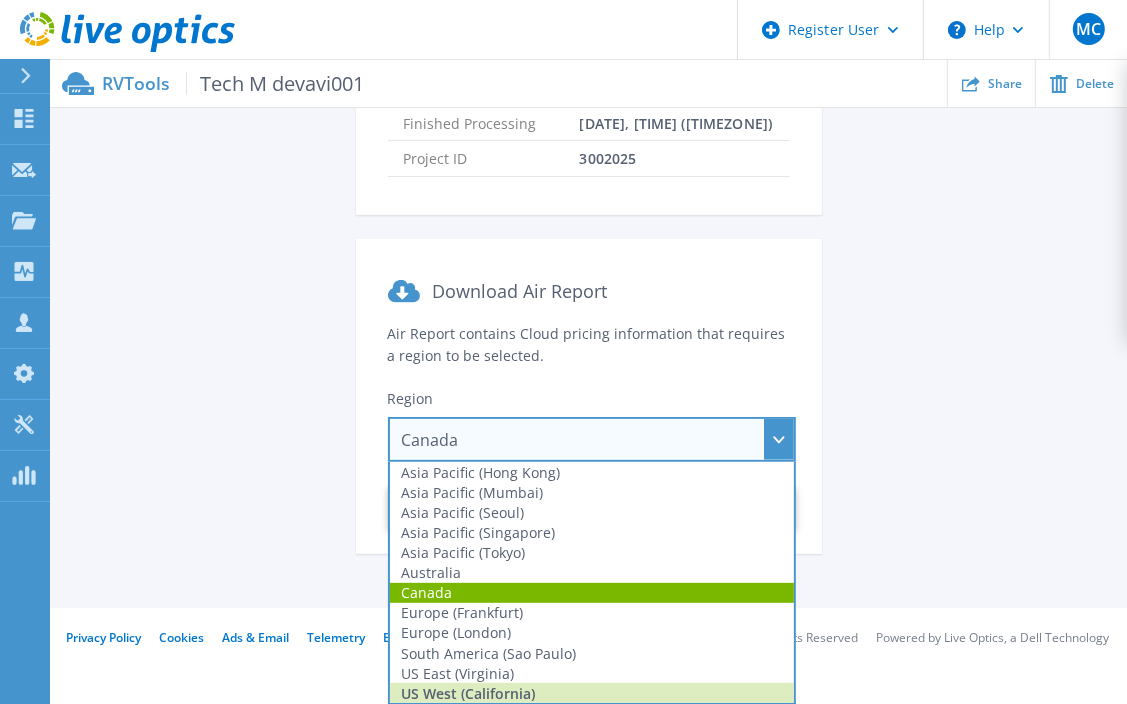 click on "US West (California)" at bounding box center (592, 693) 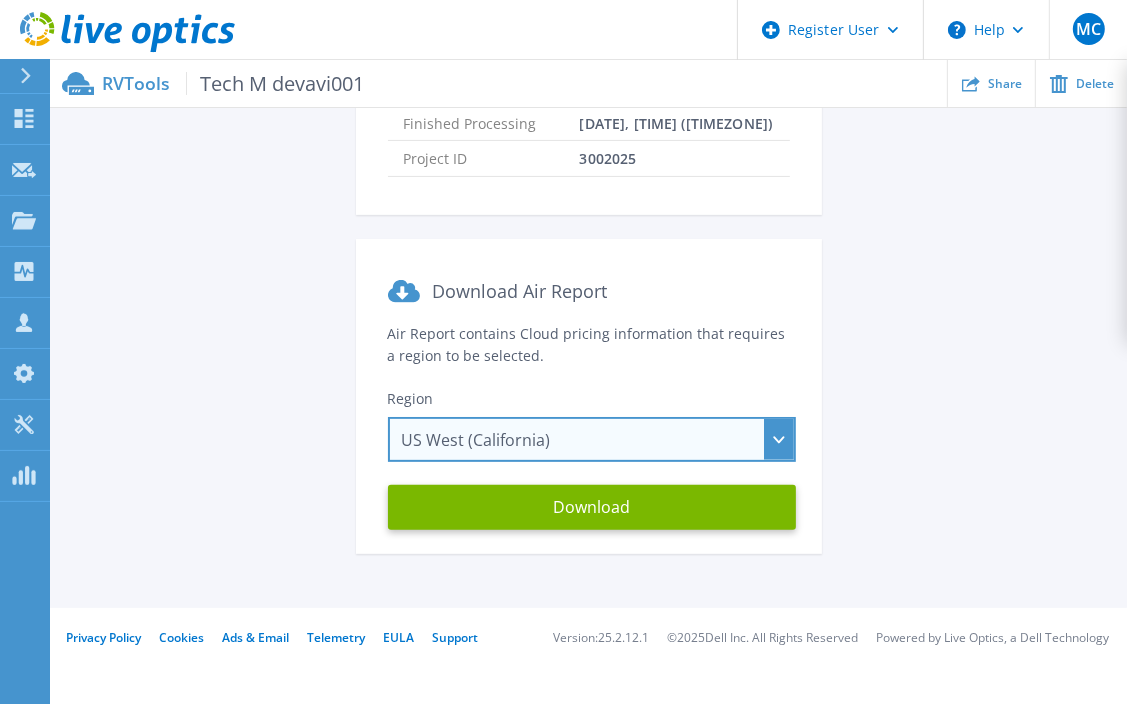click on "US West (California) Asia Pacific (Hong Kong) Asia Pacific (Mumbai) Asia Pacific (Seoul) Asia Pacific (Singapore) Asia Pacific (Tokyo) Australia Canada Europe (Frankfurt) Europe (London) South America (Sao Paulo) US East (Virginia) US West (California)" at bounding box center (592, 439) 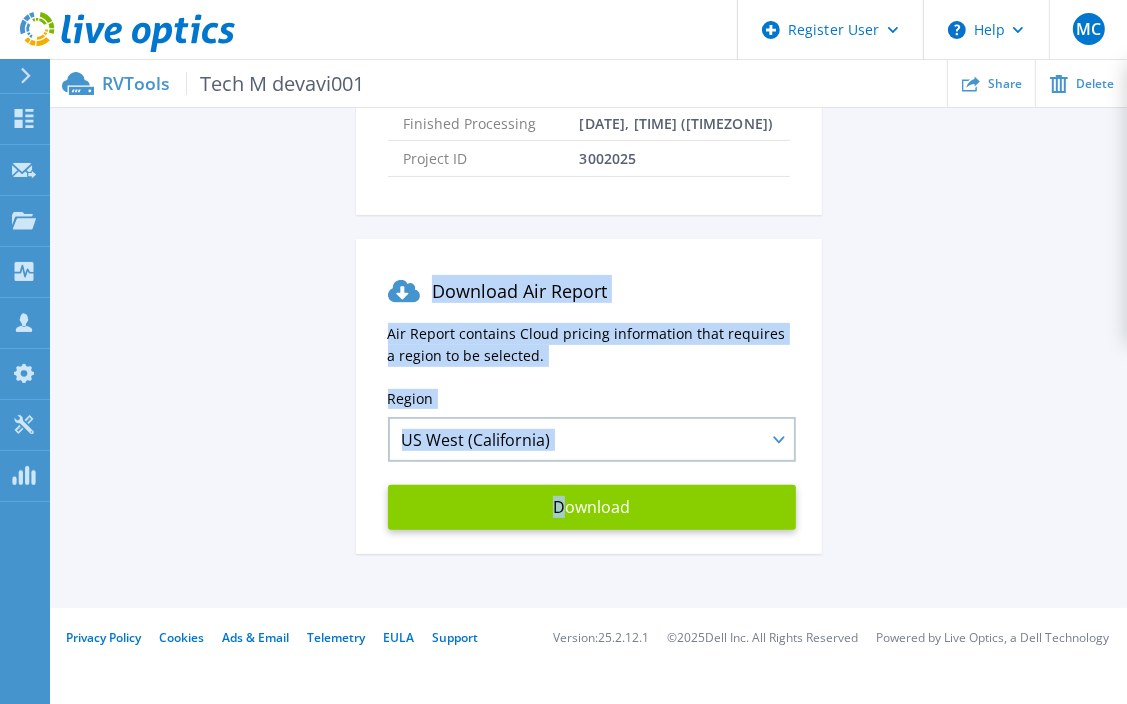drag, startPoint x: 976, startPoint y: 186, endPoint x: 568, endPoint y: 496, distance: 512.41 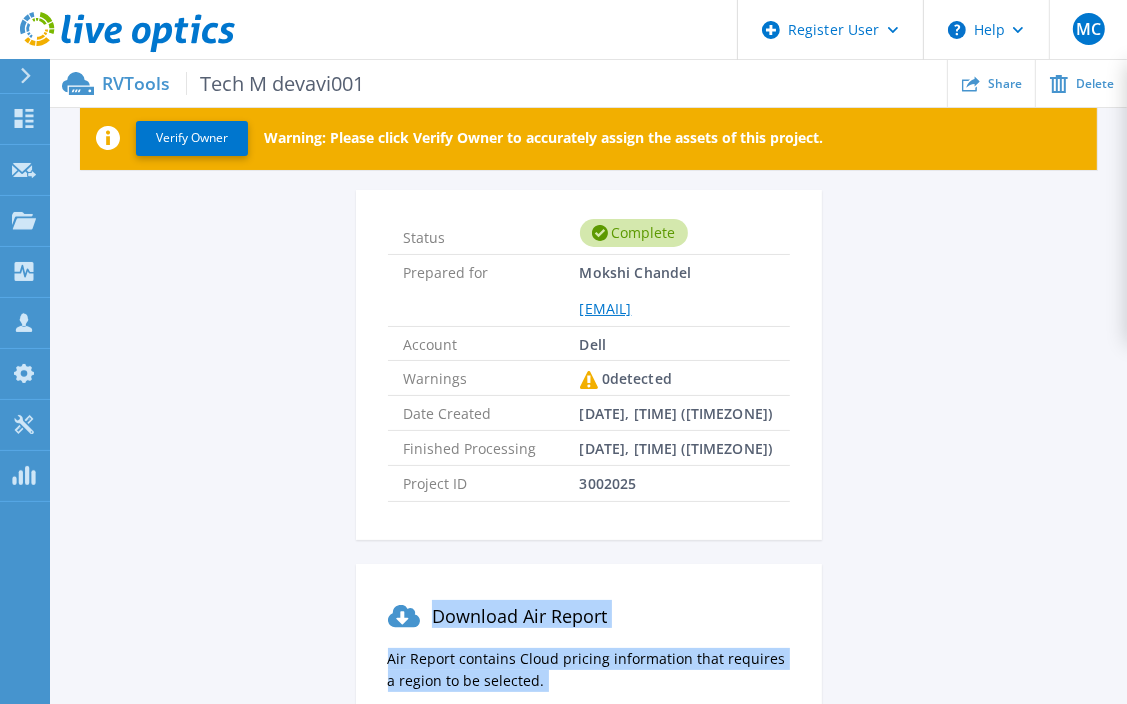 scroll, scrollTop: 0, scrollLeft: 0, axis: both 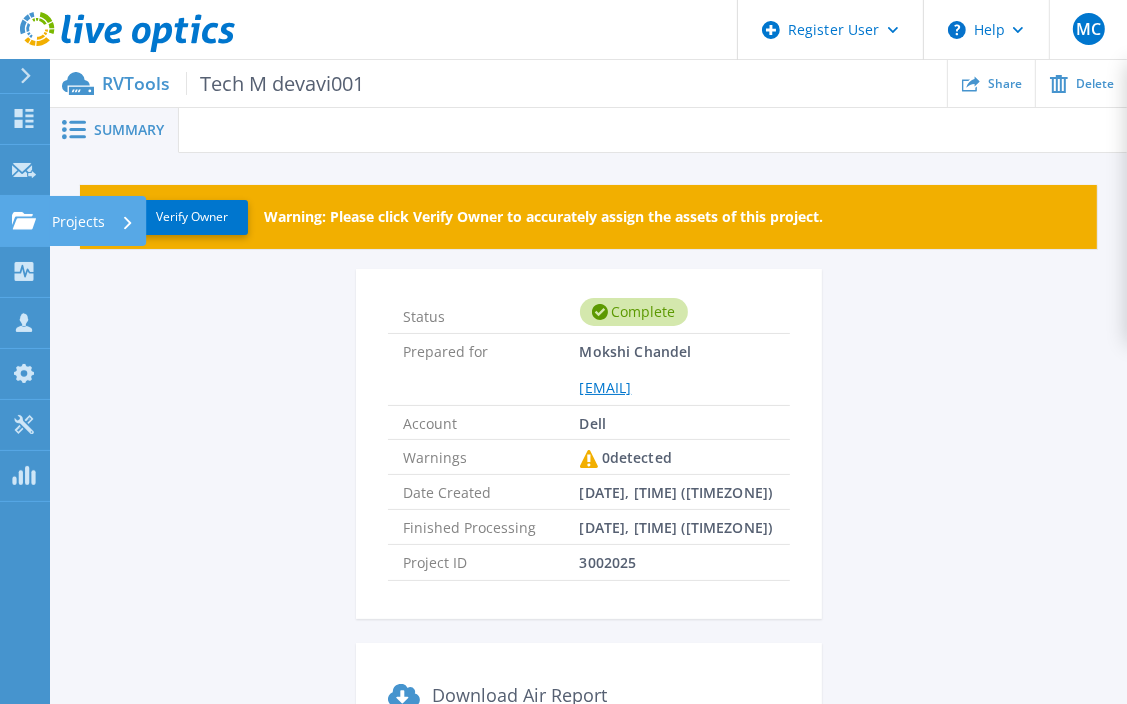 click on "Projects Projects" at bounding box center (25, 221) 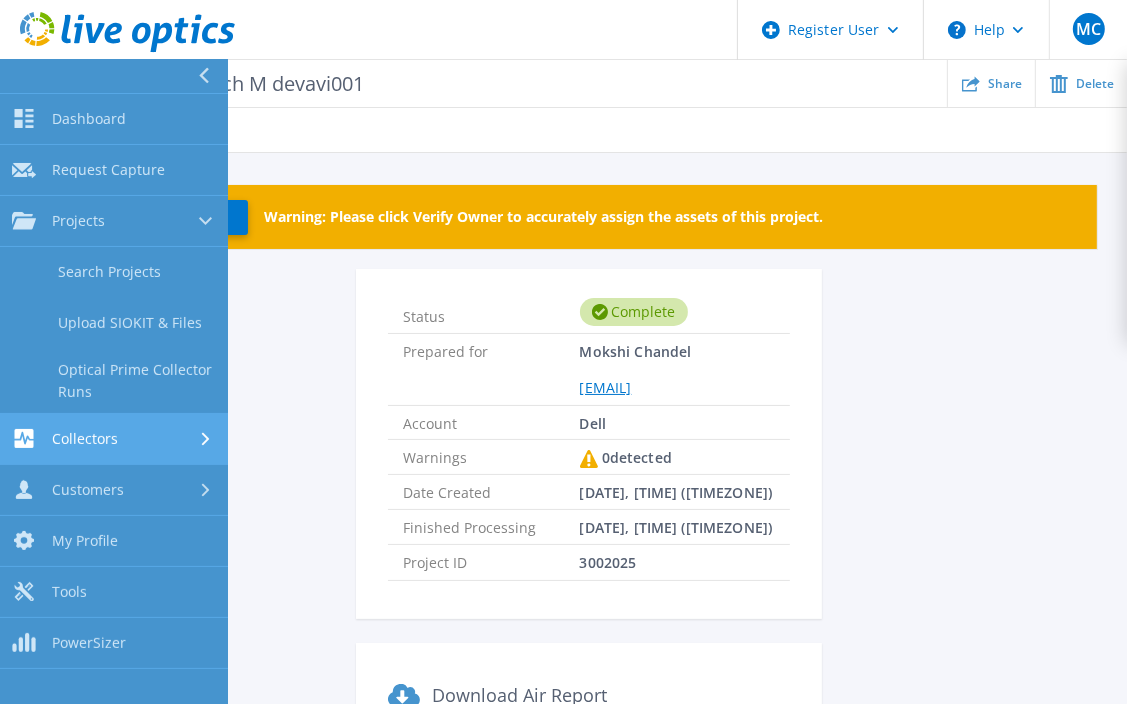 click on "Collectors" at bounding box center (114, 438) 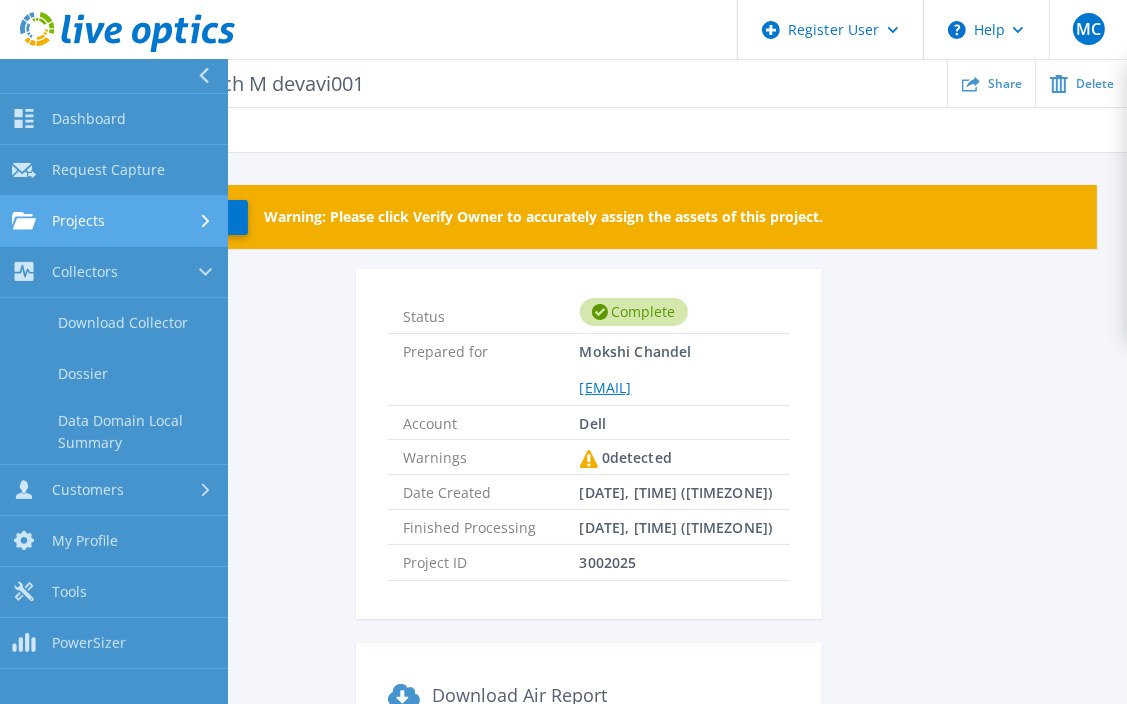 click on "Projects" at bounding box center [114, 221] 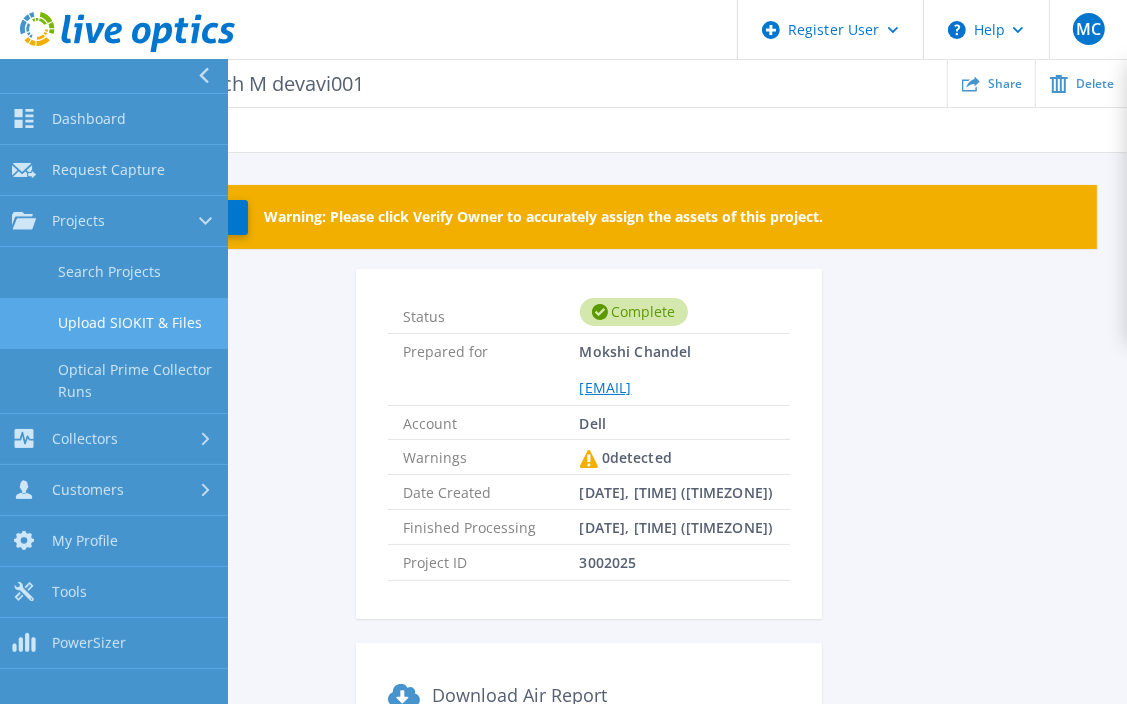 click on "Upload SIOKIT & Files" at bounding box center (114, 323) 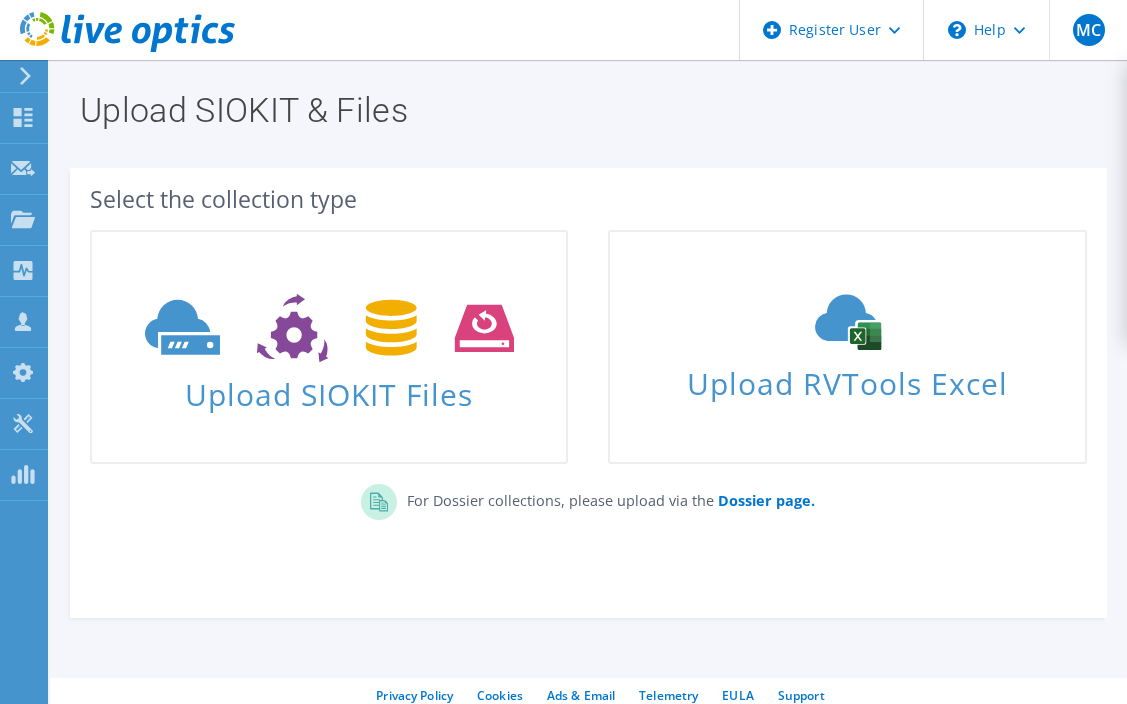 scroll, scrollTop: 0, scrollLeft: 0, axis: both 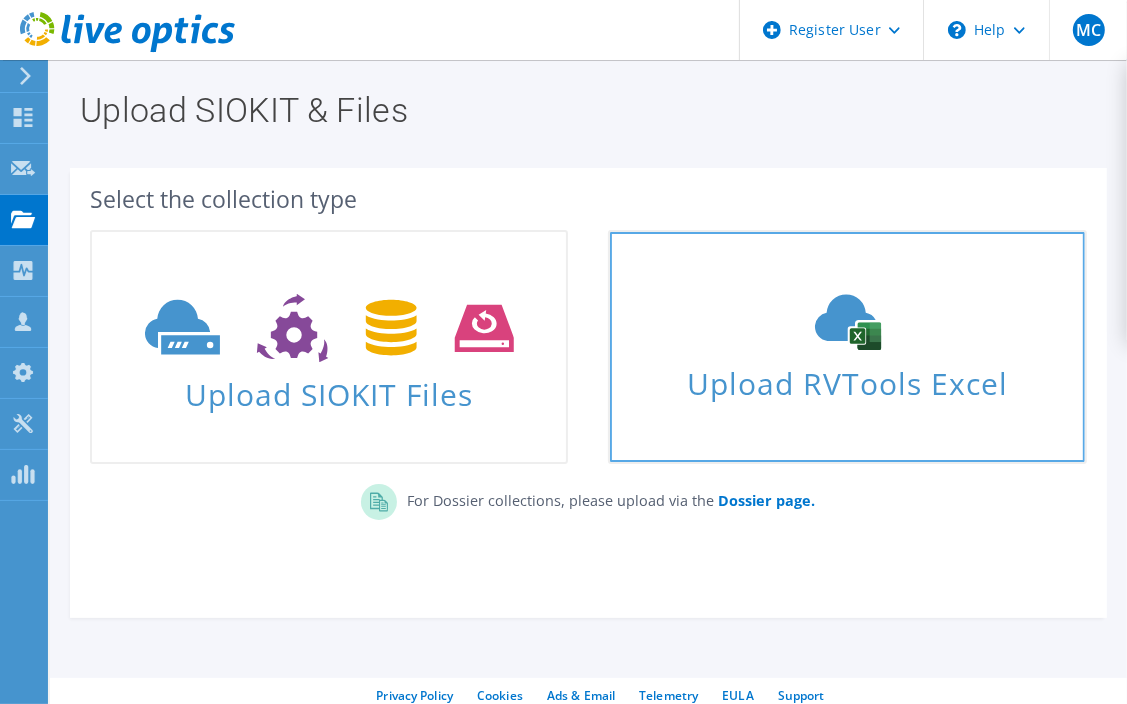 click on "Upload RVTools Excel" at bounding box center [847, 378] 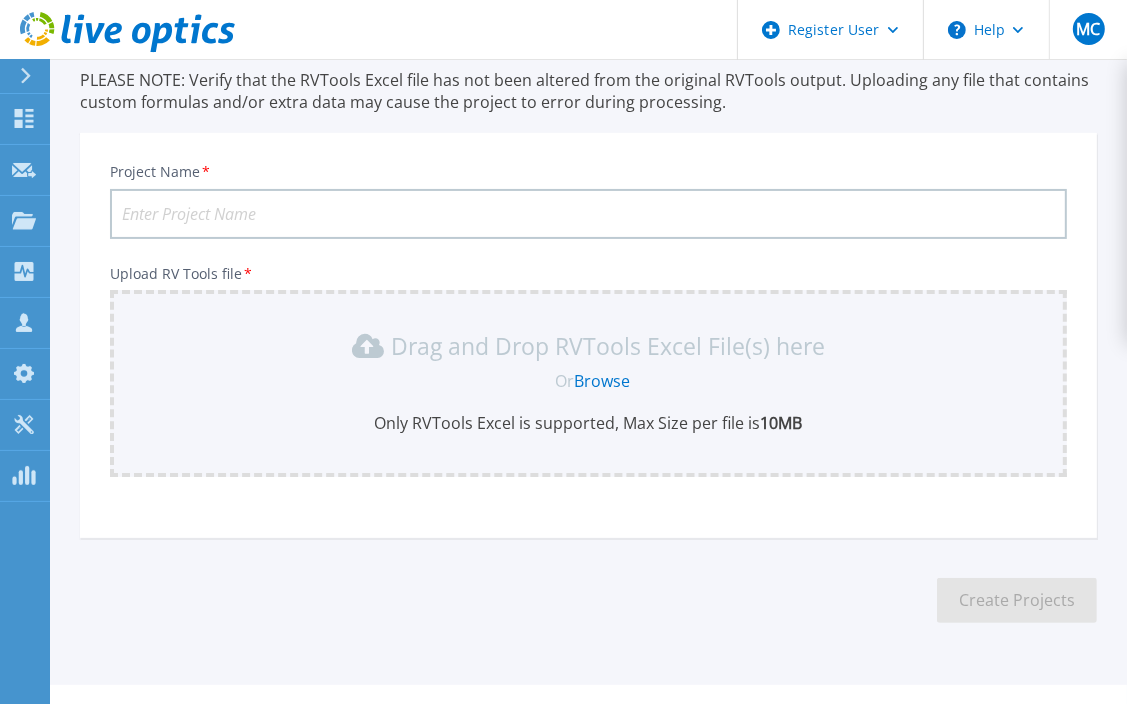 scroll, scrollTop: 201, scrollLeft: 0, axis: vertical 